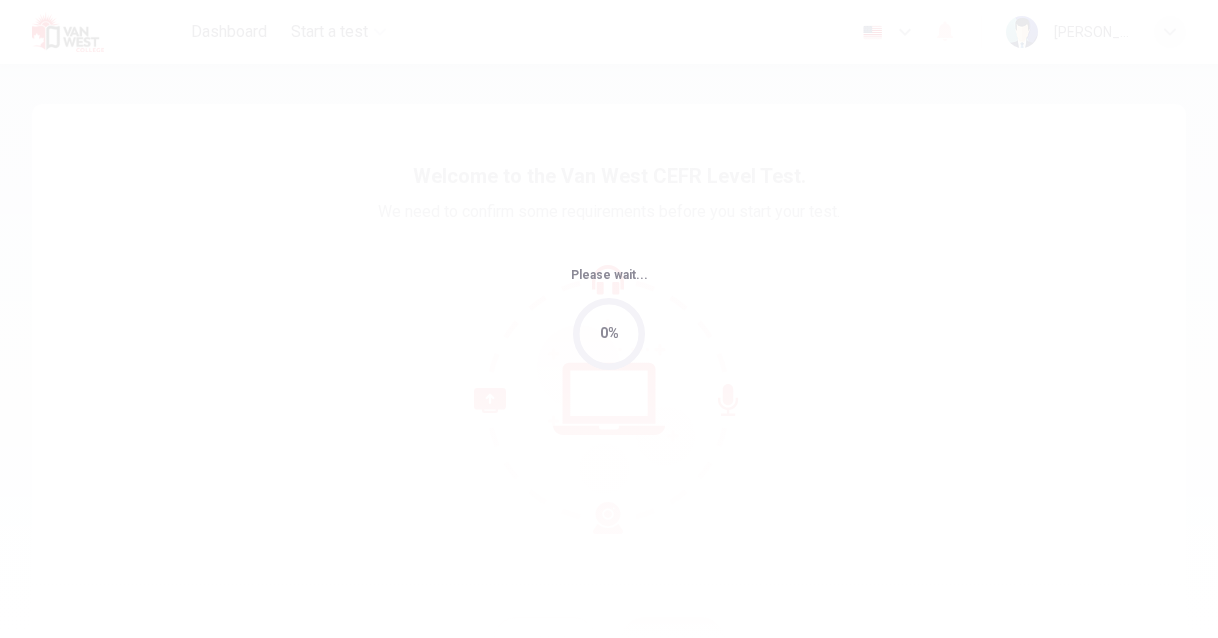 scroll, scrollTop: 0, scrollLeft: 0, axis: both 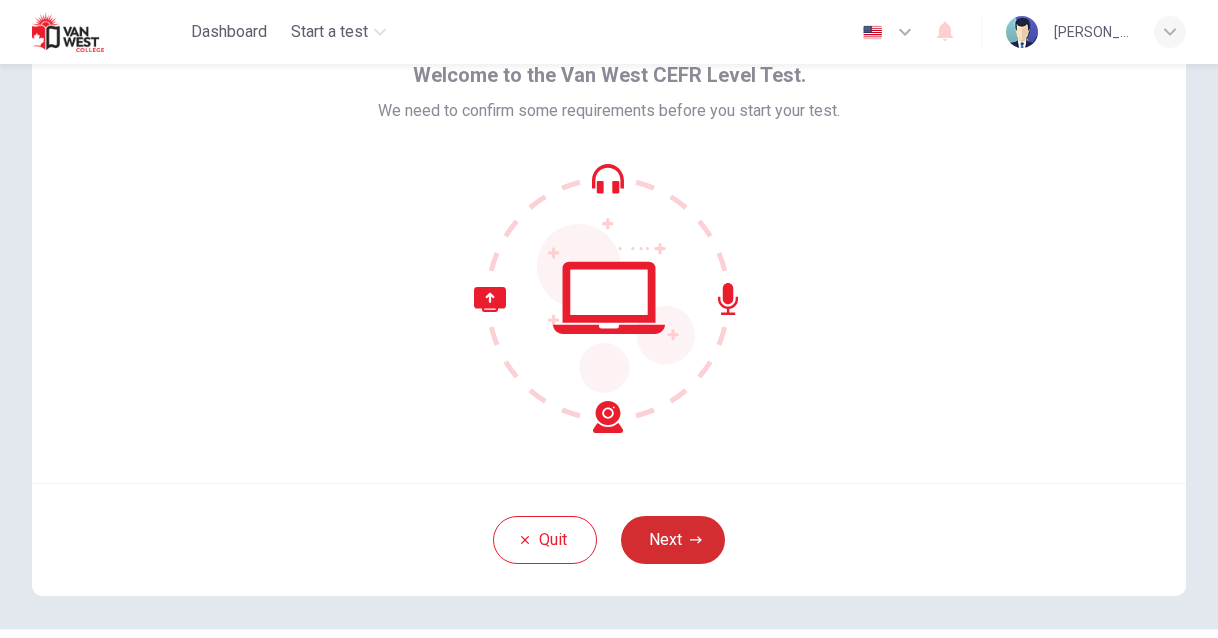 click on "Next" at bounding box center [673, 540] 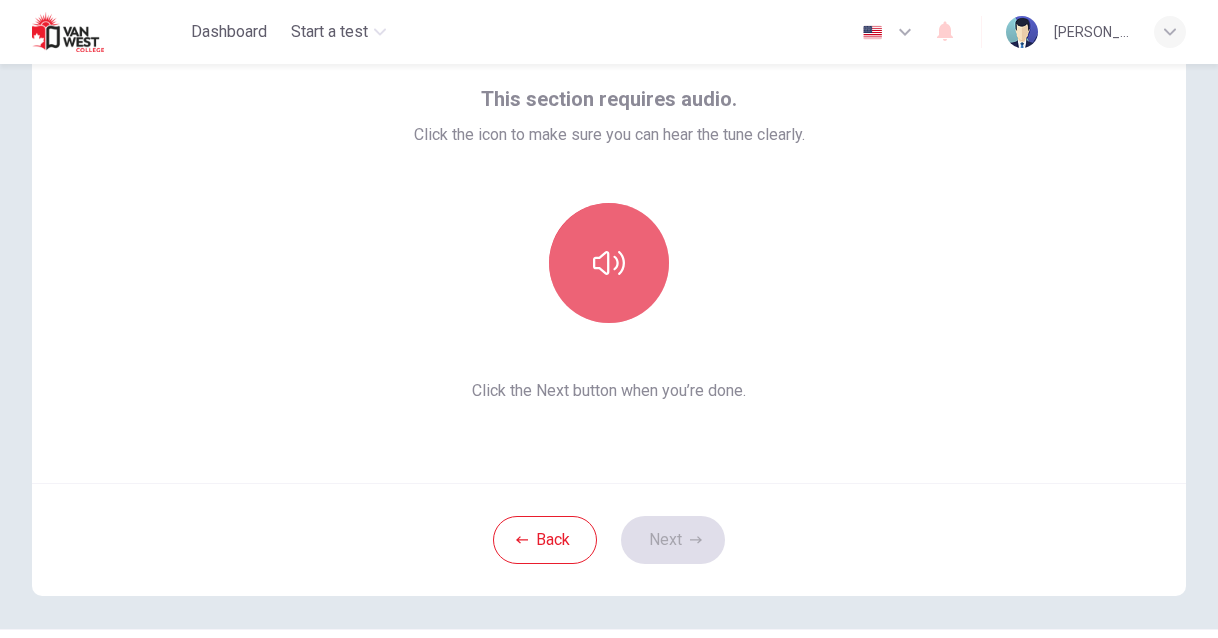 click at bounding box center [609, 263] 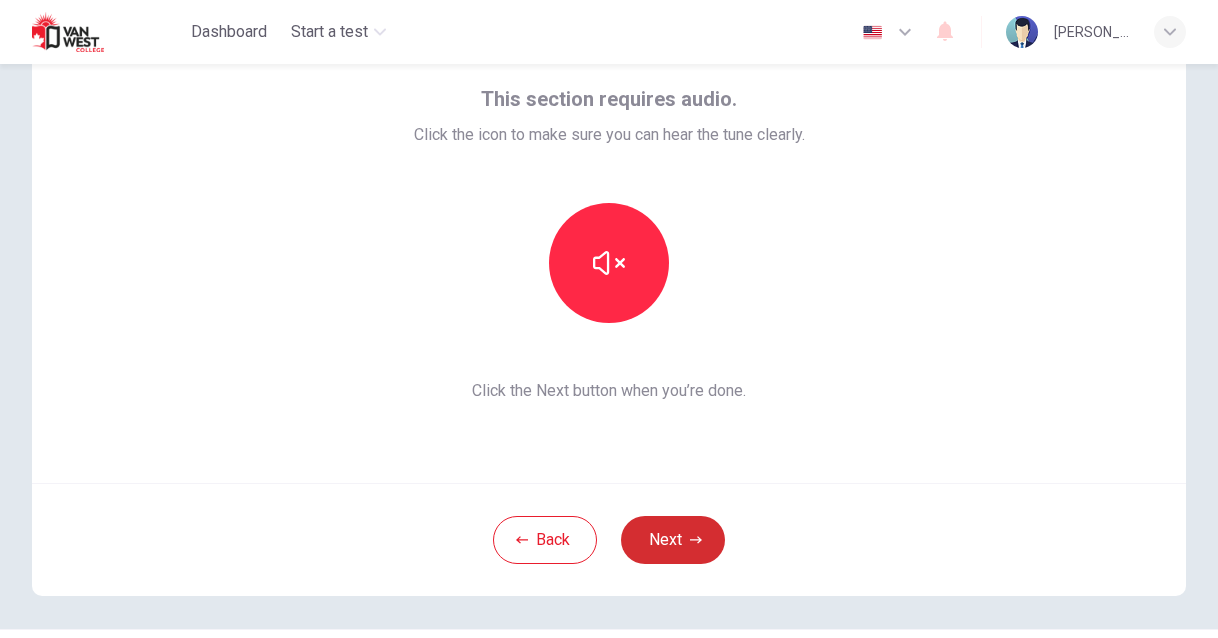 click on "Next" at bounding box center (673, 540) 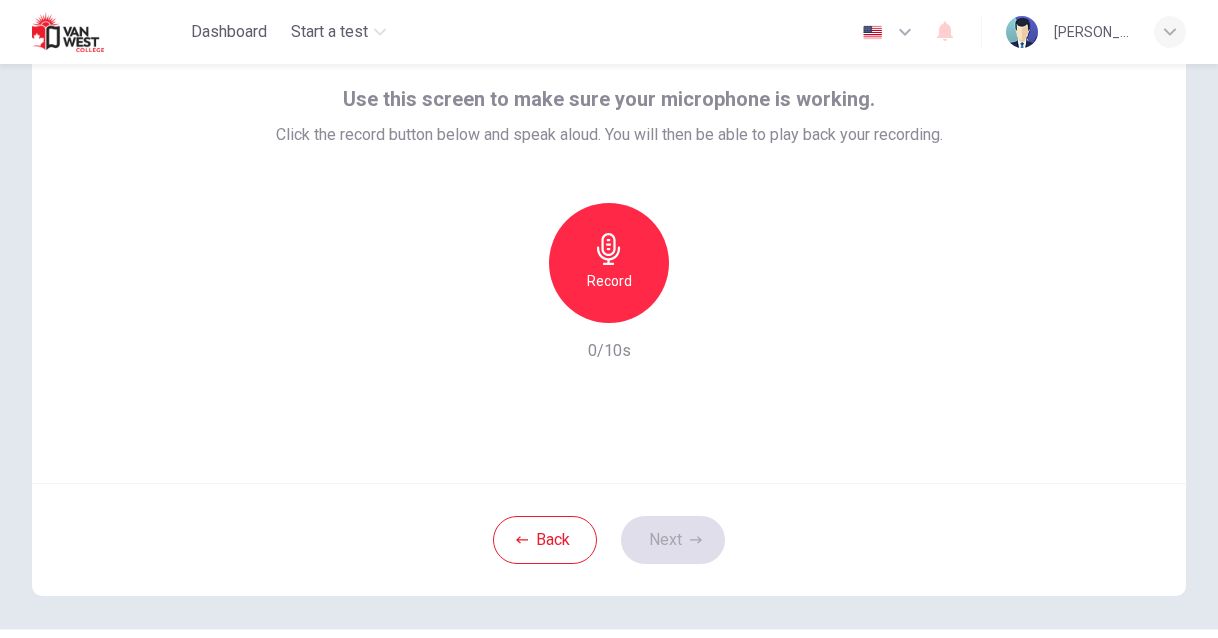 click on "Record" at bounding box center (609, 281) 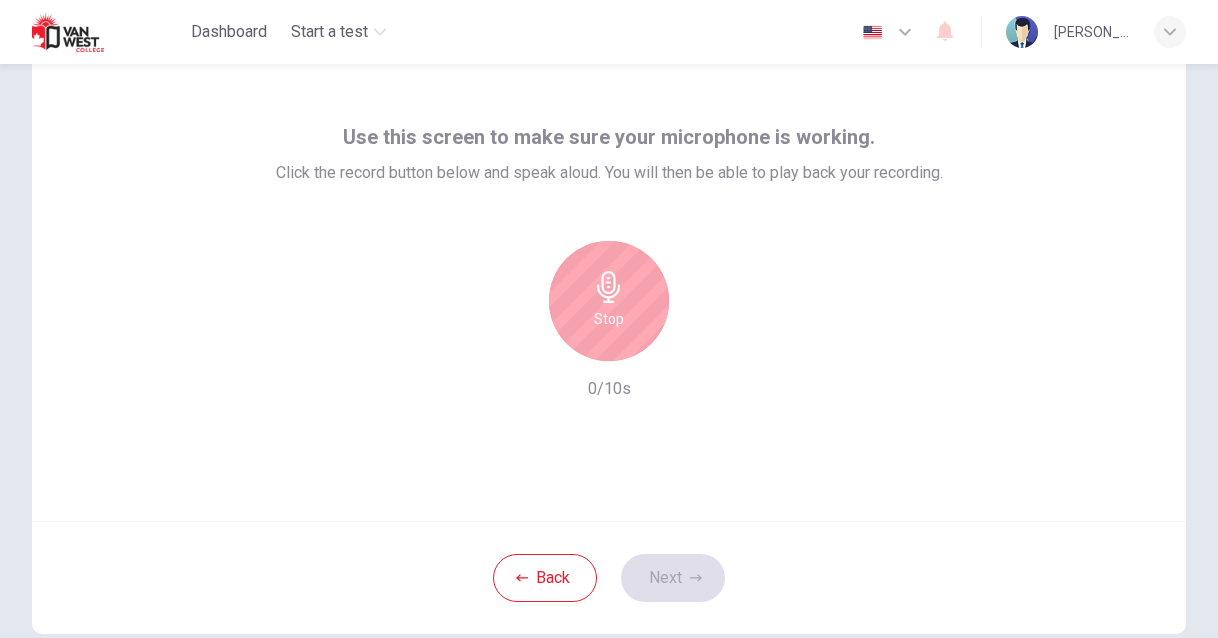 scroll, scrollTop: 51, scrollLeft: 0, axis: vertical 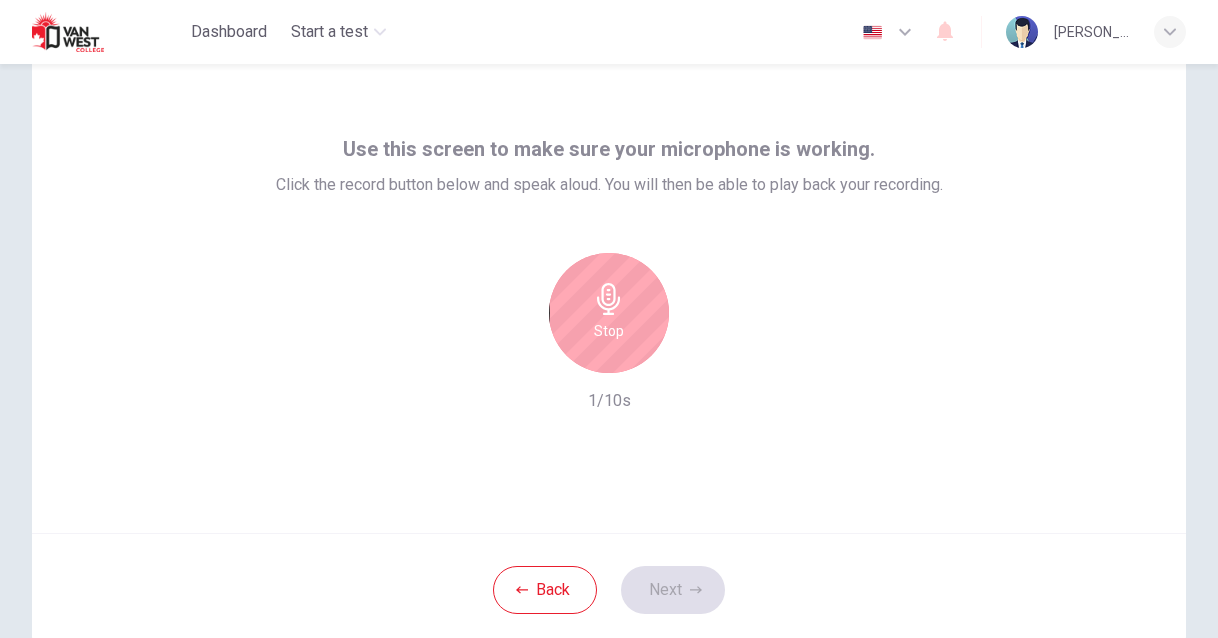 click 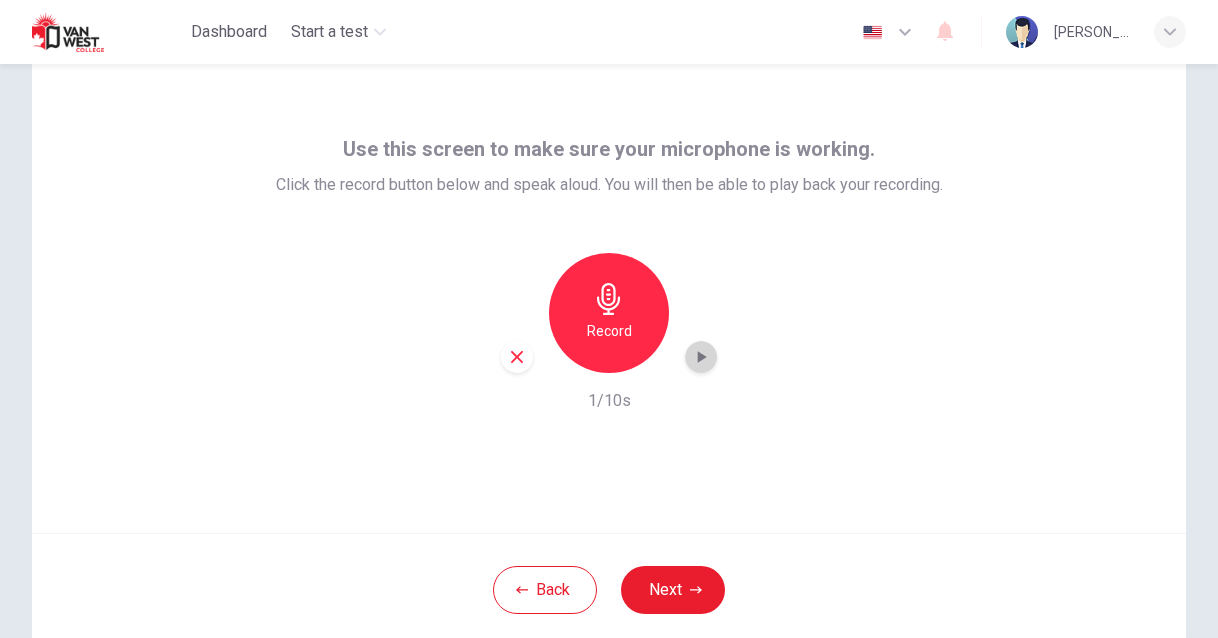 click 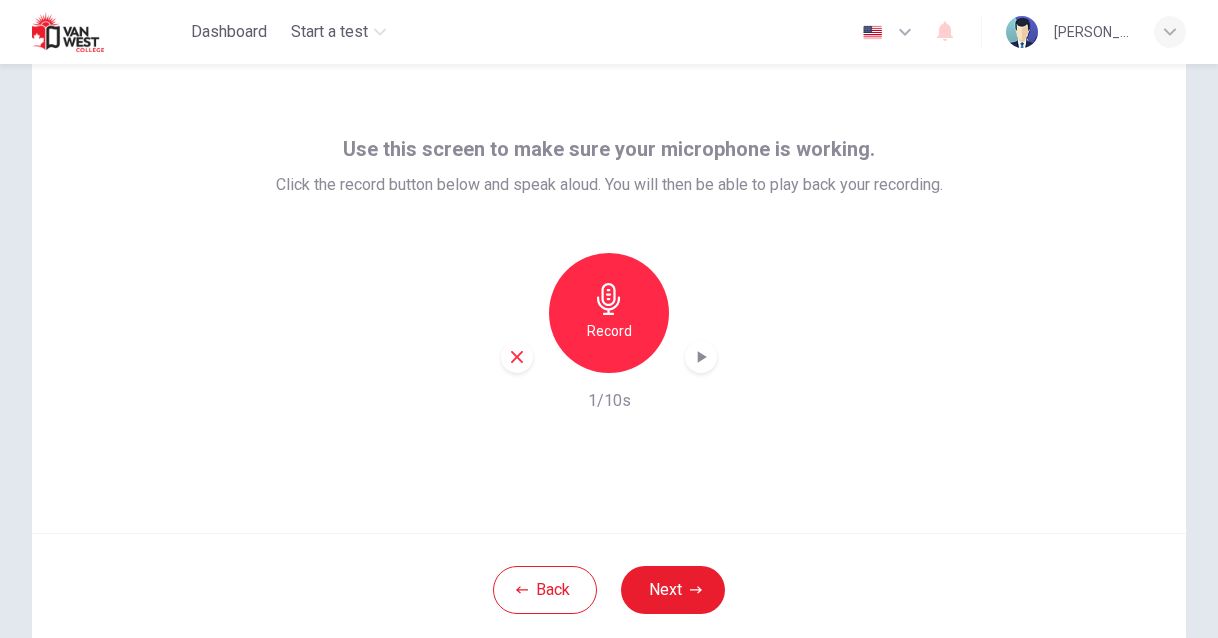 click 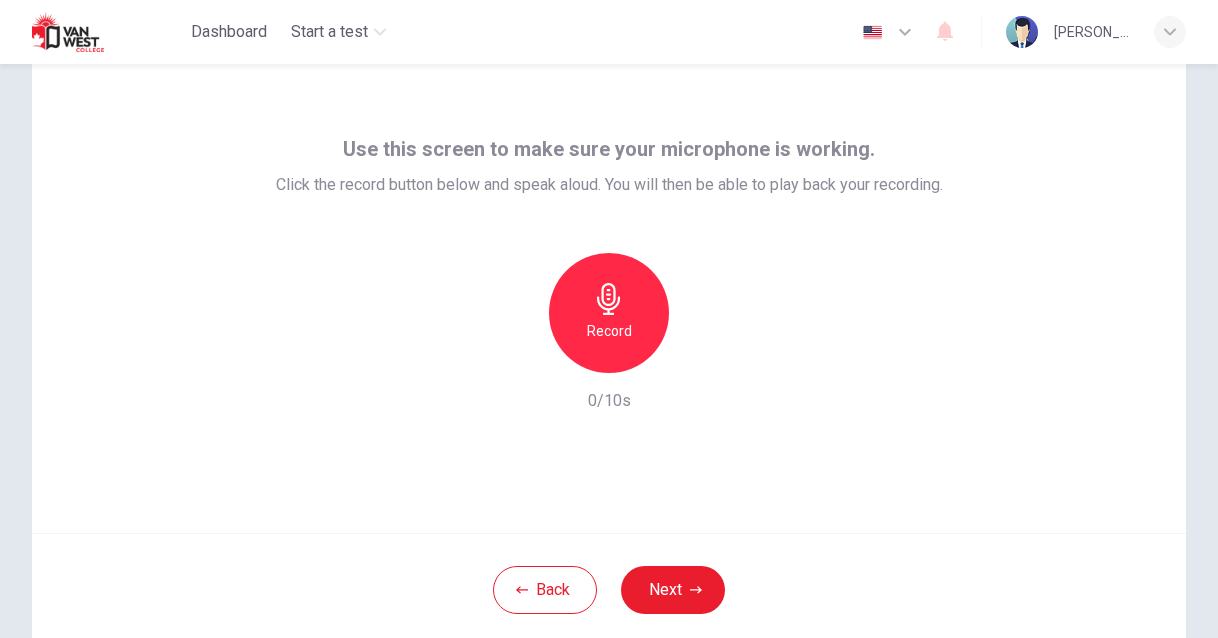 click on "Record" at bounding box center (609, 313) 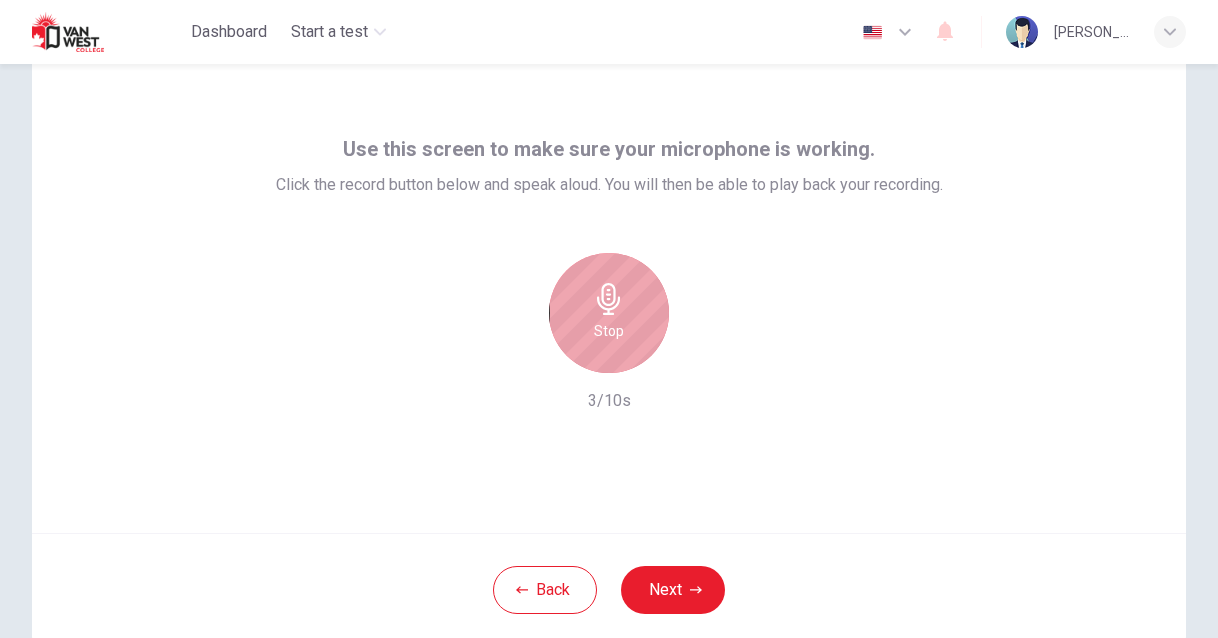drag, startPoint x: 615, startPoint y: 324, endPoint x: 701, endPoint y: 327, distance: 86.05231 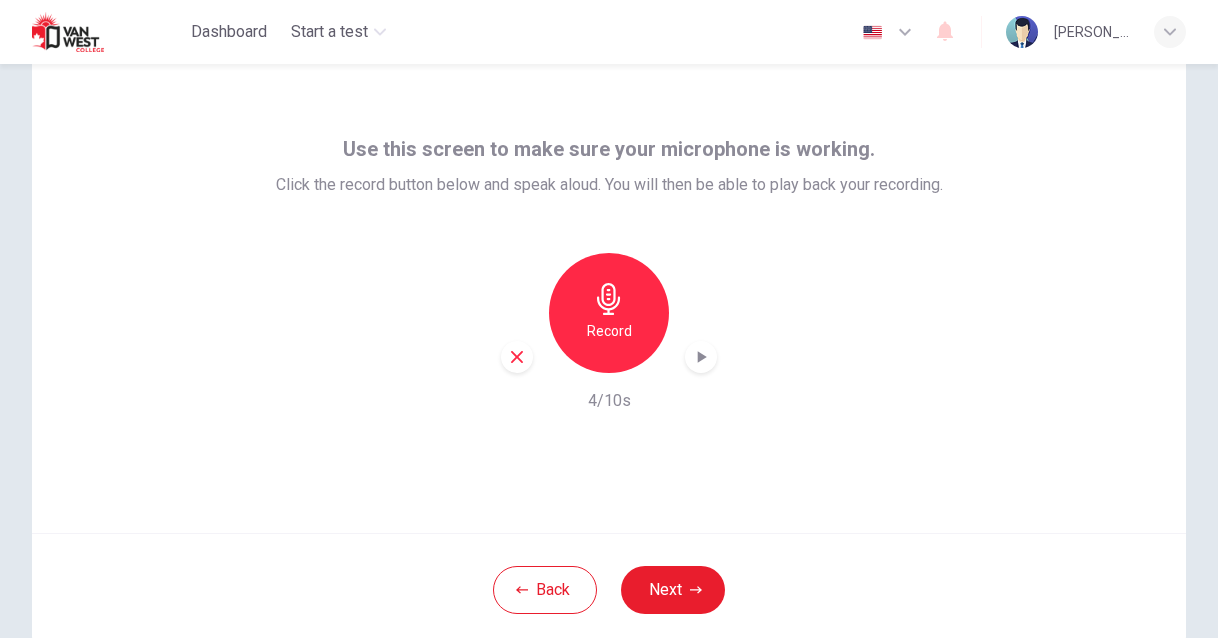 click 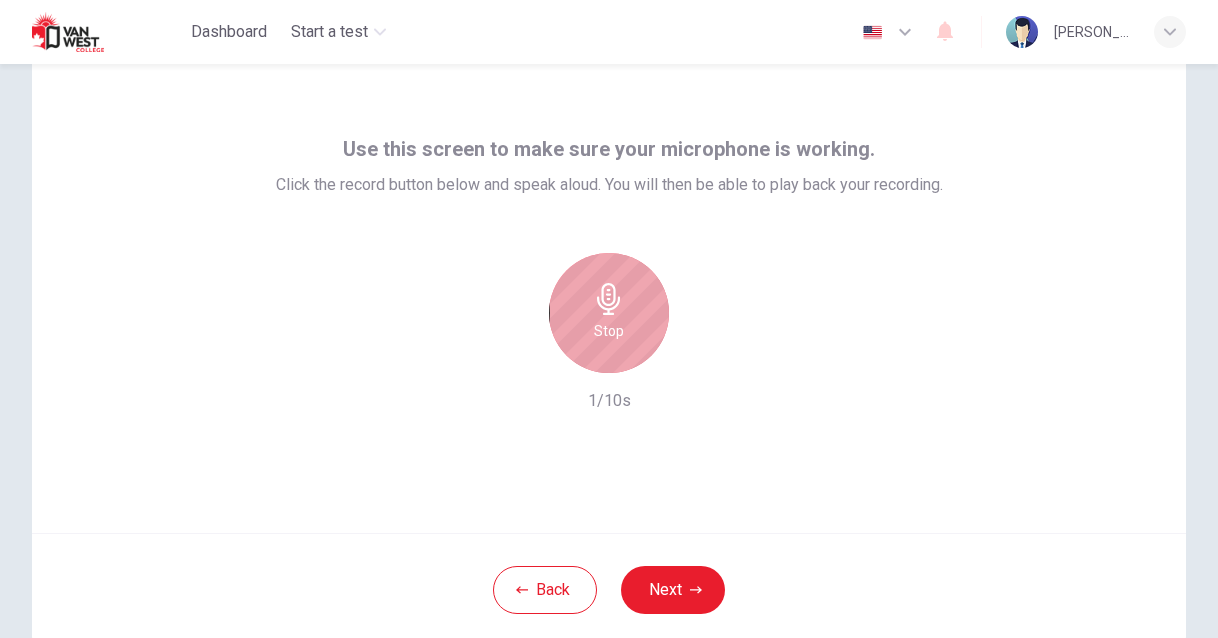 click on "Stop" at bounding box center (609, 331) 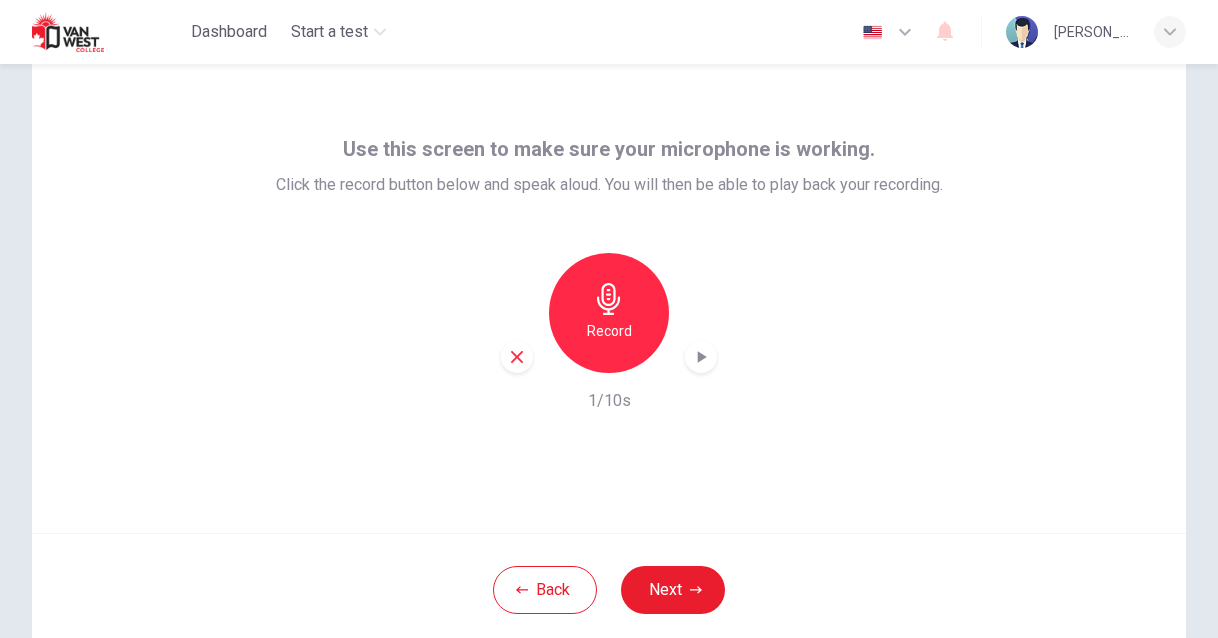 click 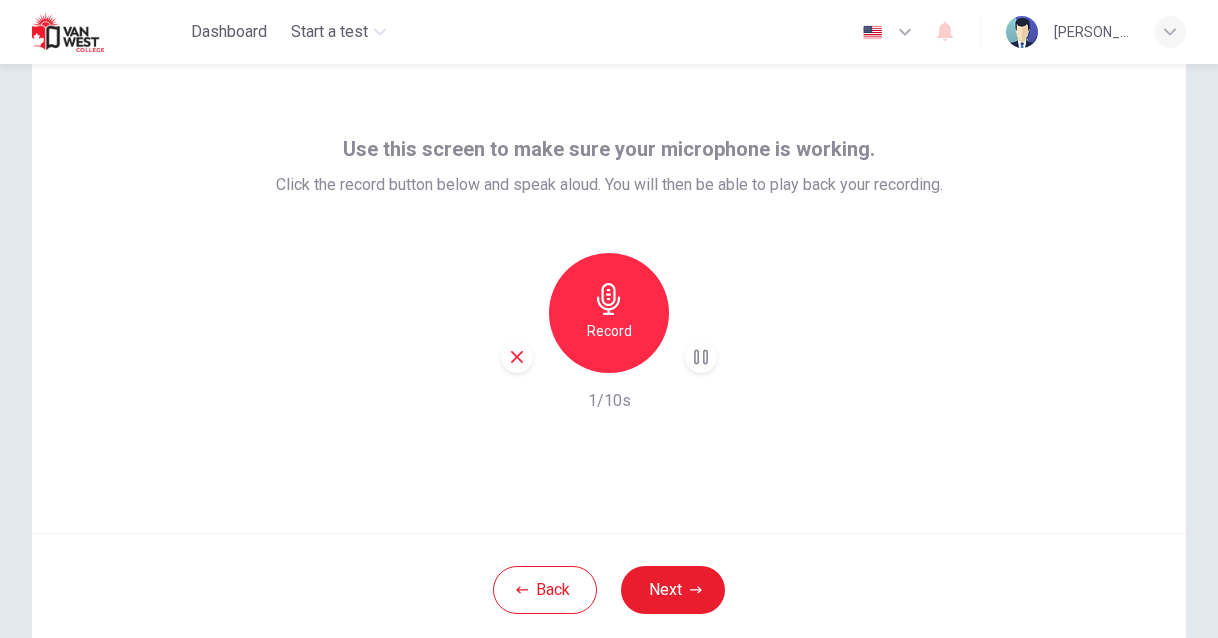 click 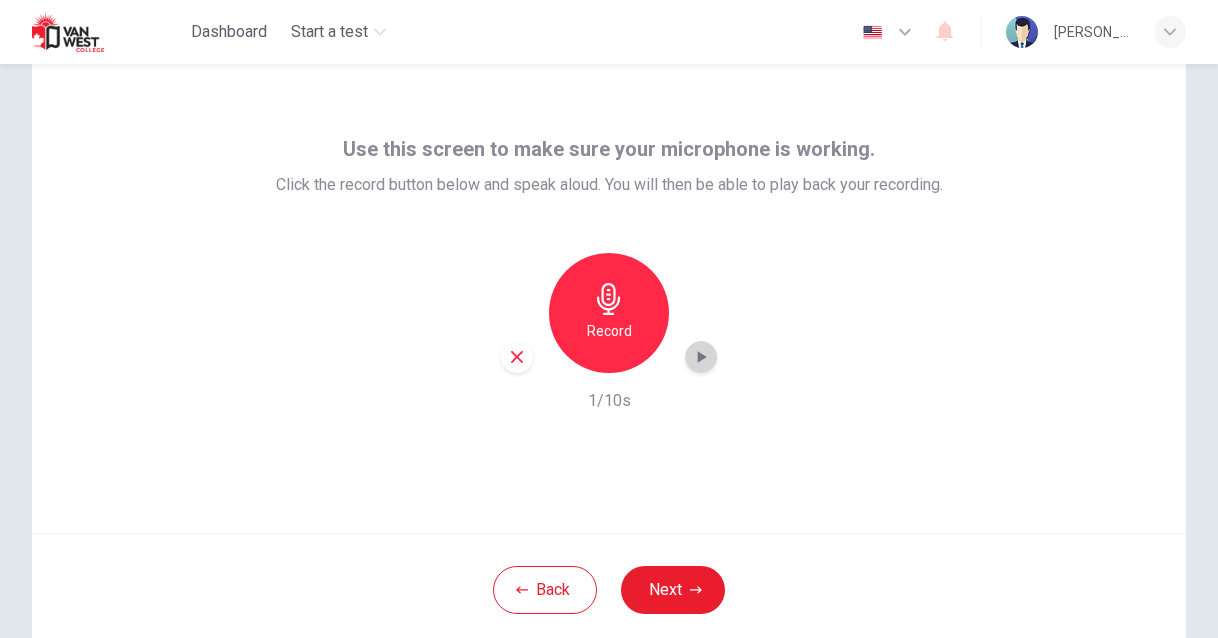 click 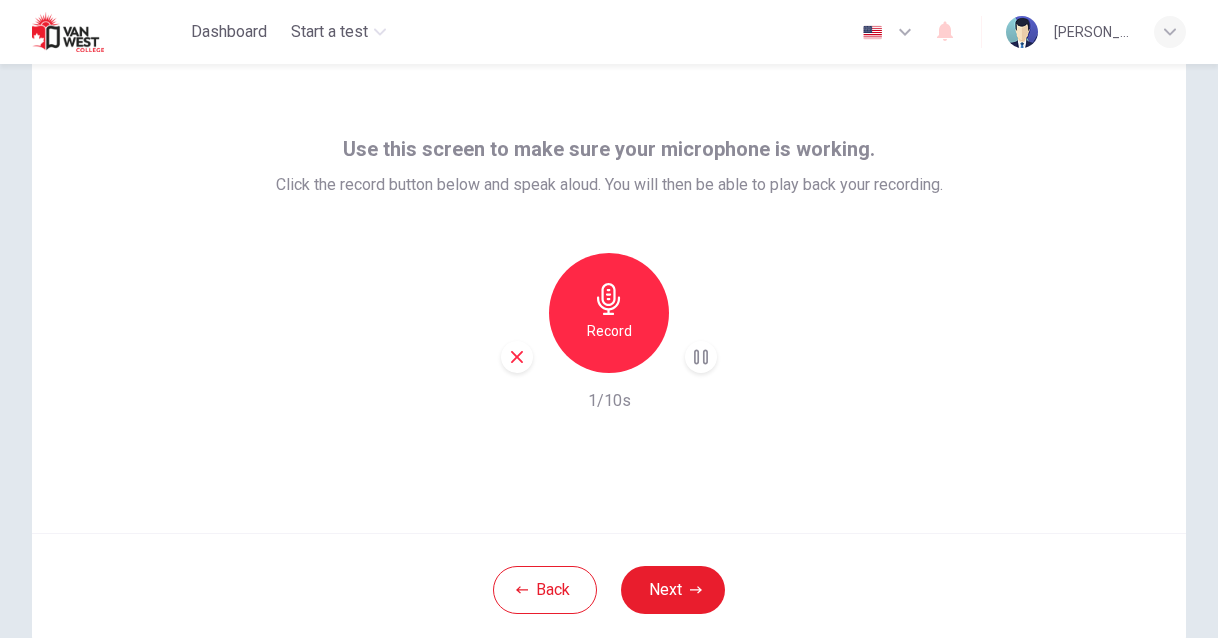 click 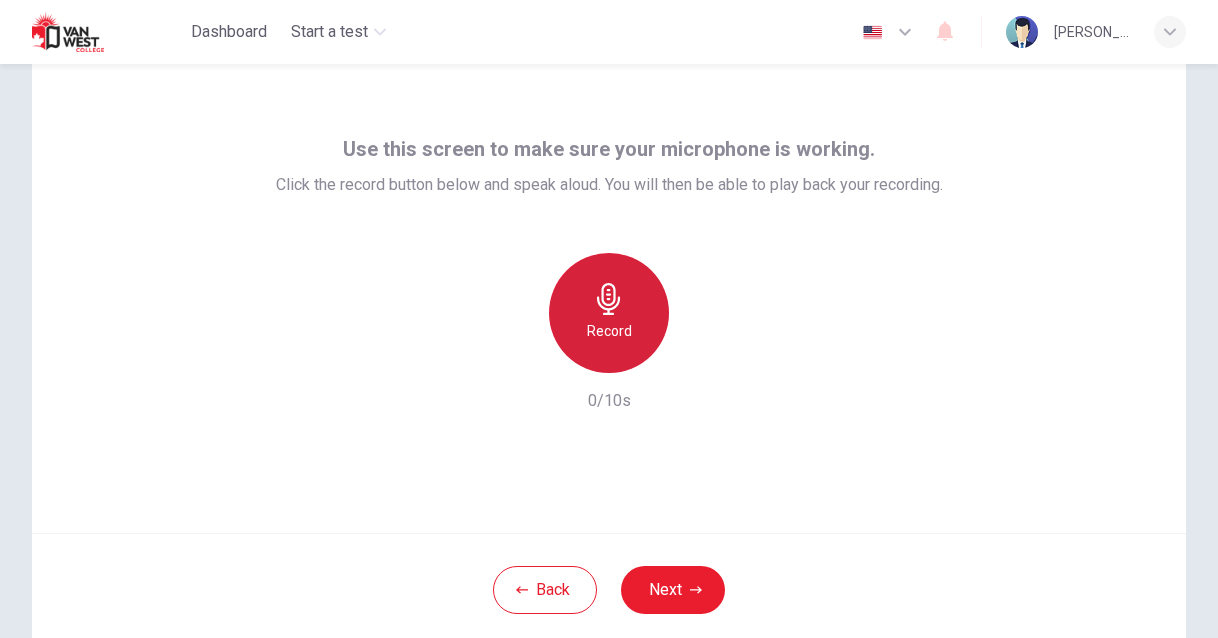 click 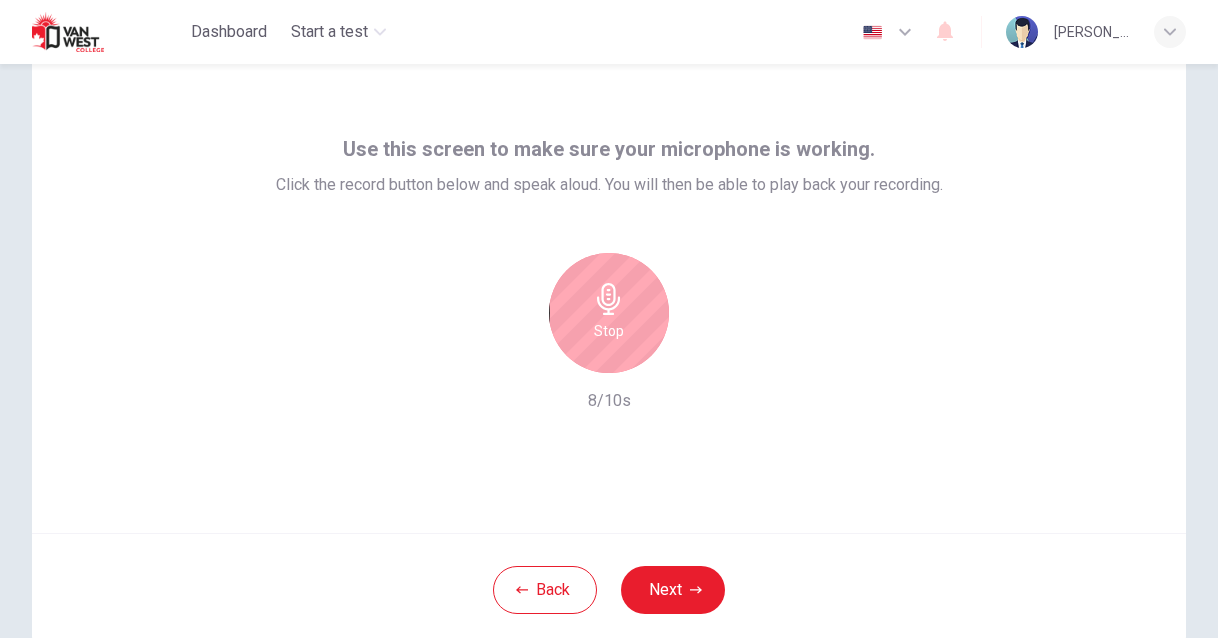 click on "Stop" at bounding box center (609, 313) 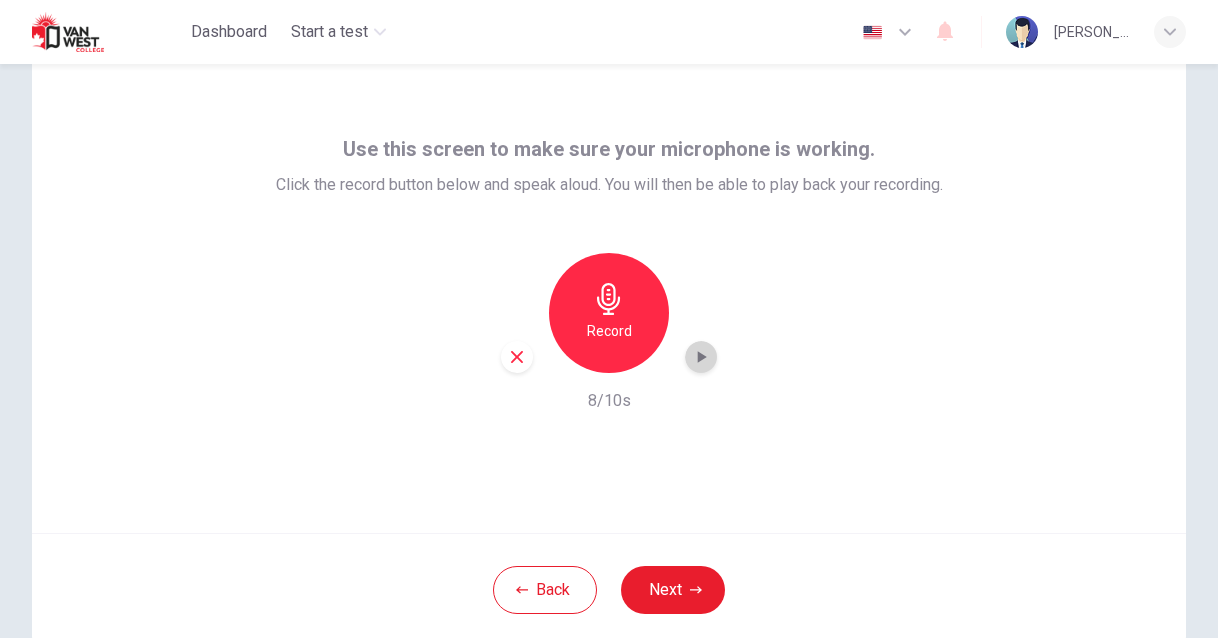 click 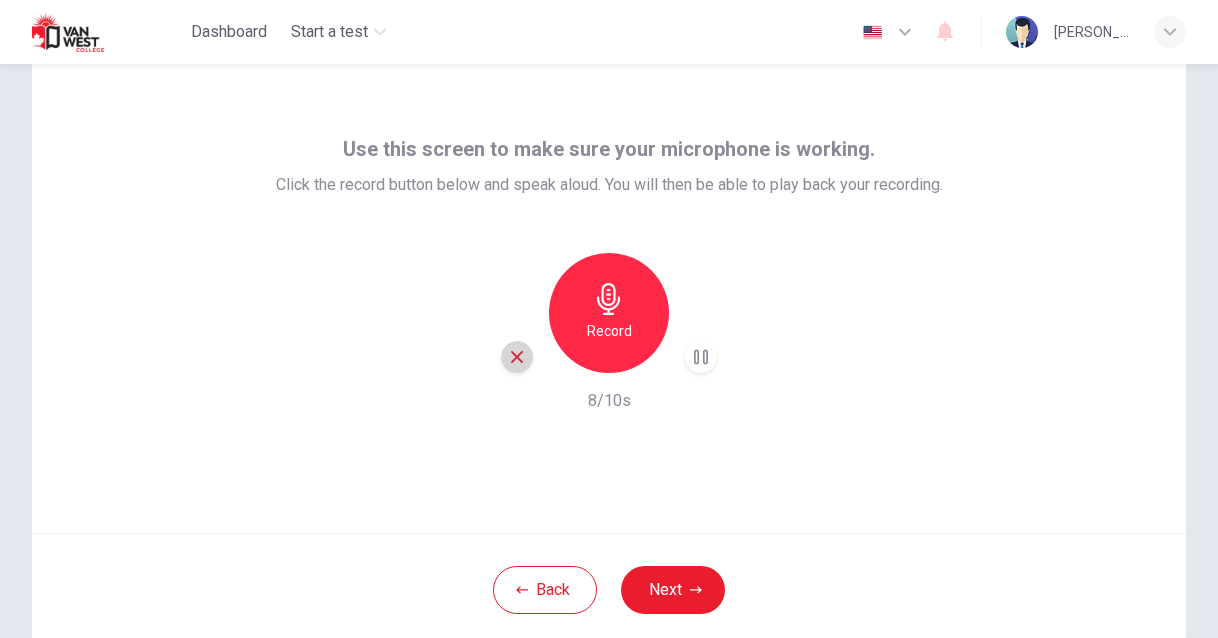 click at bounding box center [517, 357] 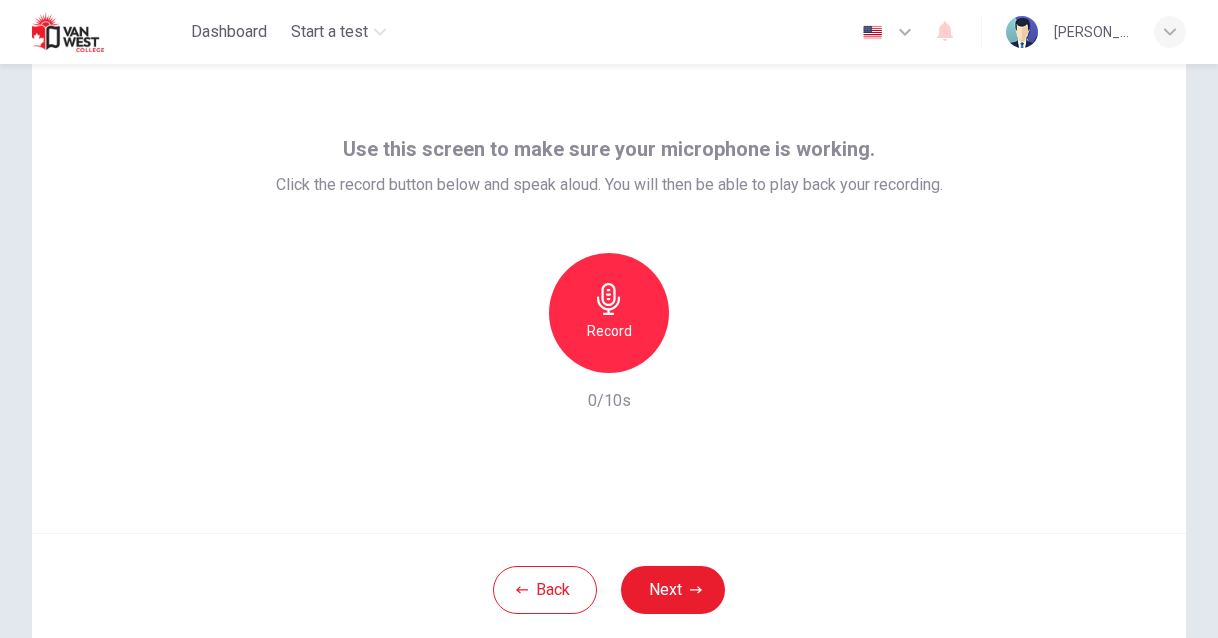 click 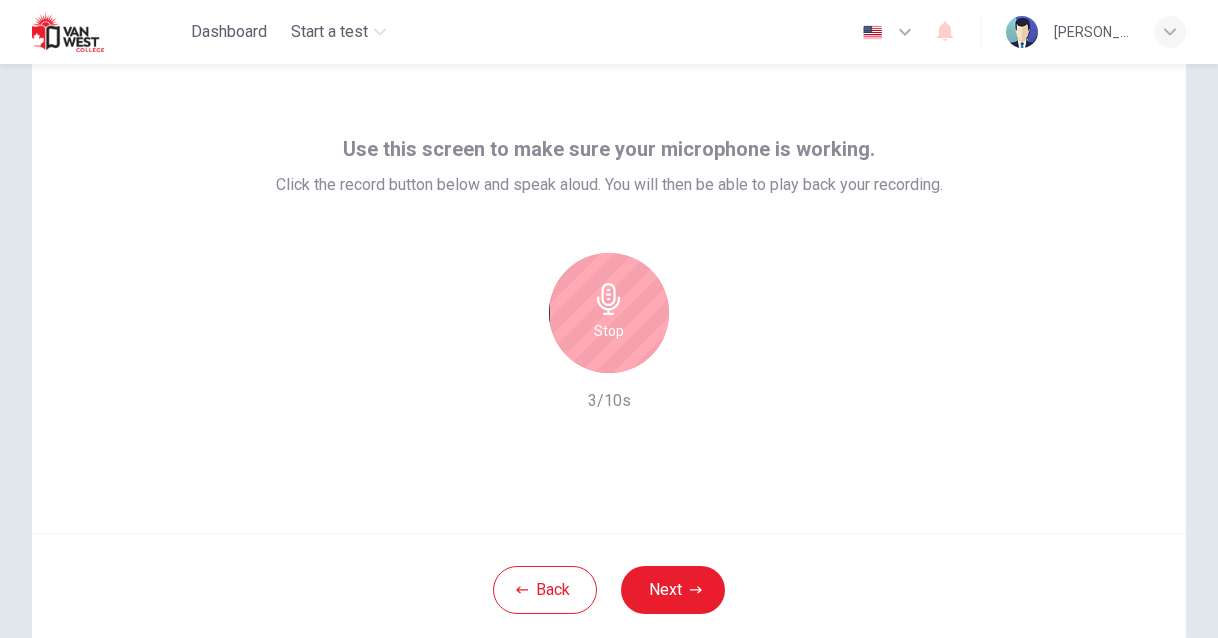 click 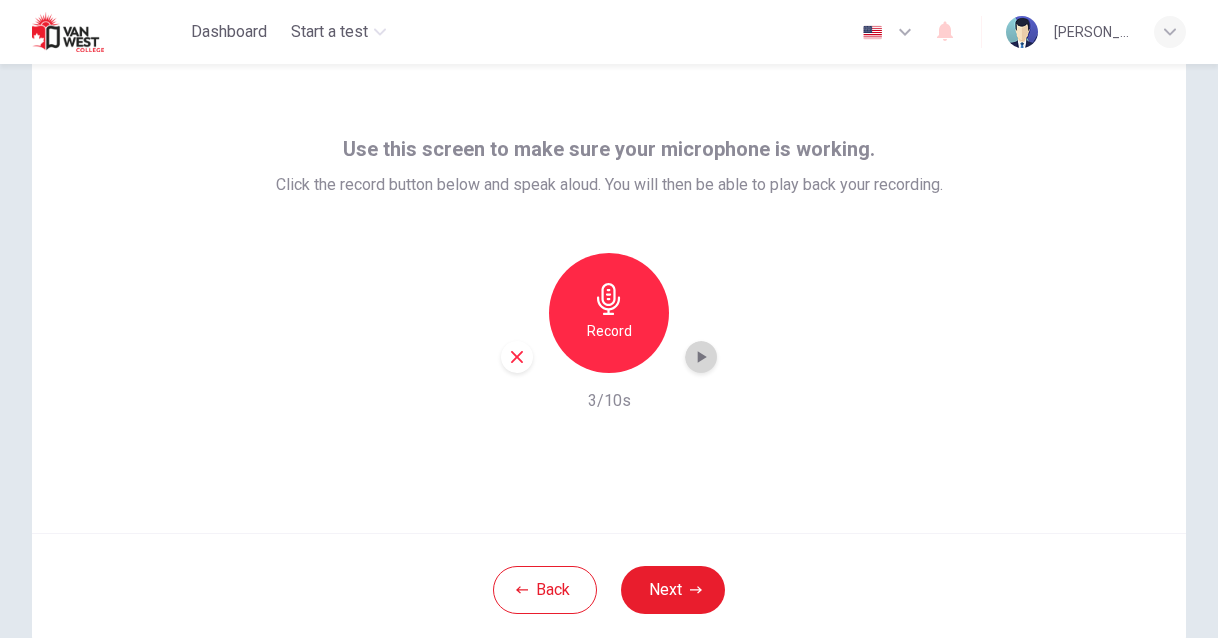 click 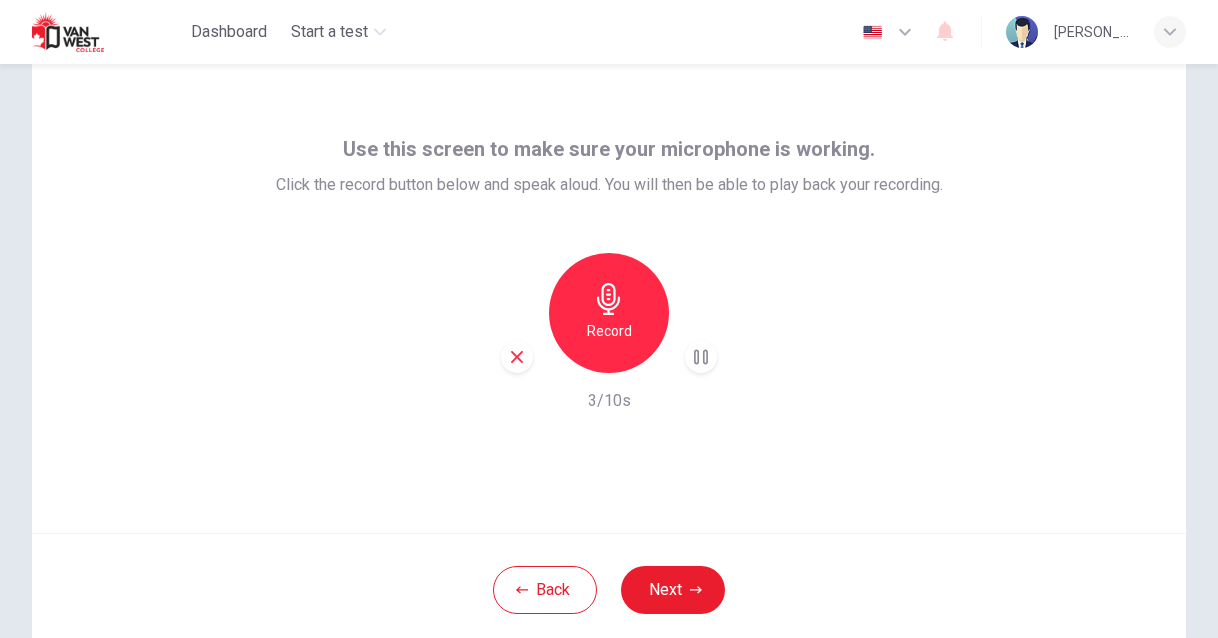 click 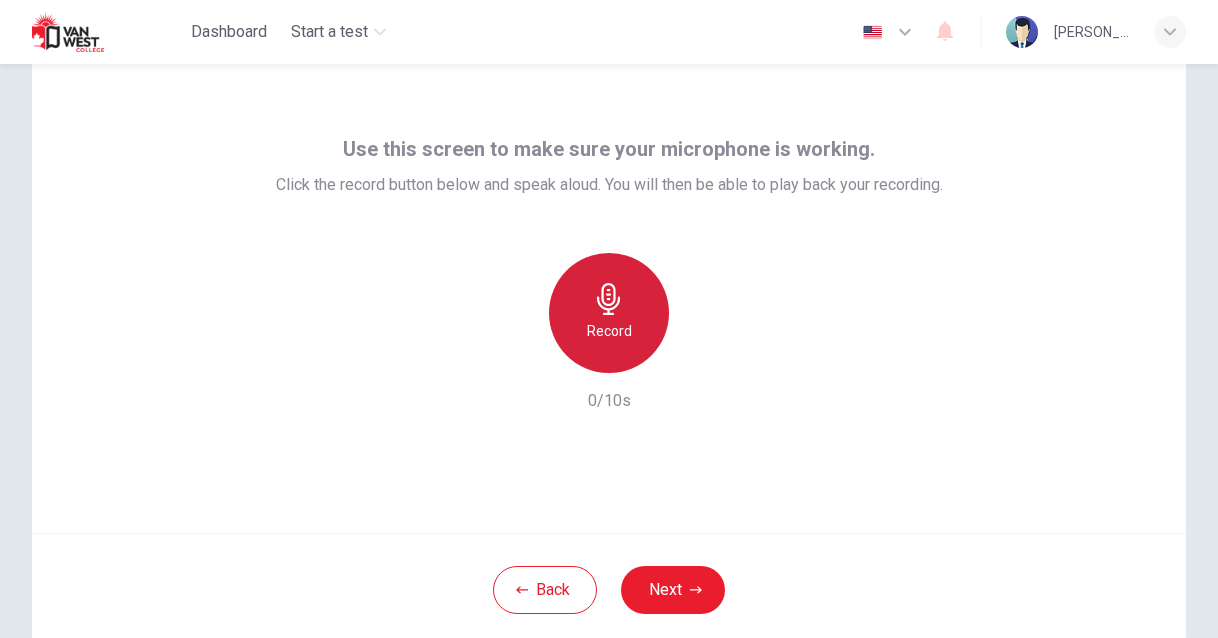 click on "Record" at bounding box center [609, 331] 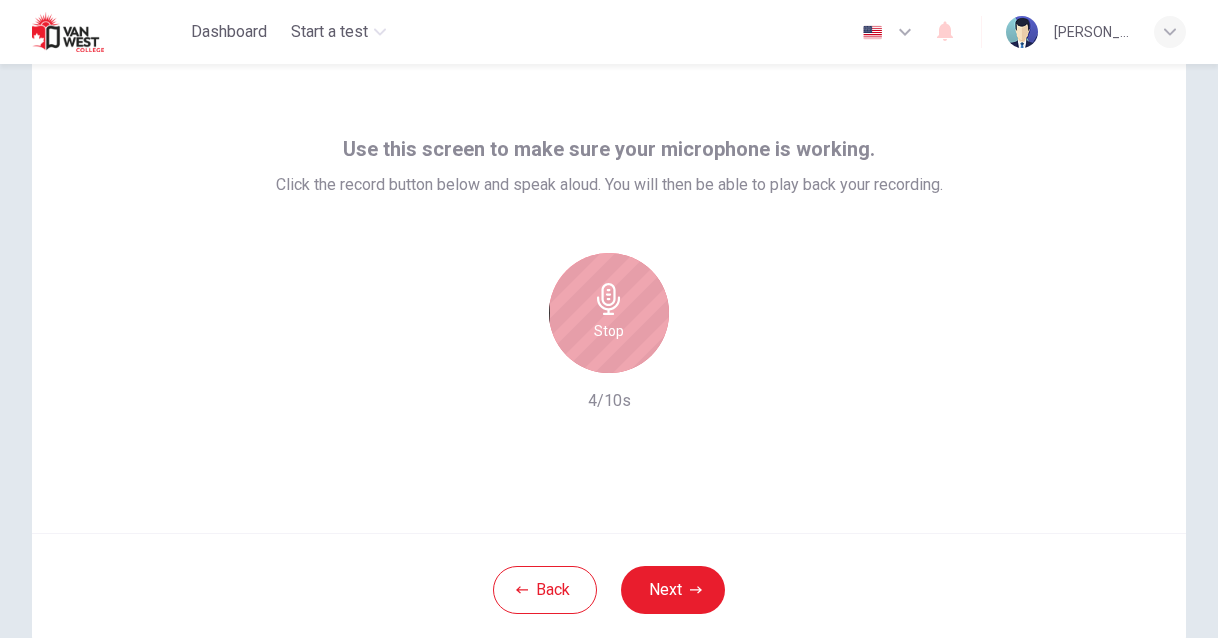 click on "Stop" at bounding box center (609, 313) 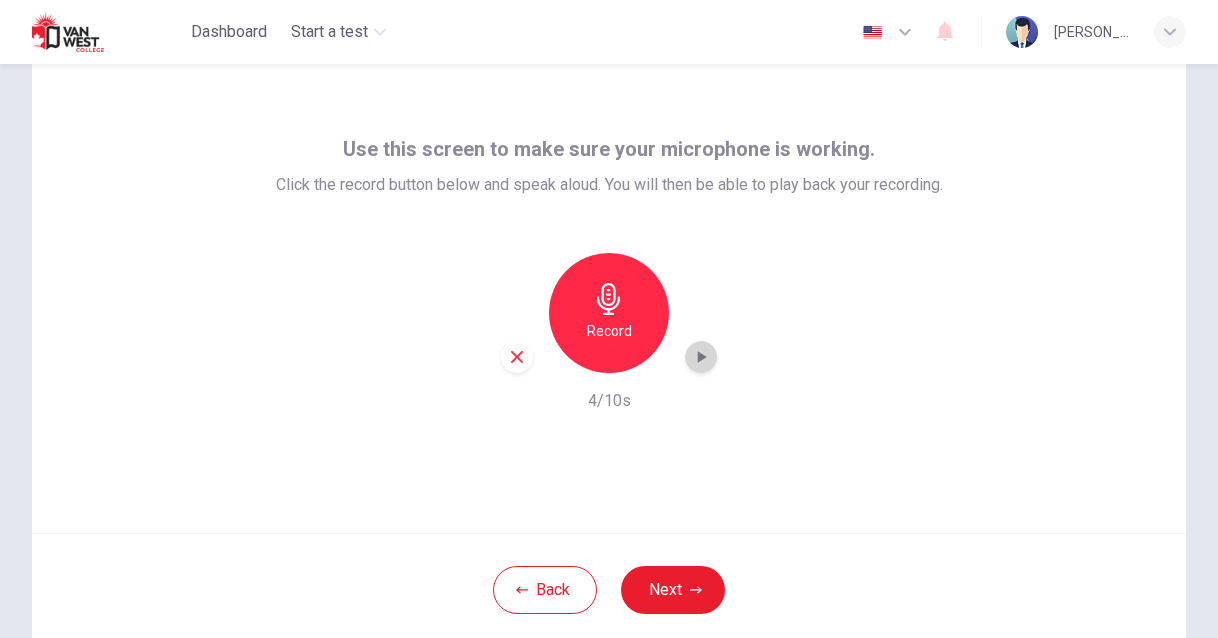 click 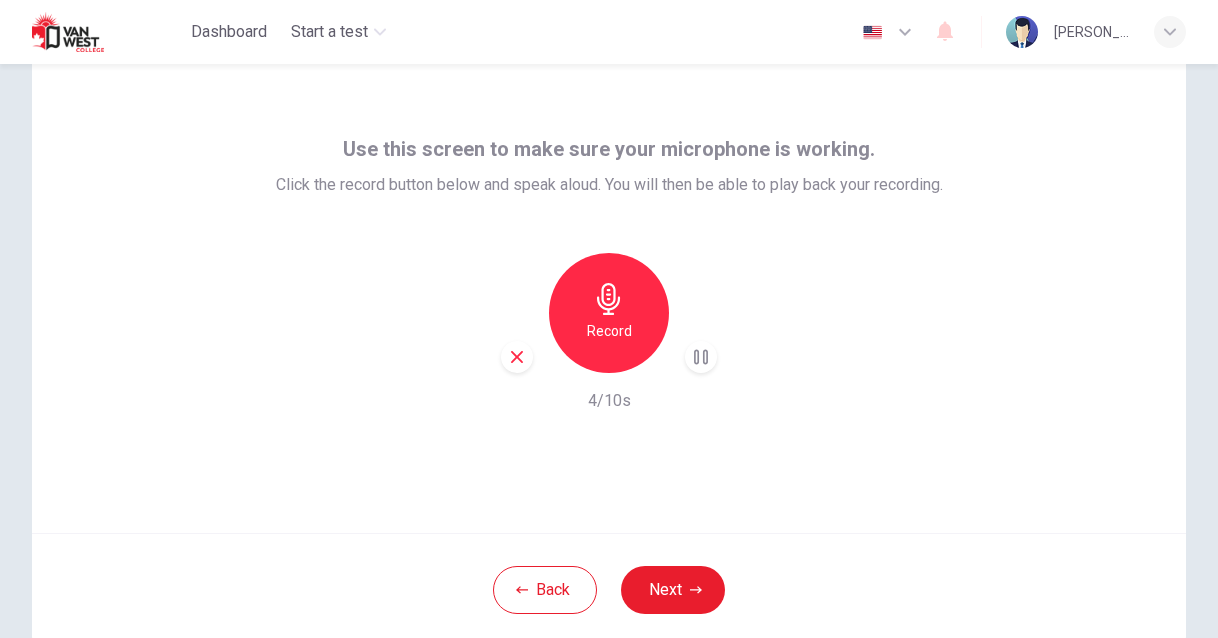 click 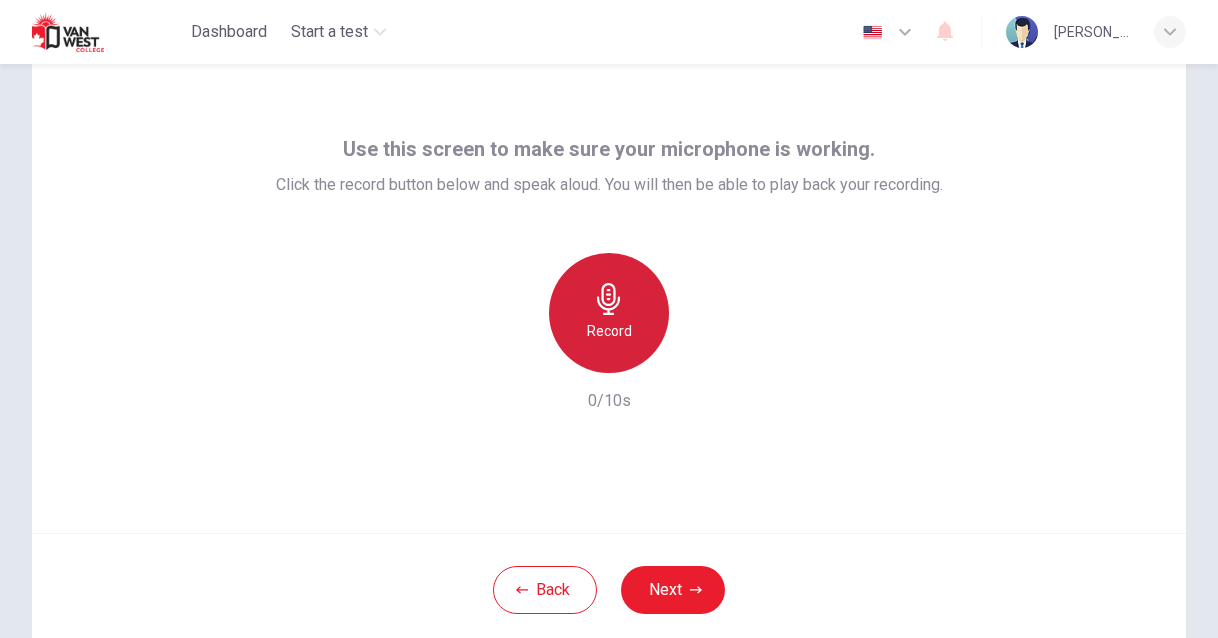 click on "Record" at bounding box center (609, 313) 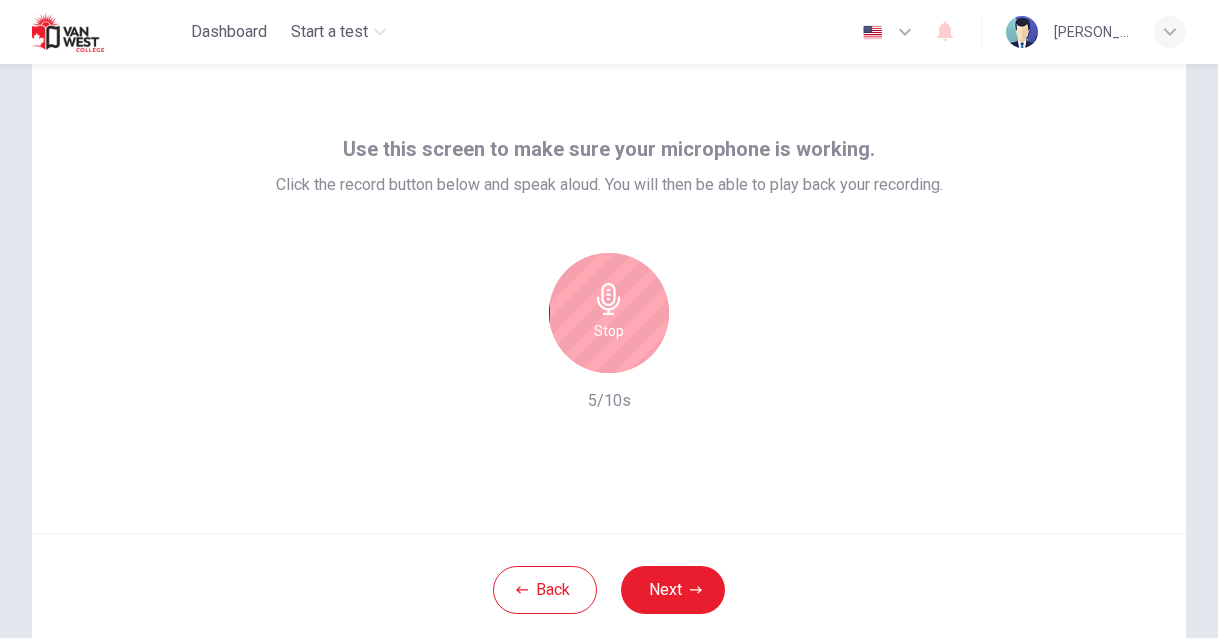 click on "Stop" at bounding box center (609, 313) 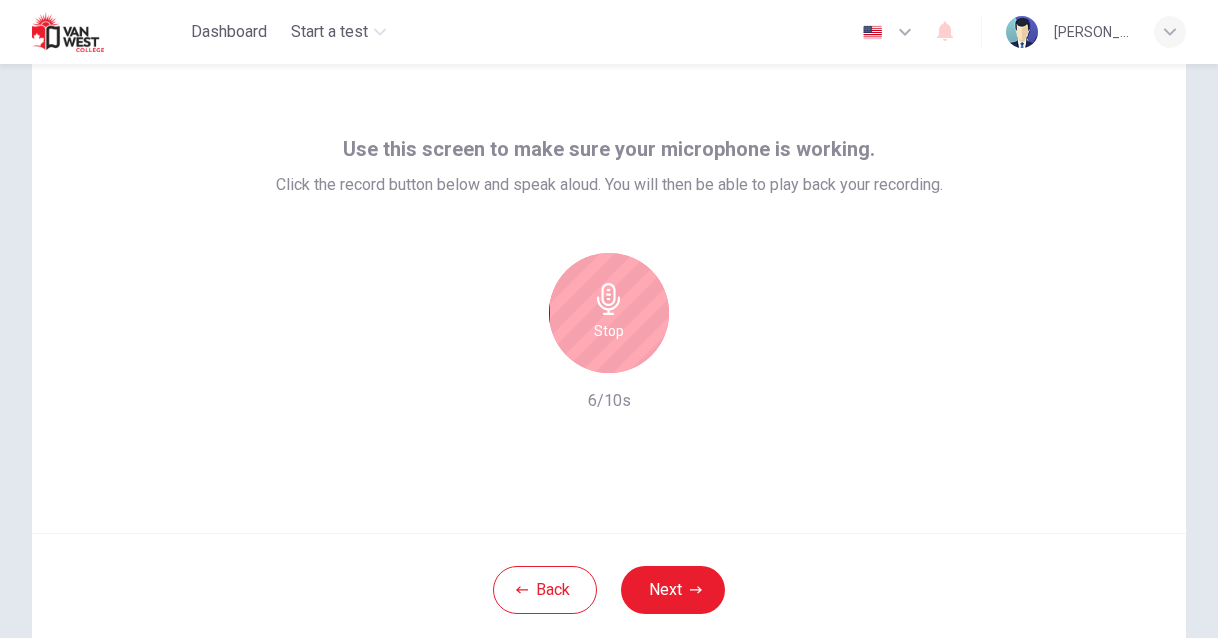 click on "Stop" at bounding box center (609, 313) 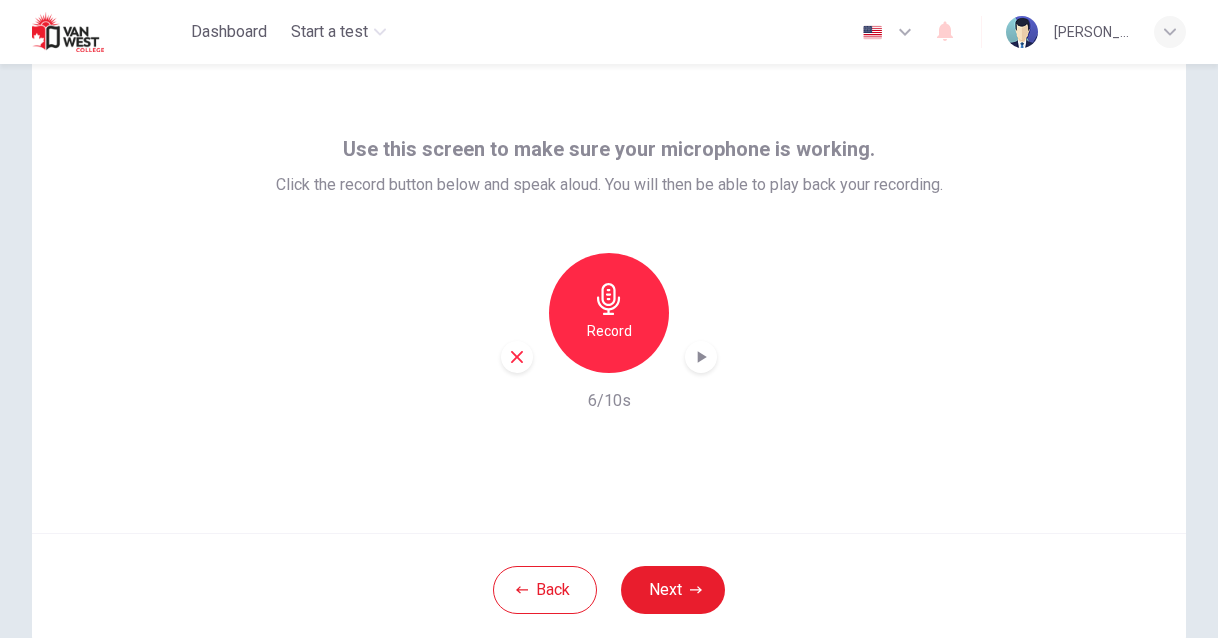 click 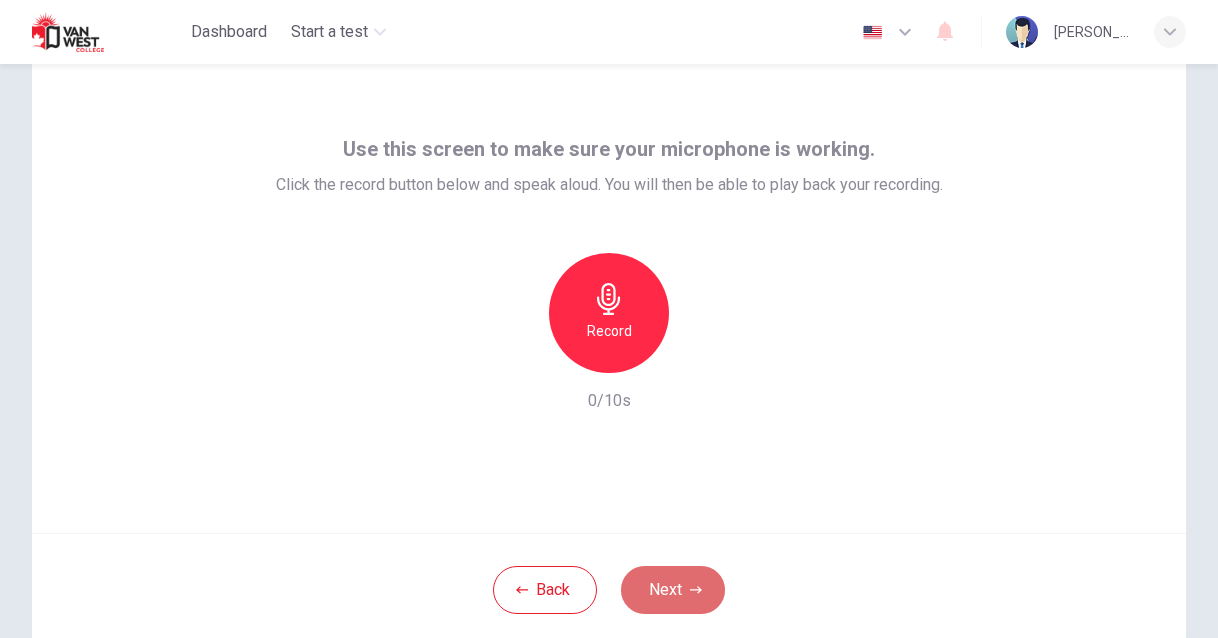 click on "Next" at bounding box center (673, 590) 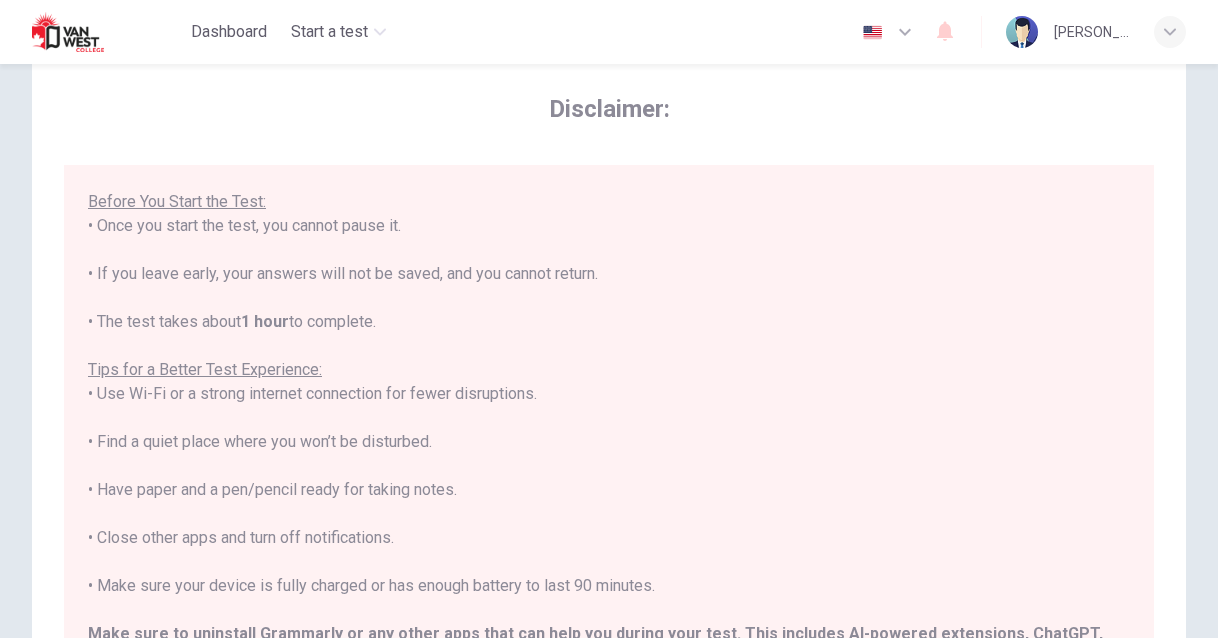 scroll, scrollTop: 189, scrollLeft: 0, axis: vertical 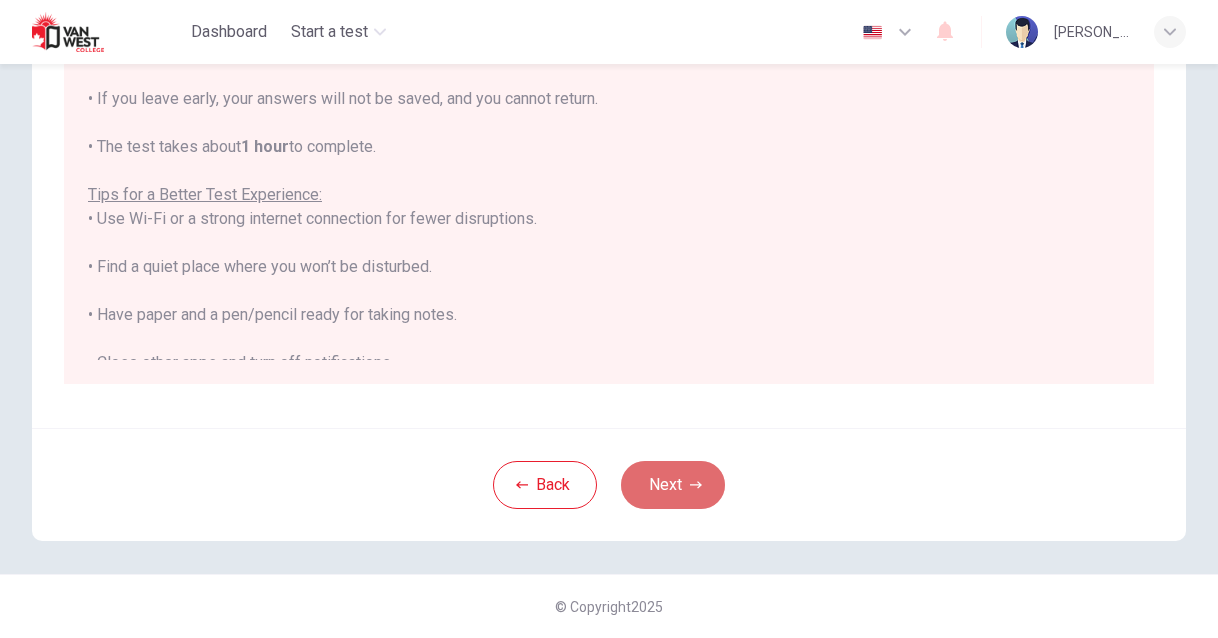 click on "Next" at bounding box center (673, 485) 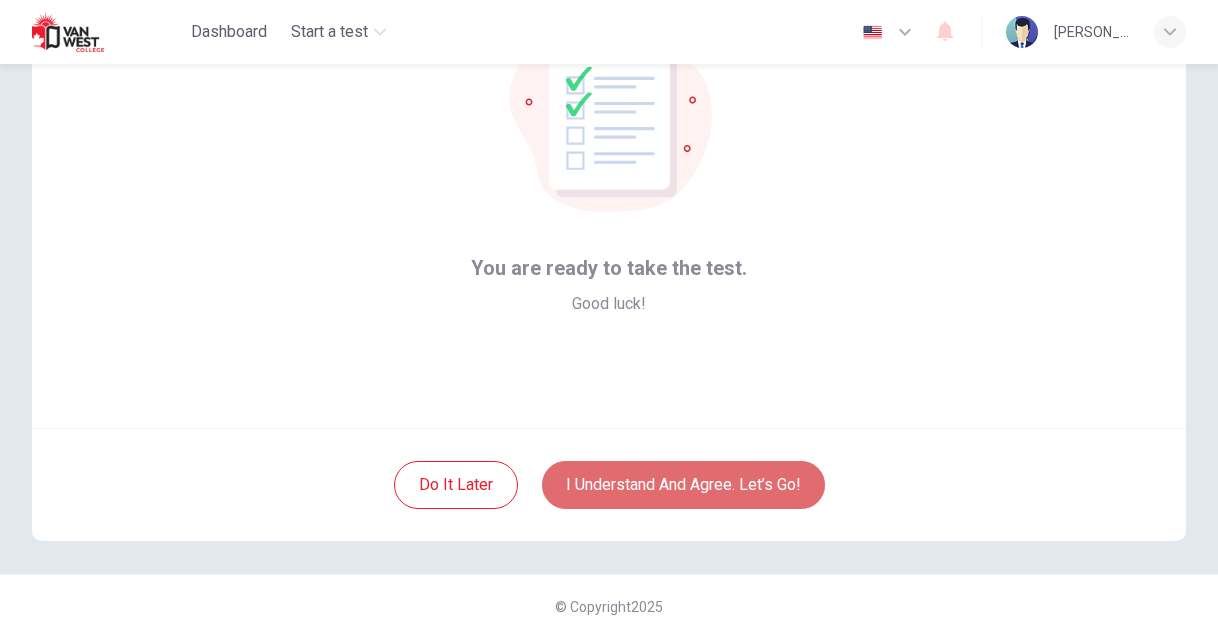 click on "I understand and agree. Let’s go!" at bounding box center [683, 485] 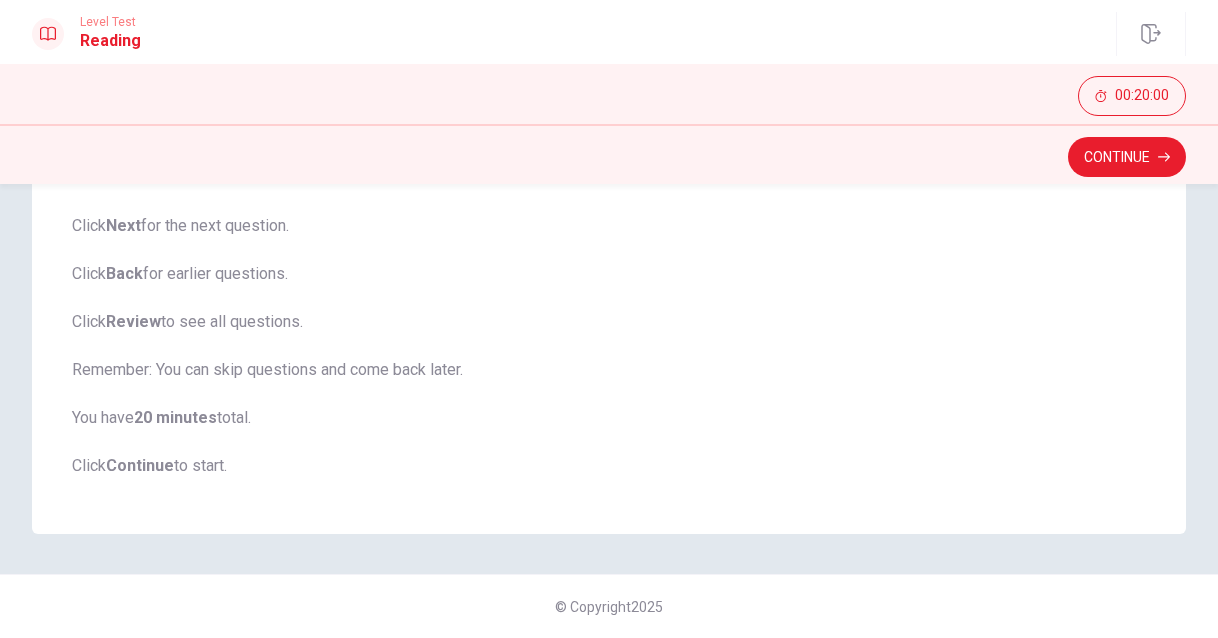 scroll, scrollTop: 330, scrollLeft: 0, axis: vertical 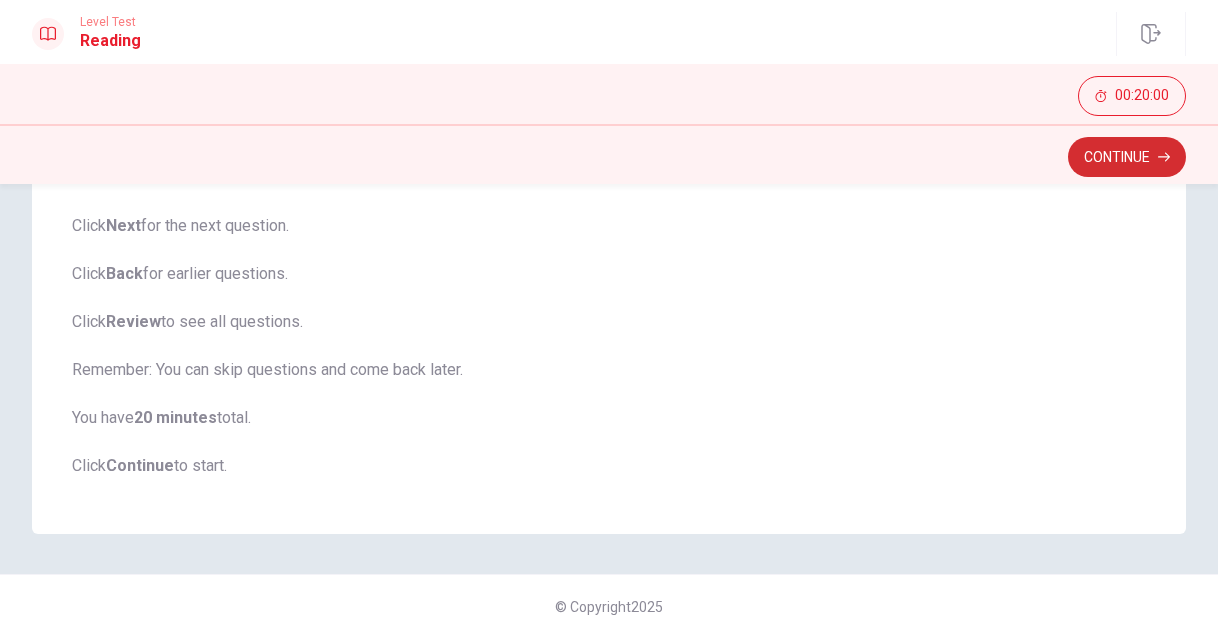 click on "Continue" at bounding box center [1127, 157] 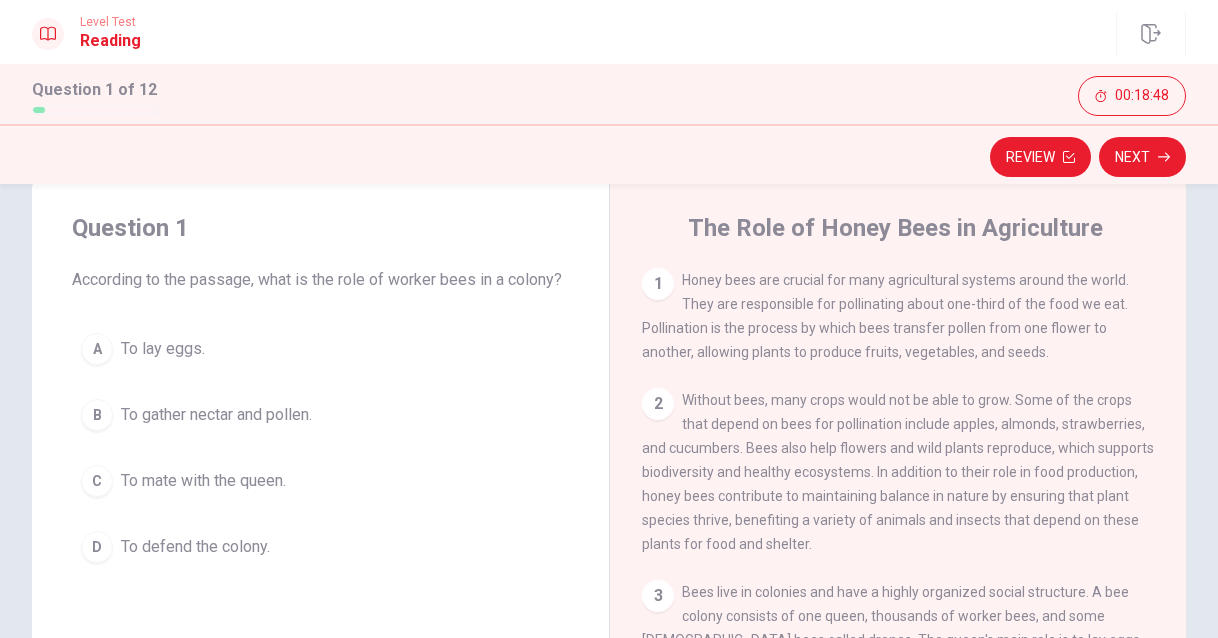 scroll, scrollTop: 42, scrollLeft: 0, axis: vertical 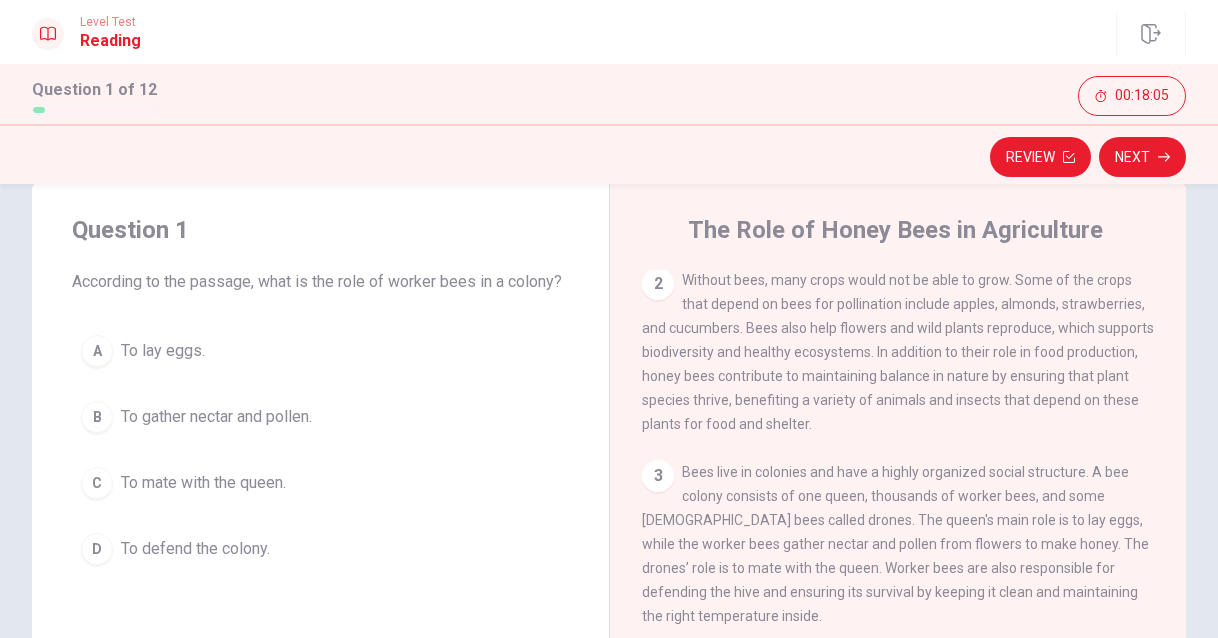 click on "To gather nectar and pollen." at bounding box center [216, 417] 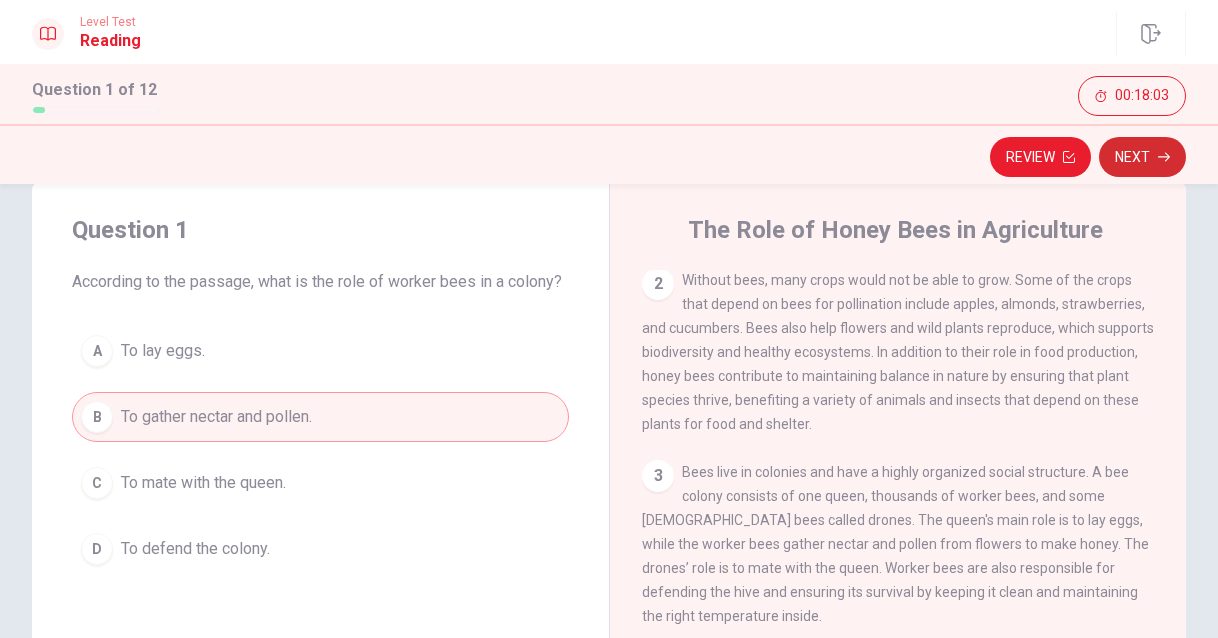 click on "Next" at bounding box center [1142, 157] 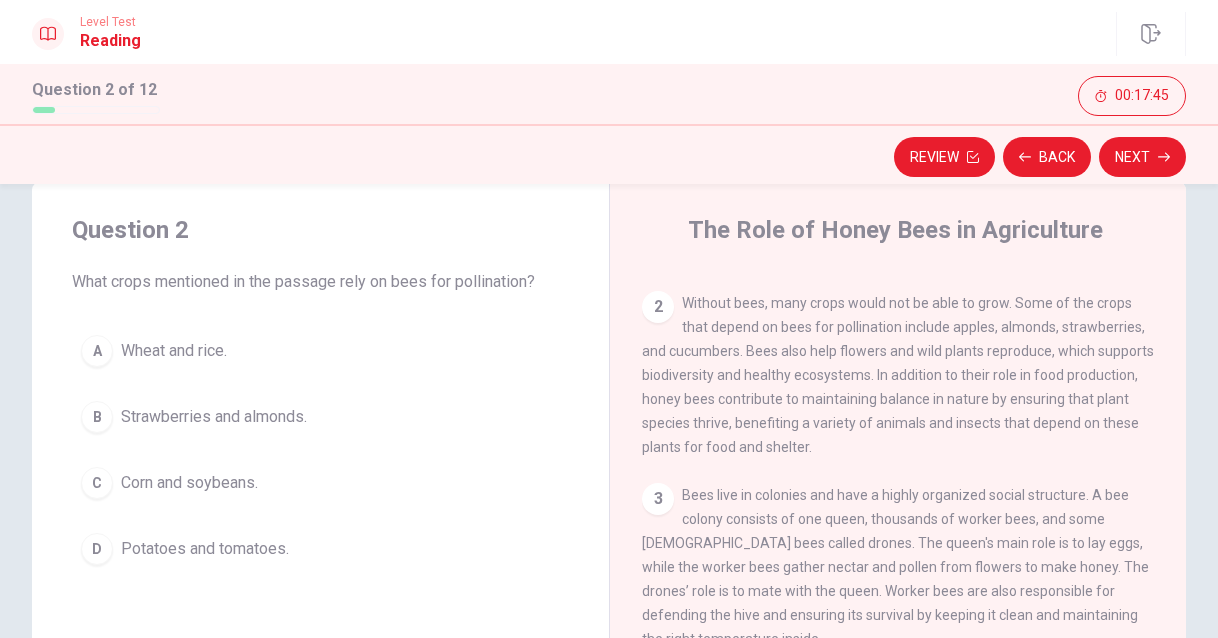 scroll, scrollTop: 100, scrollLeft: 0, axis: vertical 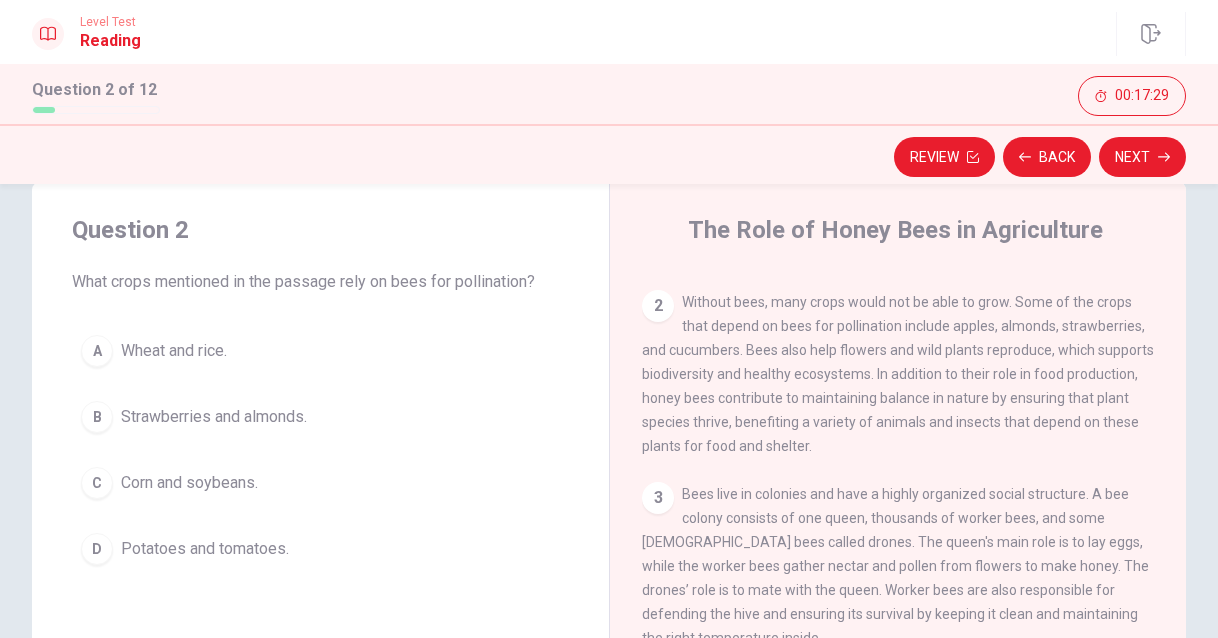 drag, startPoint x: 872, startPoint y: 396, endPoint x: 968, endPoint y: 393, distance: 96.04687 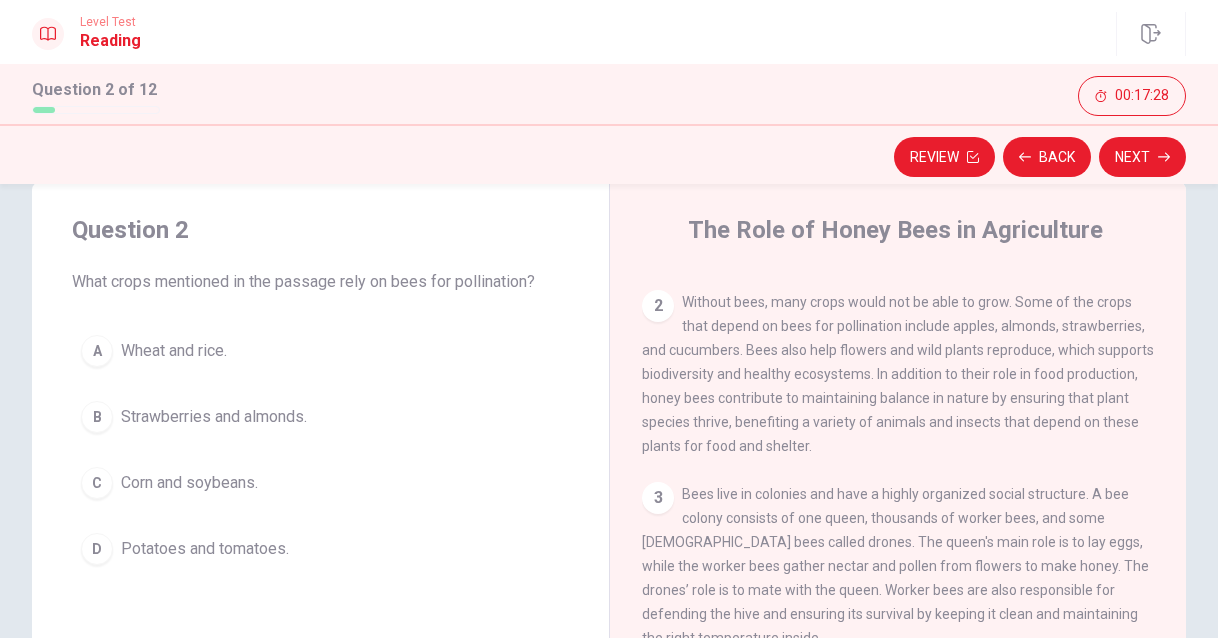 drag, startPoint x: 904, startPoint y: 397, endPoint x: 1003, endPoint y: 394, distance: 99.04544 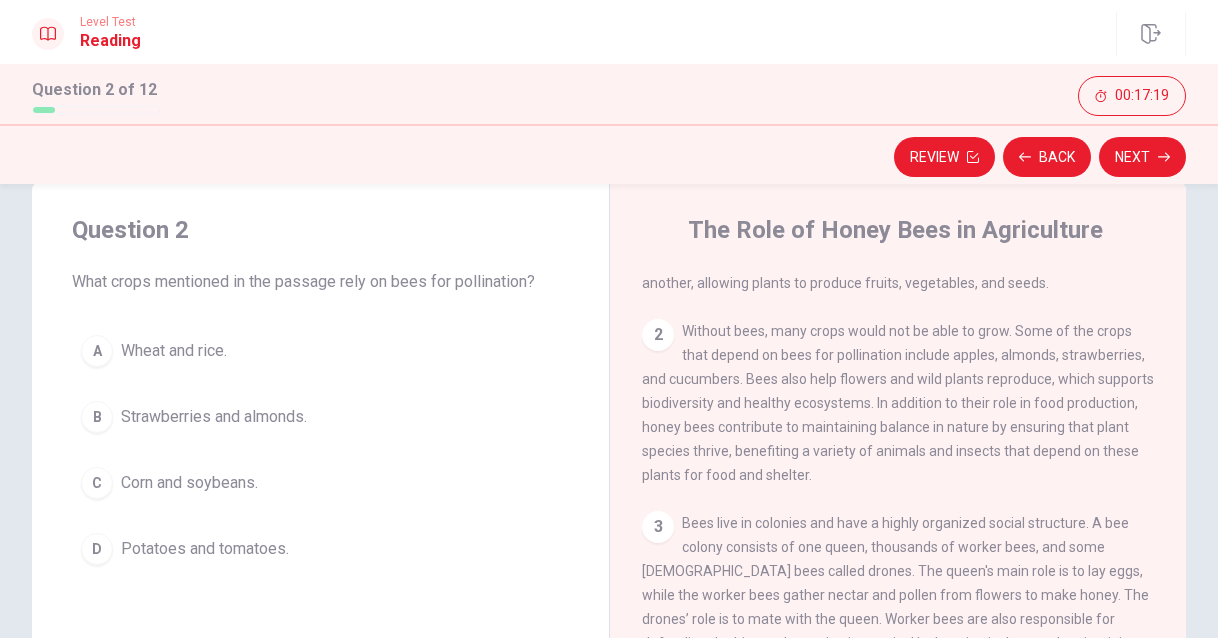 scroll, scrollTop: 0, scrollLeft: 0, axis: both 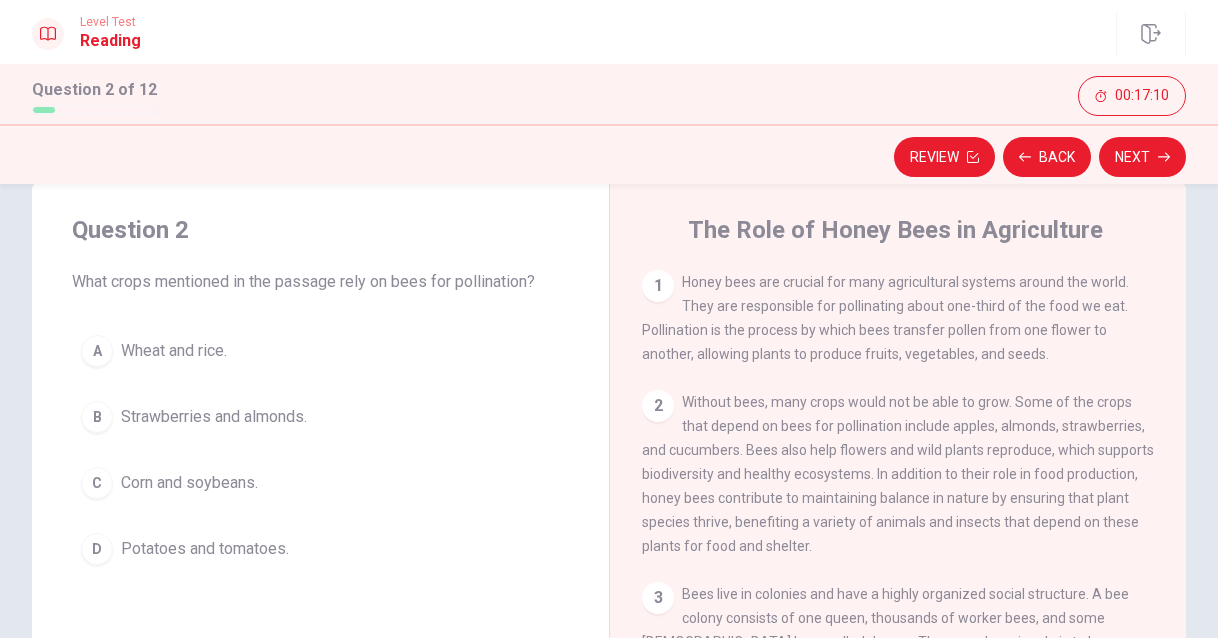 click on "Strawberries and almonds." at bounding box center (214, 417) 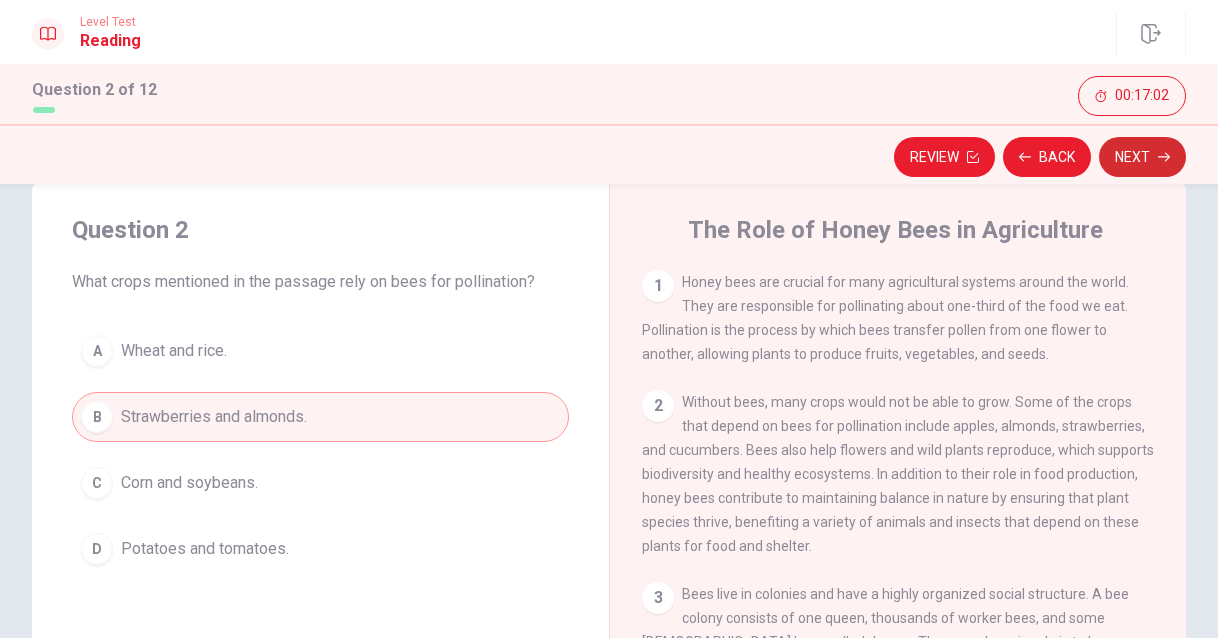 click 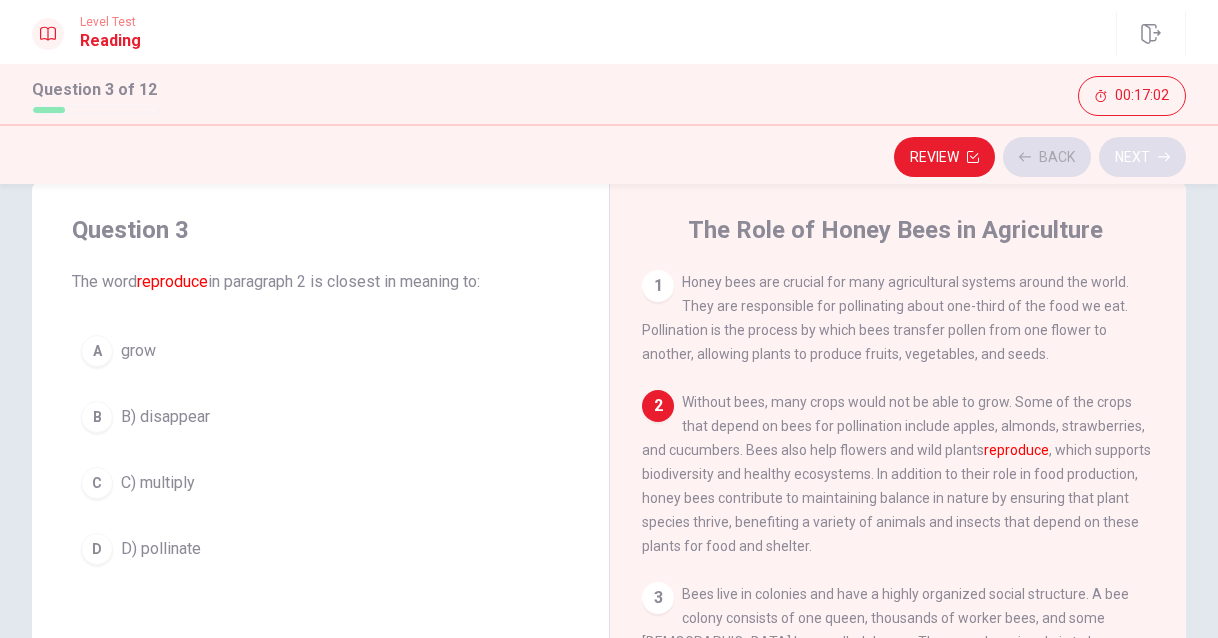 scroll, scrollTop: 120, scrollLeft: 0, axis: vertical 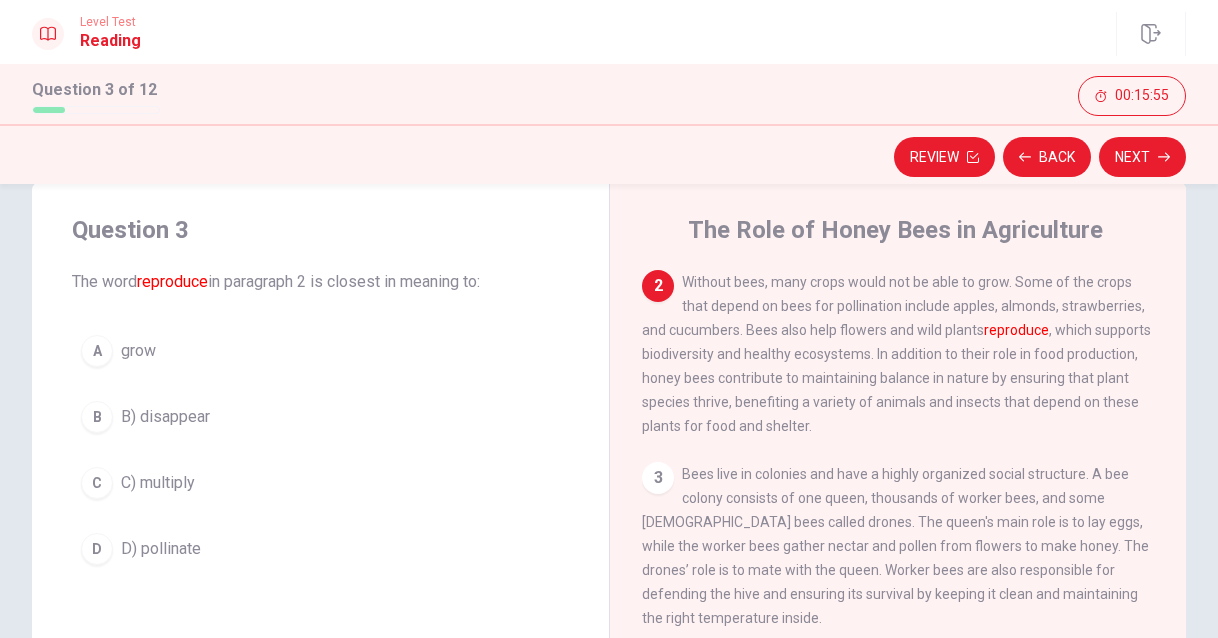 click on "C) multiply" at bounding box center (158, 483) 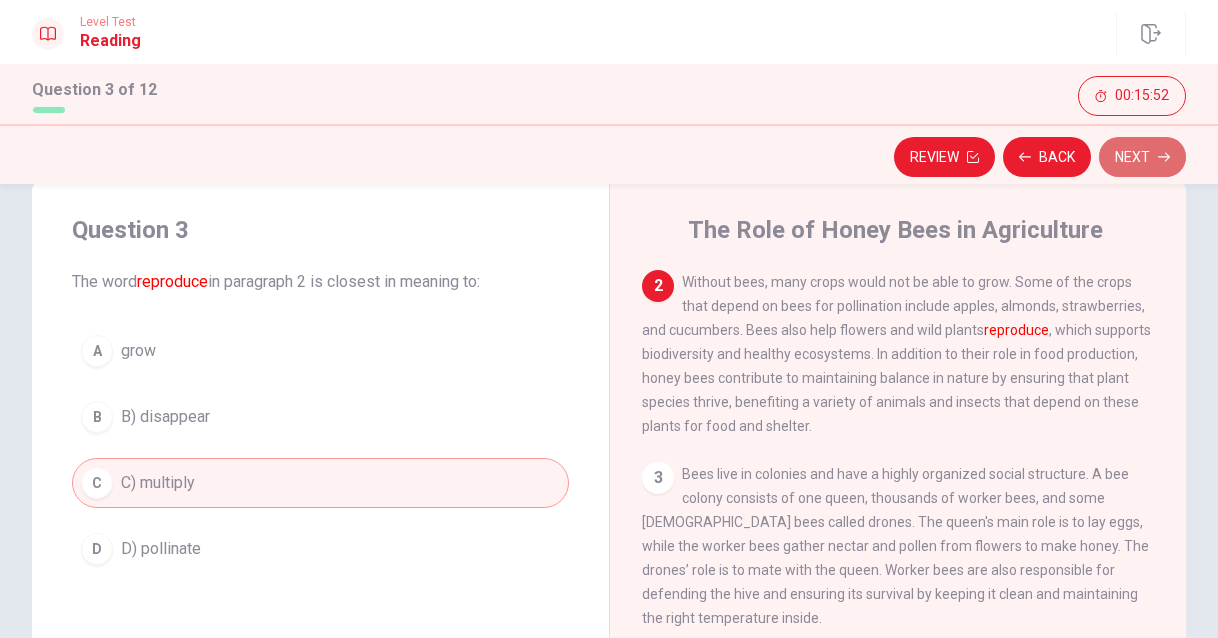 click on "Next" at bounding box center (1142, 157) 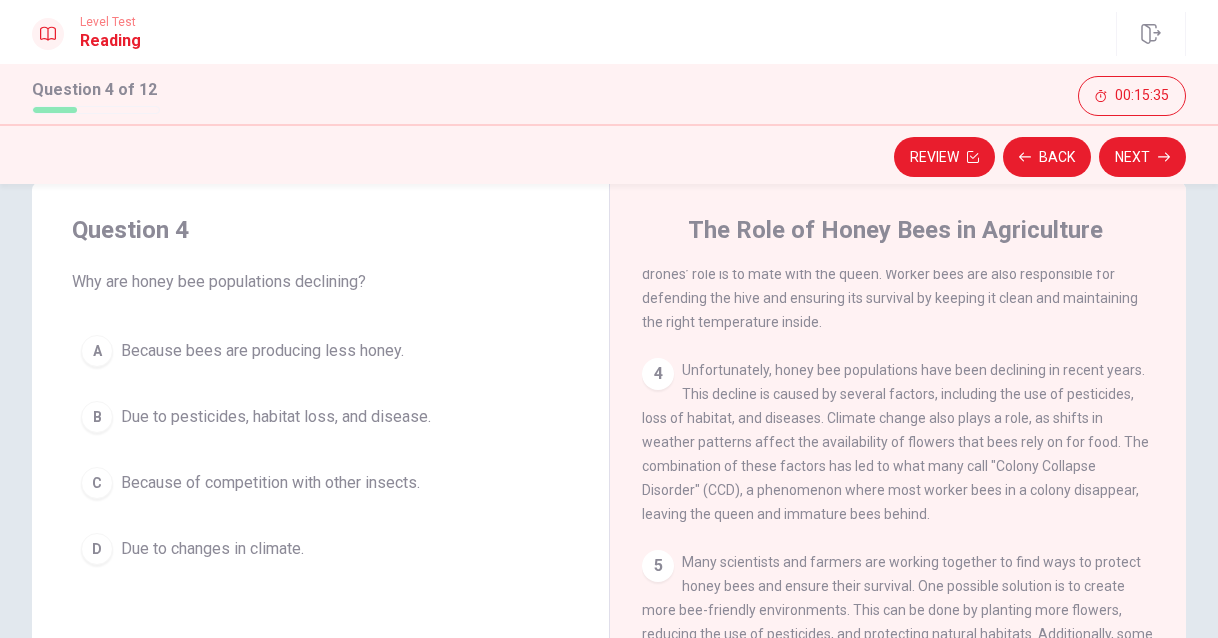 scroll, scrollTop: 418, scrollLeft: 0, axis: vertical 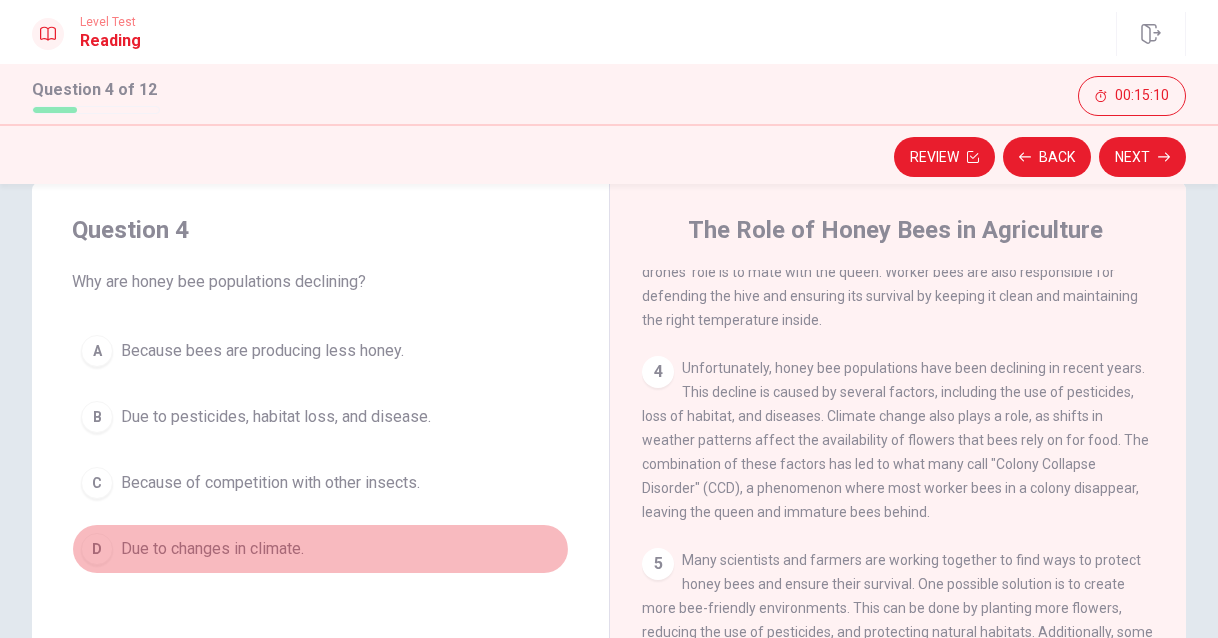 click on "Due to changes in climate." at bounding box center (212, 549) 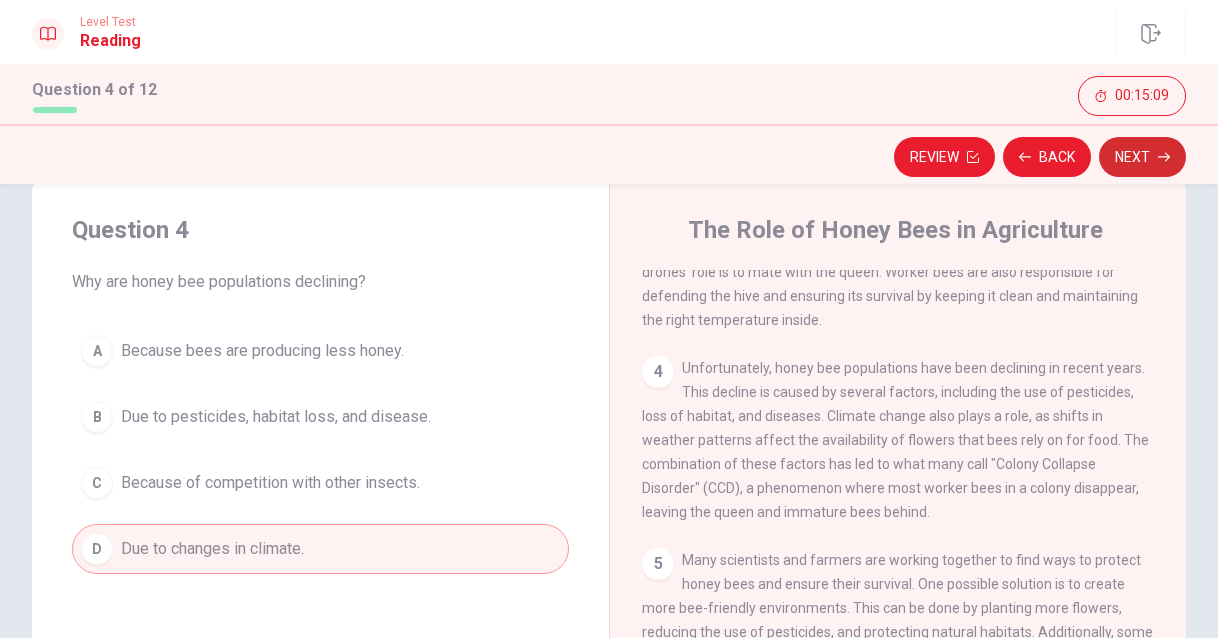 click on "Next" at bounding box center (1142, 157) 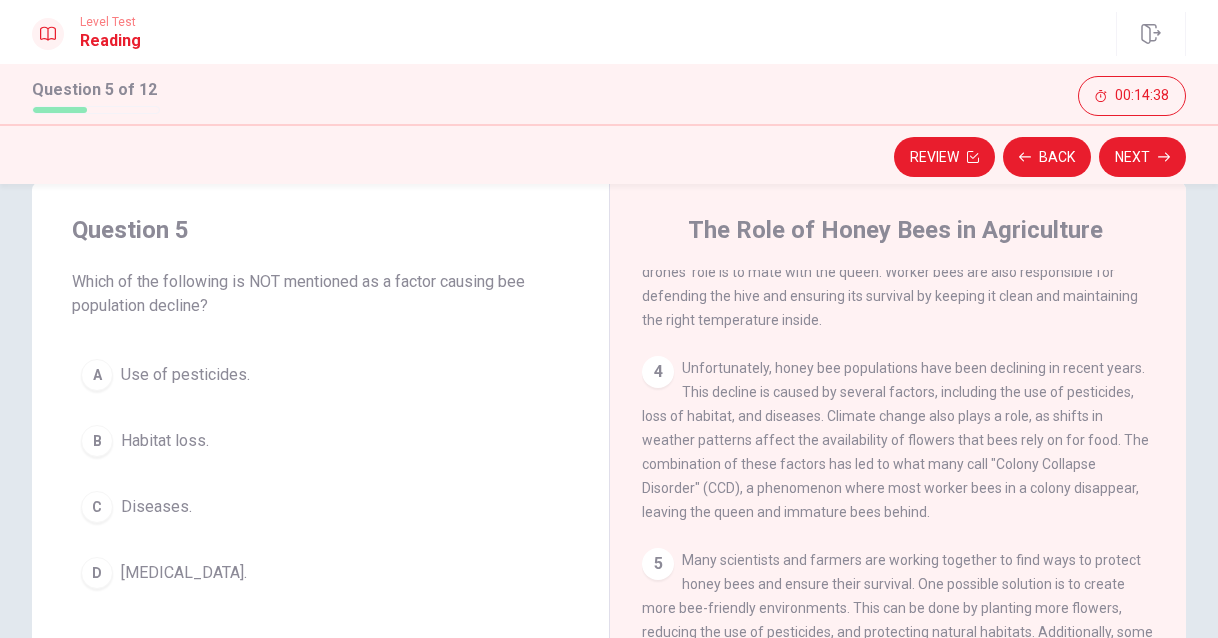 click on "D [MEDICAL_DATA]." at bounding box center (320, 573) 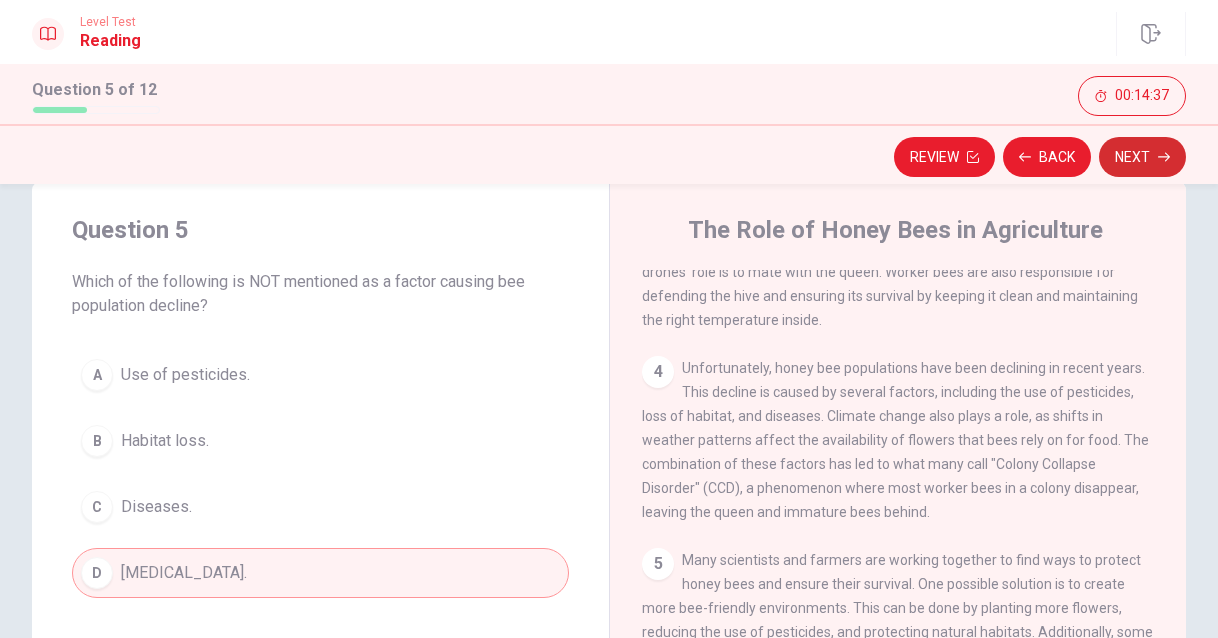 click on "Next" at bounding box center (1142, 157) 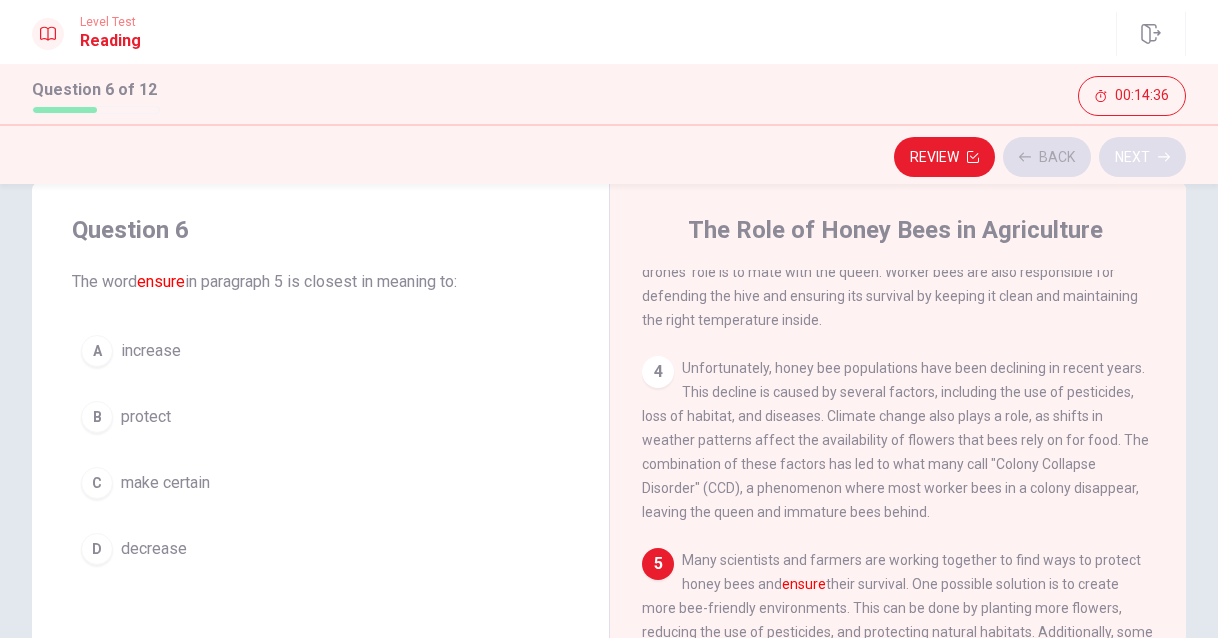 scroll, scrollTop: 505, scrollLeft: 0, axis: vertical 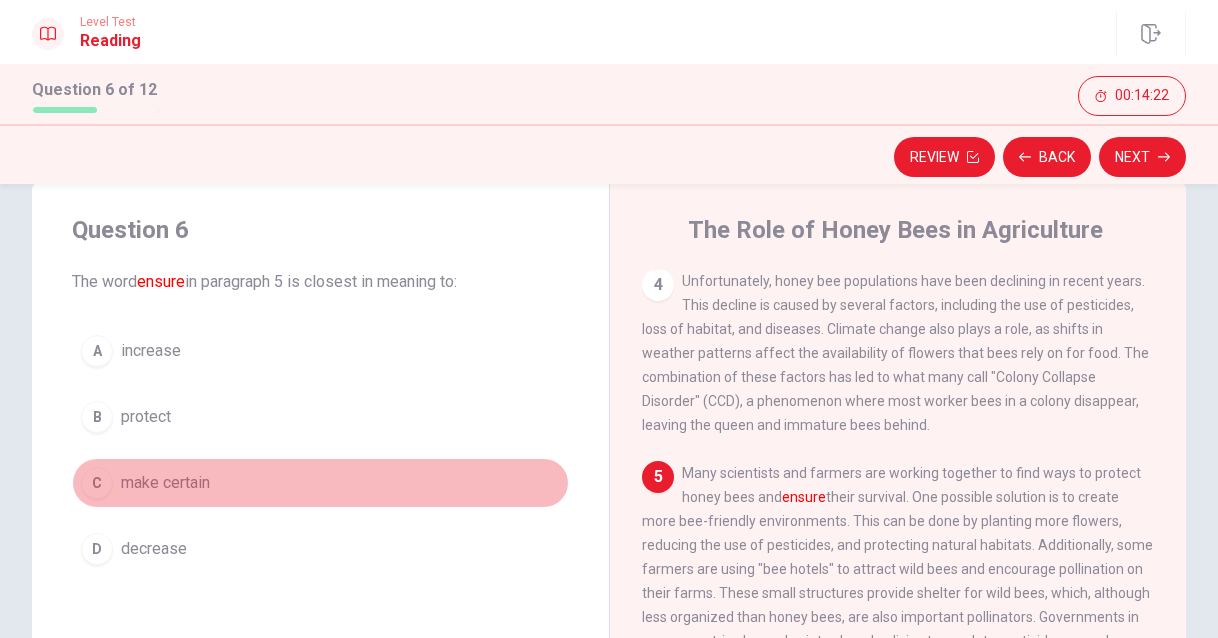 click on "make certain" at bounding box center (165, 483) 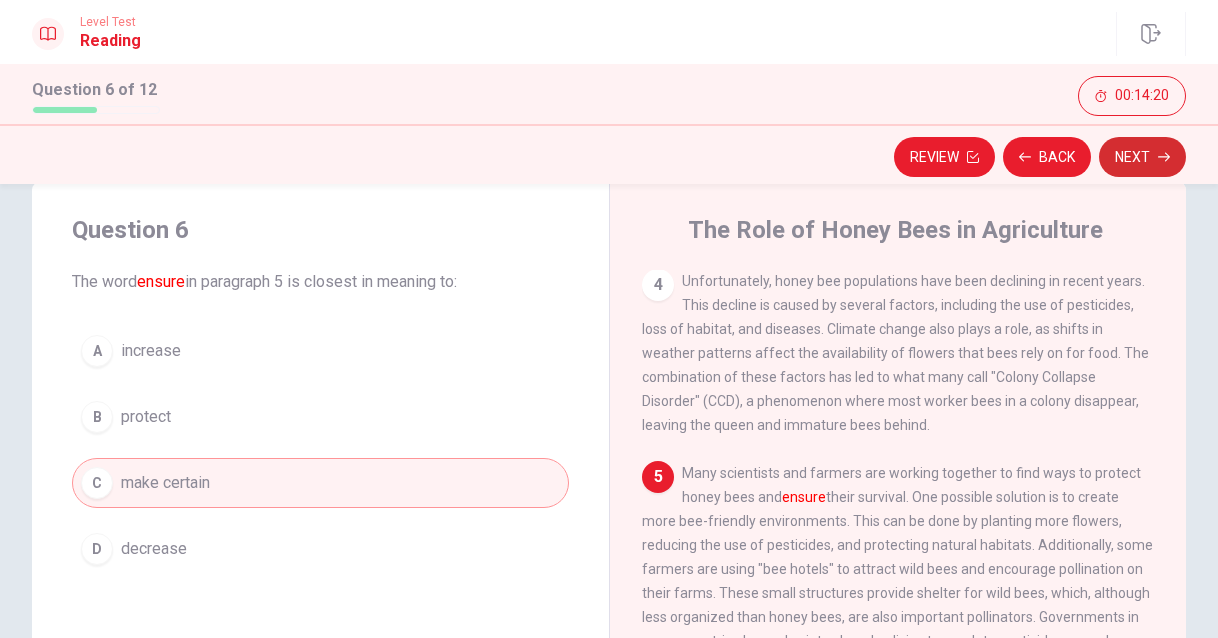 click on "Next" at bounding box center (1142, 157) 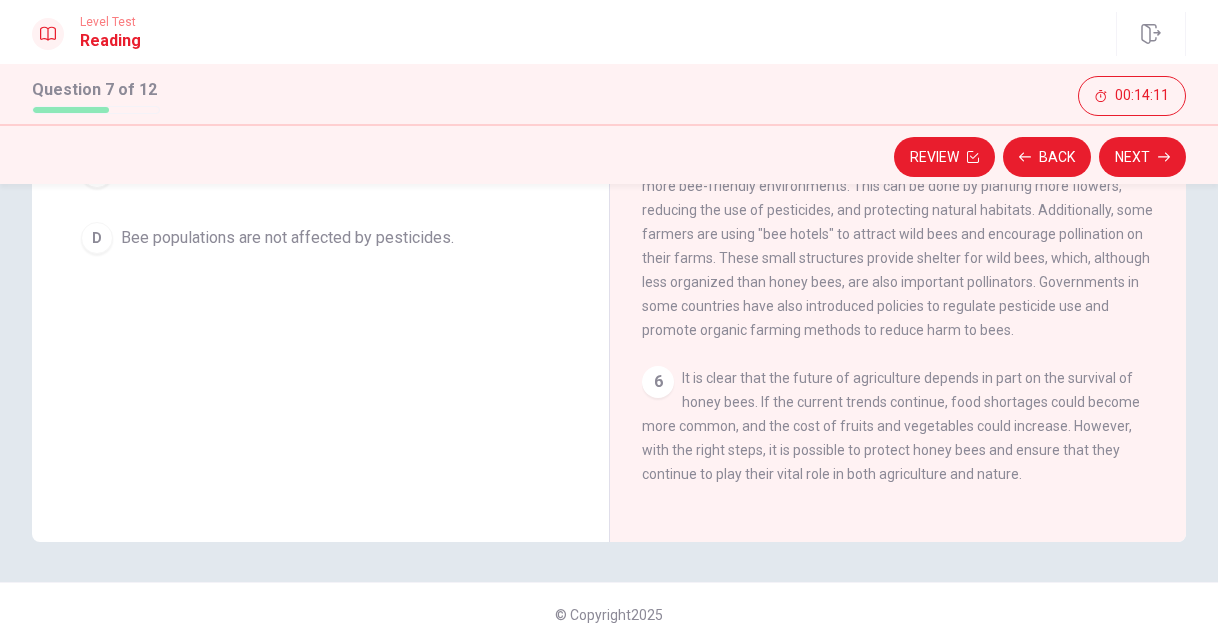 scroll, scrollTop: 379, scrollLeft: 0, axis: vertical 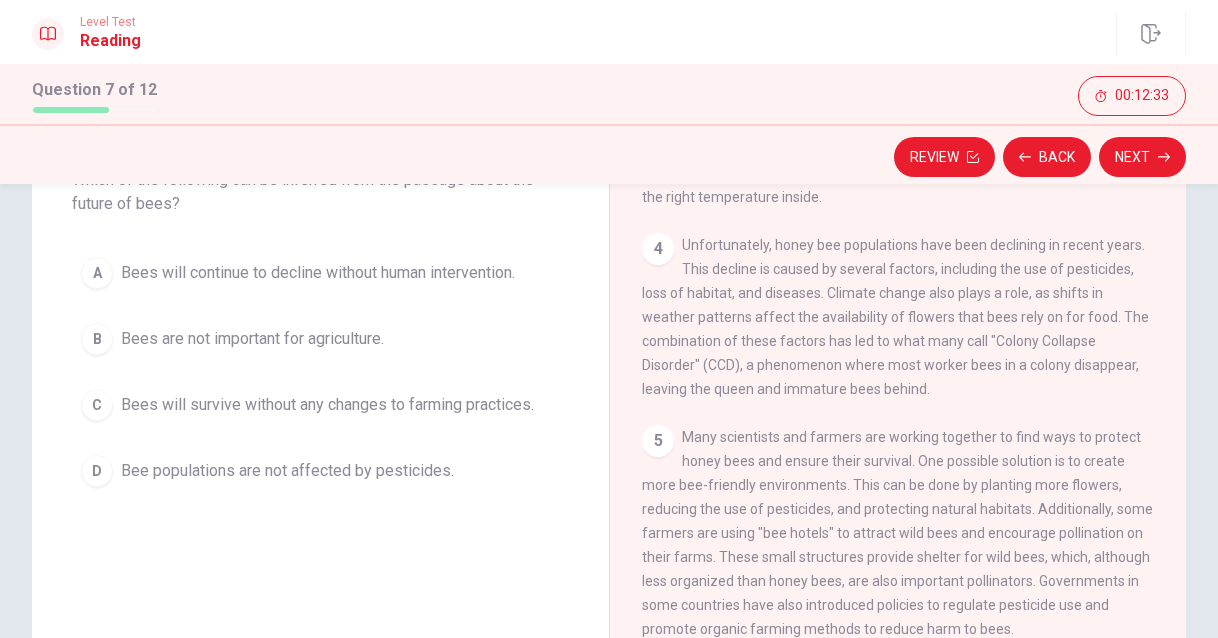 click on "Bees will continue to decline without human intervention." at bounding box center (318, 273) 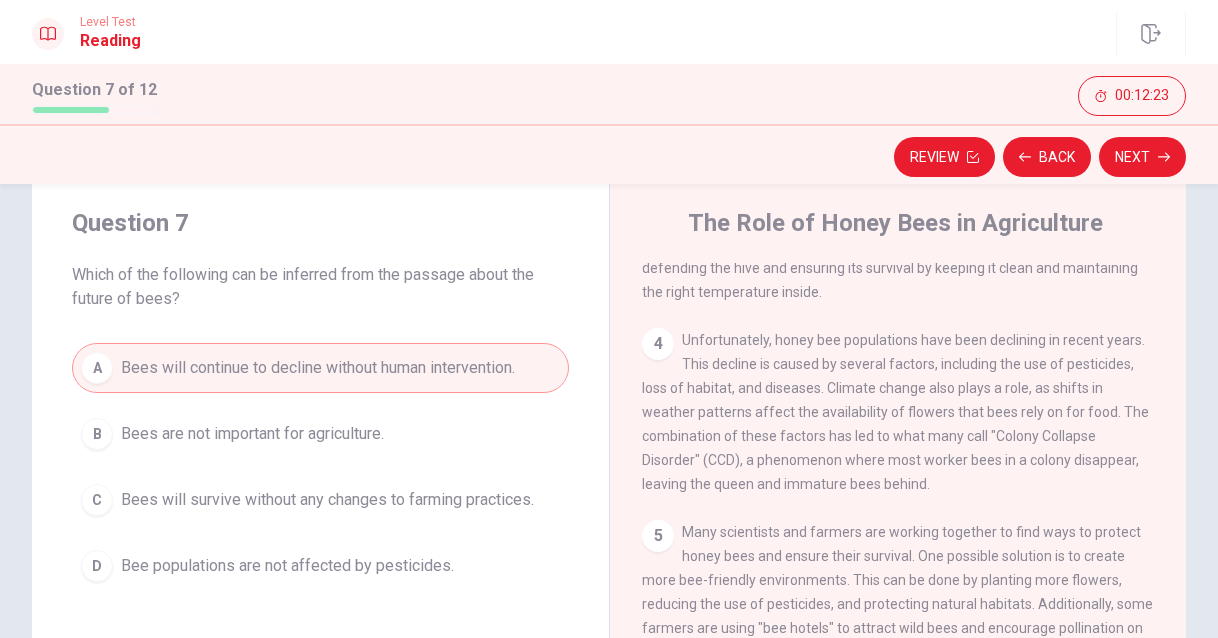 scroll, scrollTop: 50, scrollLeft: 0, axis: vertical 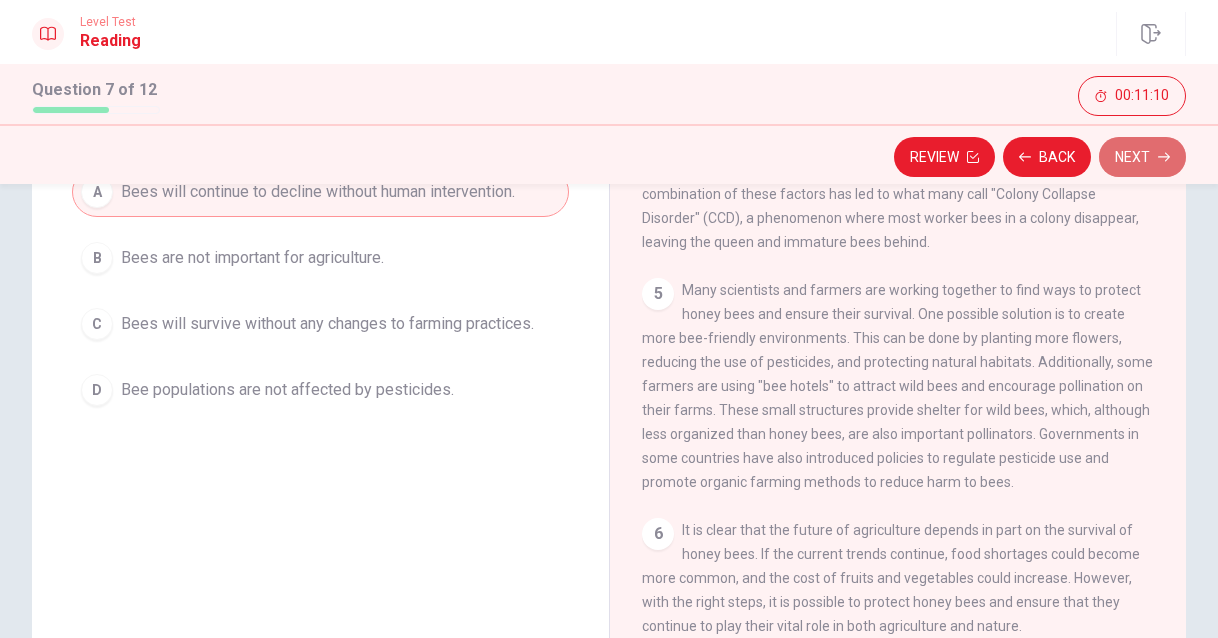 click on "Next" at bounding box center (1142, 157) 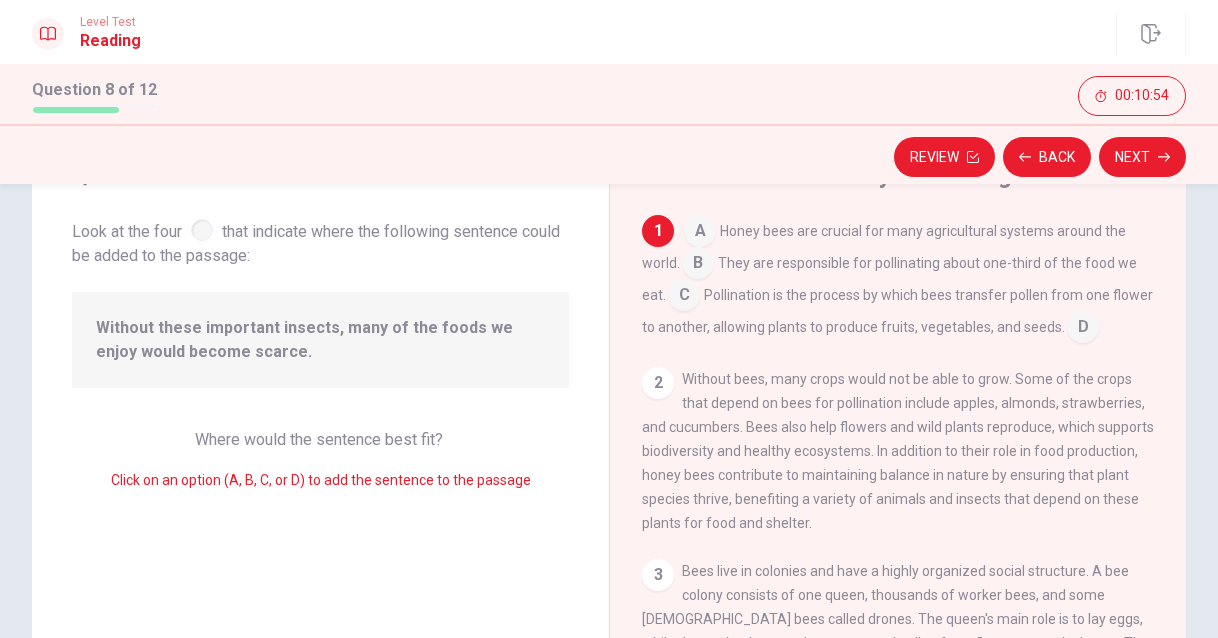 scroll, scrollTop: 40, scrollLeft: 0, axis: vertical 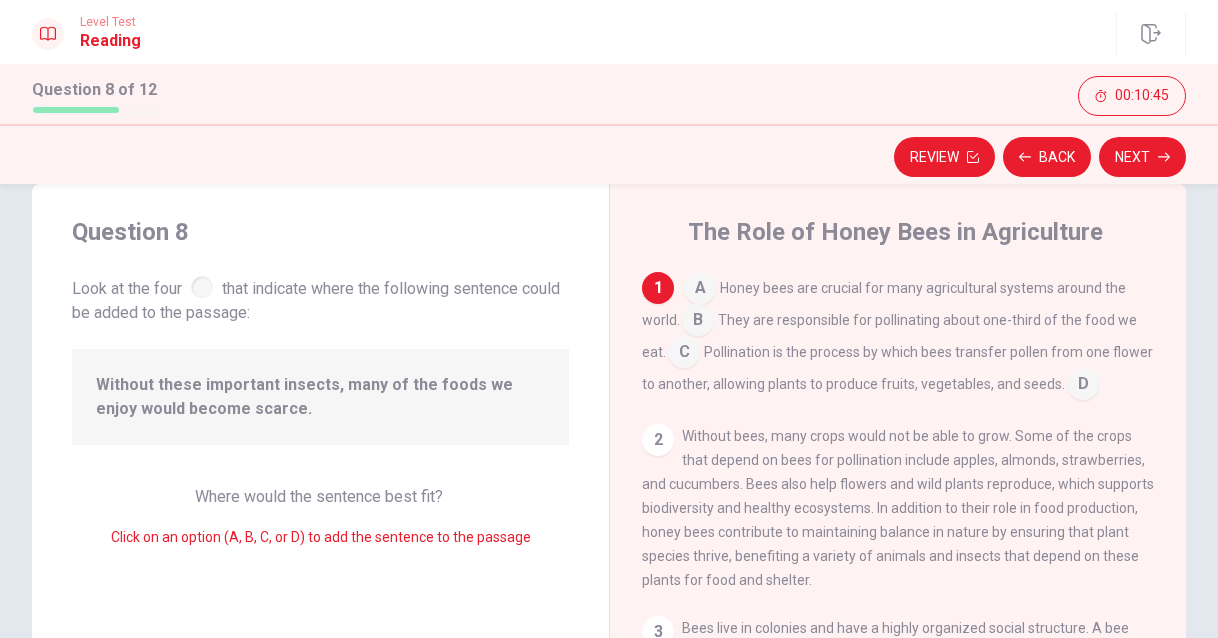 click at bounding box center [684, 354] 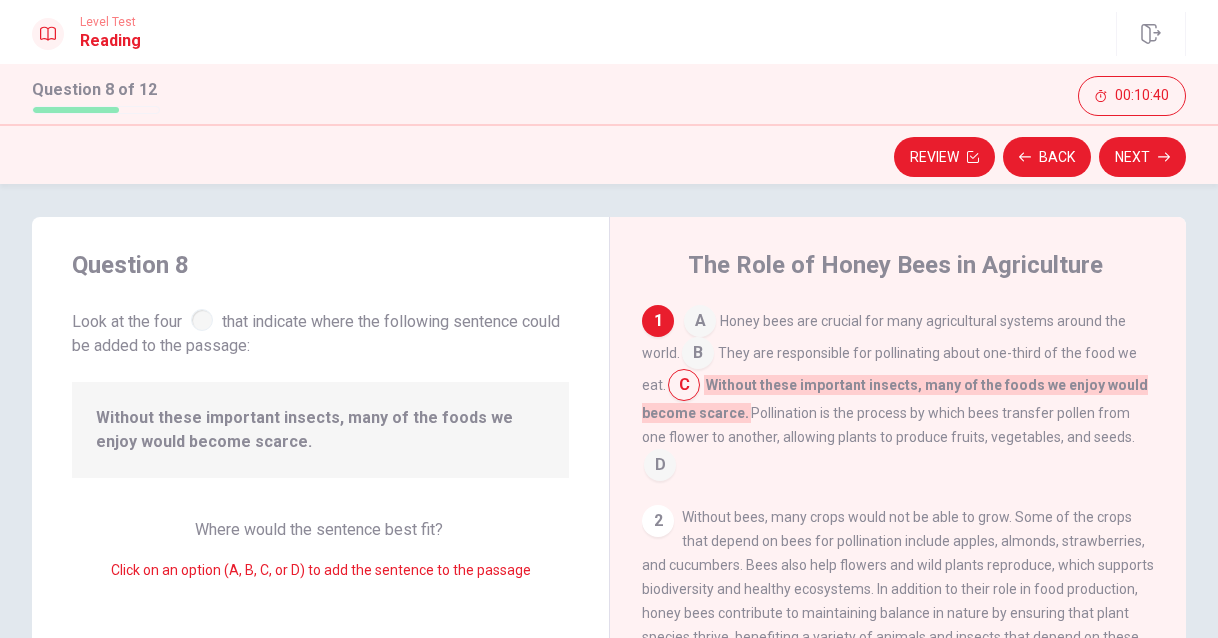 scroll, scrollTop: 5, scrollLeft: 0, axis: vertical 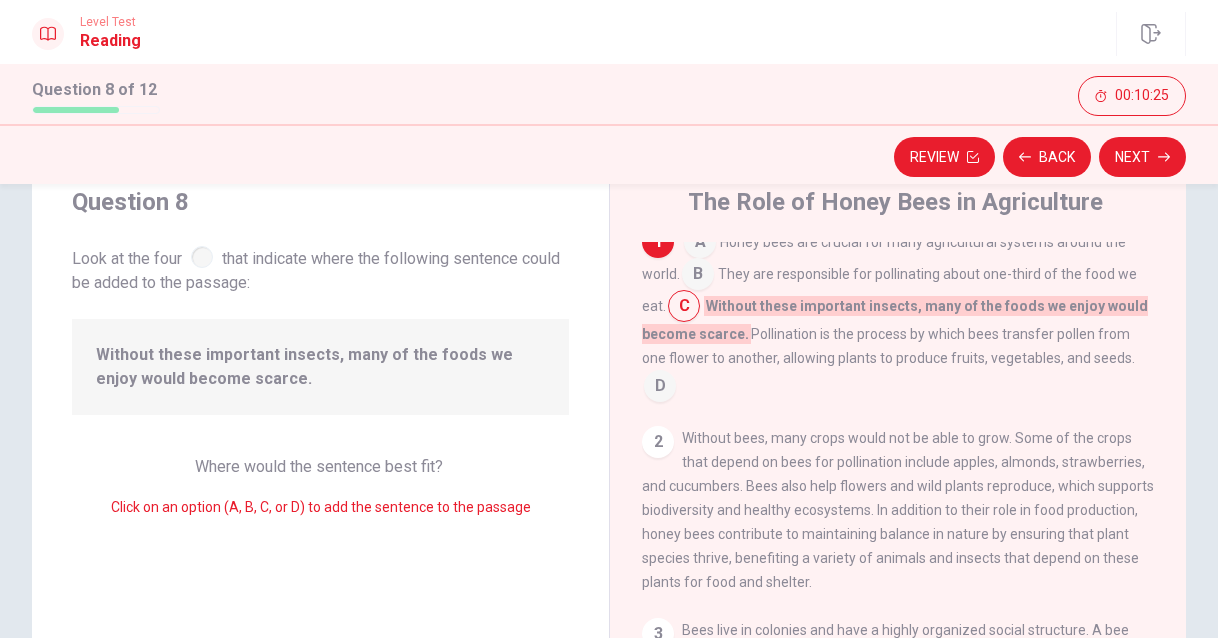 click at bounding box center (660, 388) 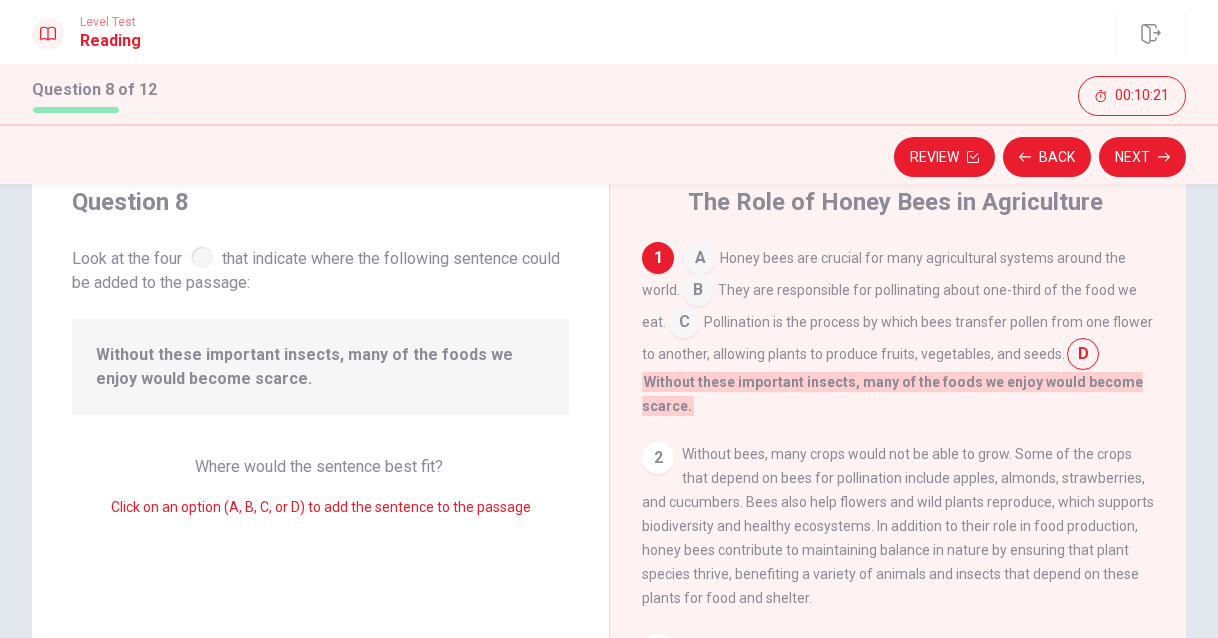scroll, scrollTop: 0, scrollLeft: 0, axis: both 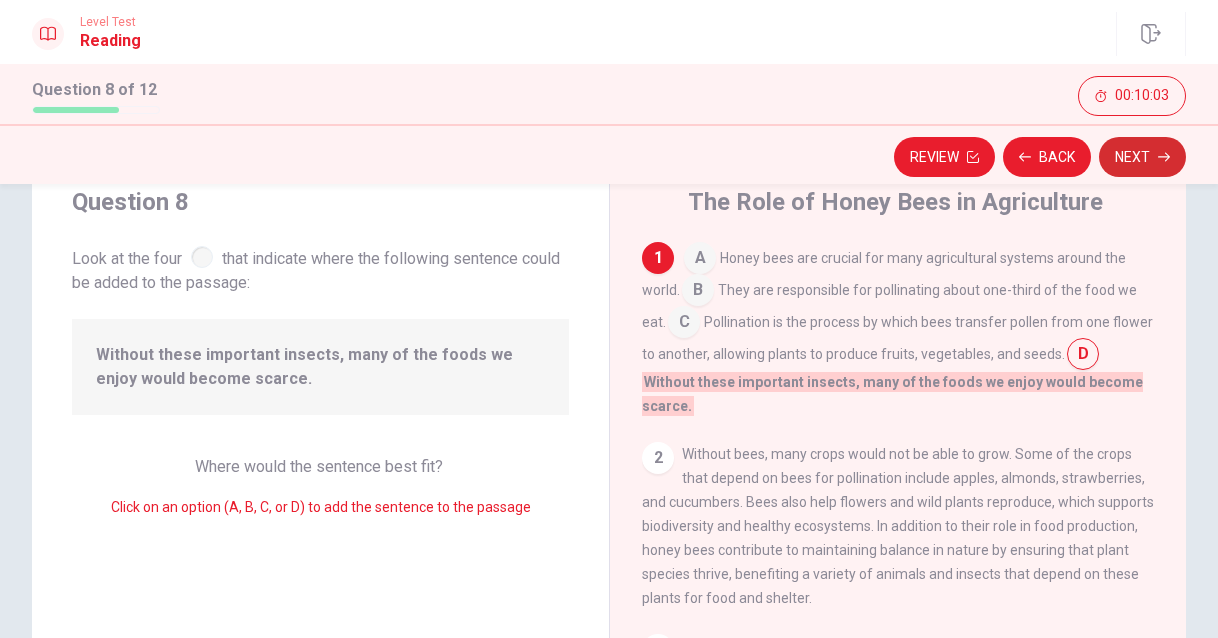 click on "Next" at bounding box center (1142, 157) 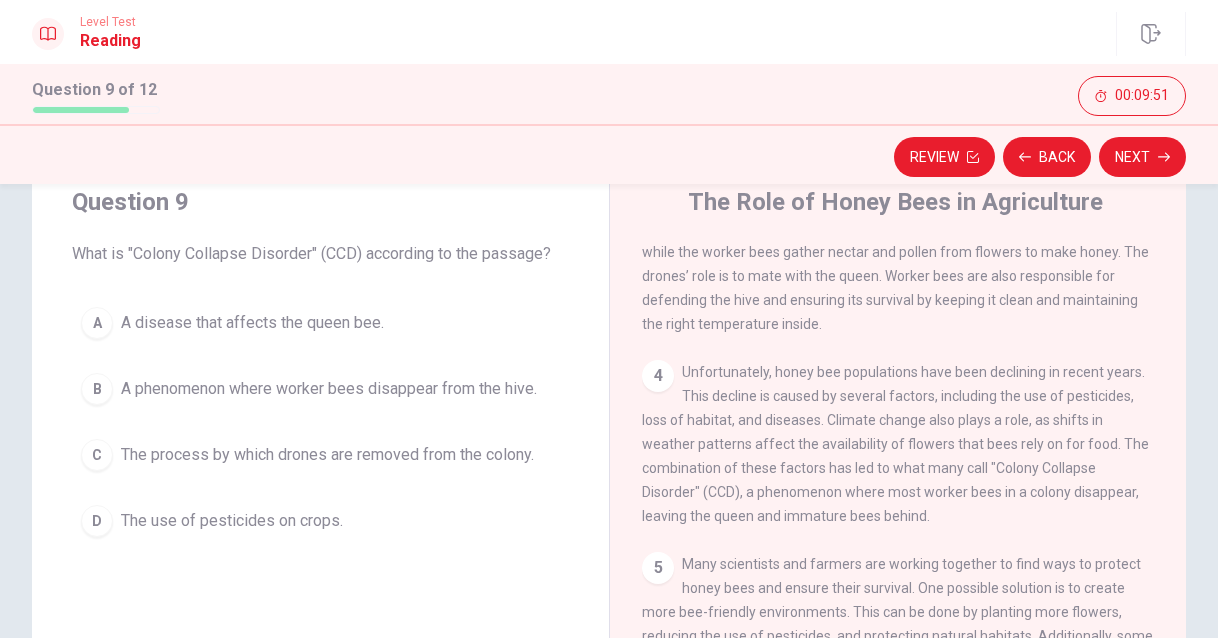 scroll, scrollTop: 394, scrollLeft: 0, axis: vertical 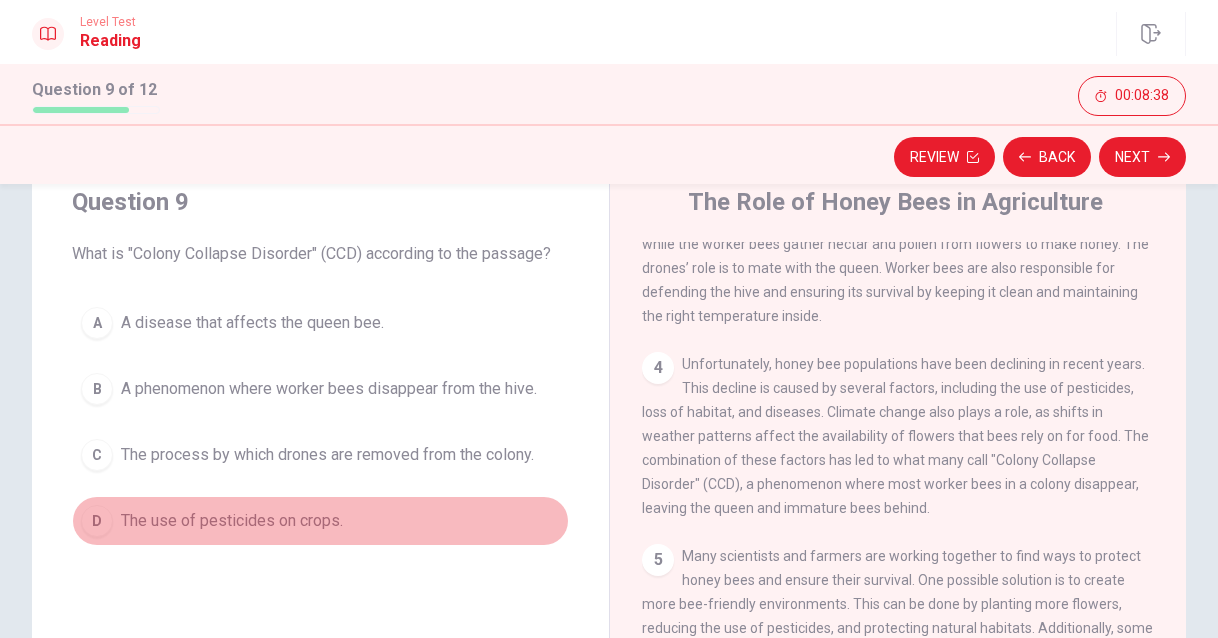 click on "The use of pesticides on crops." at bounding box center (232, 521) 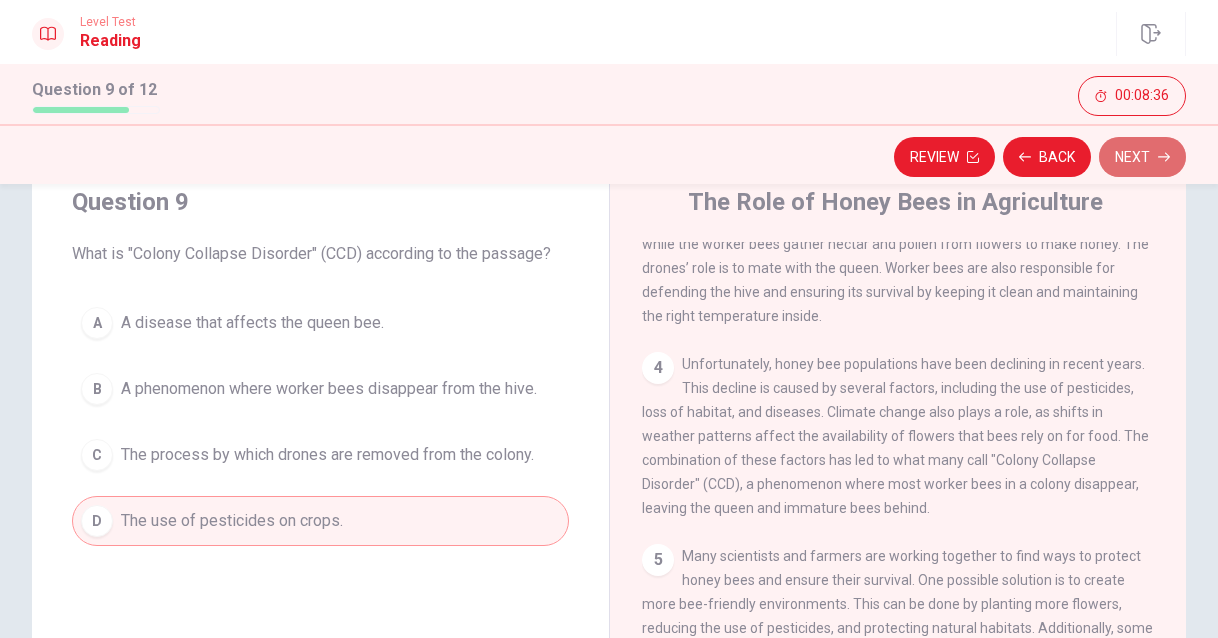 click on "Next" at bounding box center (1142, 157) 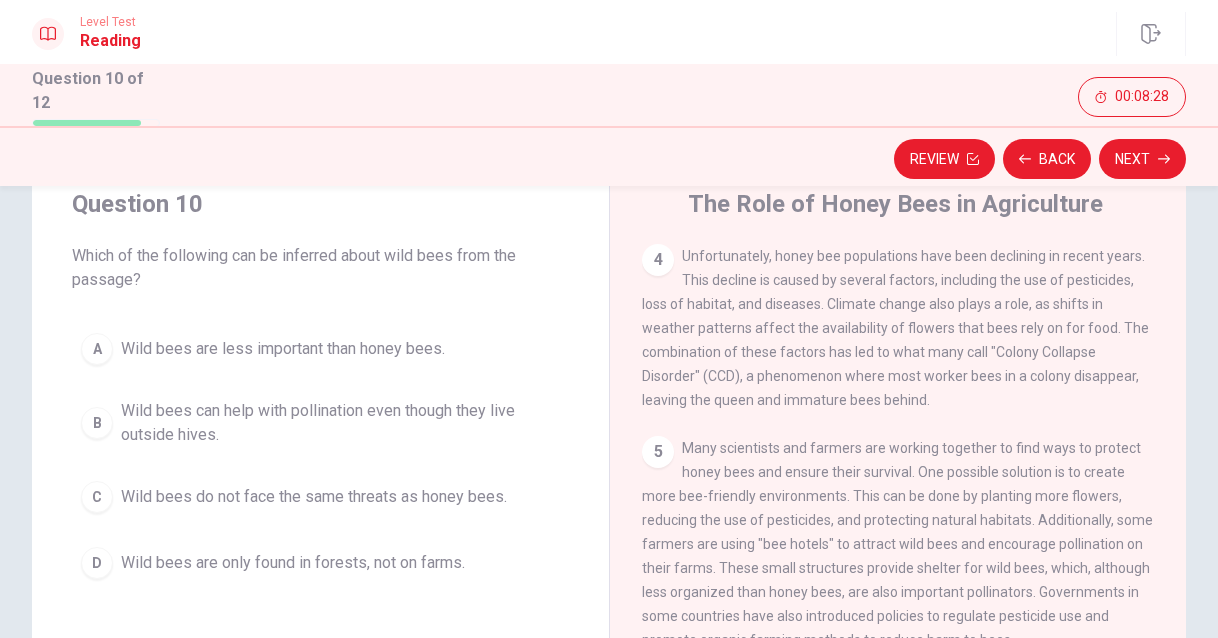 scroll, scrollTop: 505, scrollLeft: 0, axis: vertical 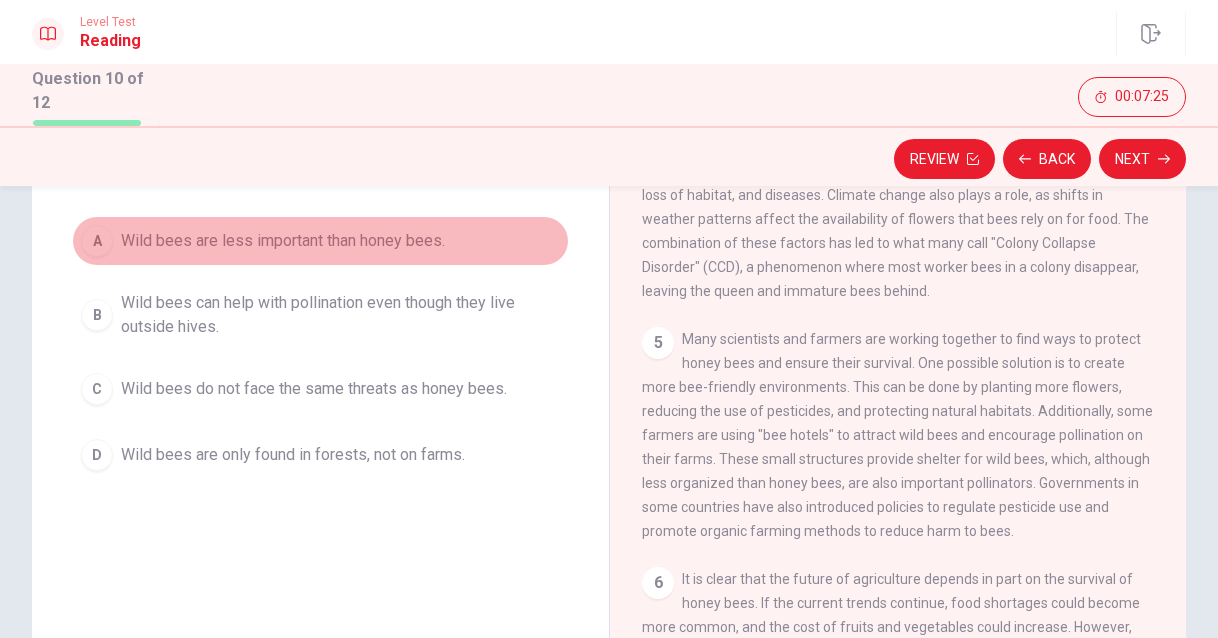 click on "Wild bees are less important than honey bees." at bounding box center (283, 241) 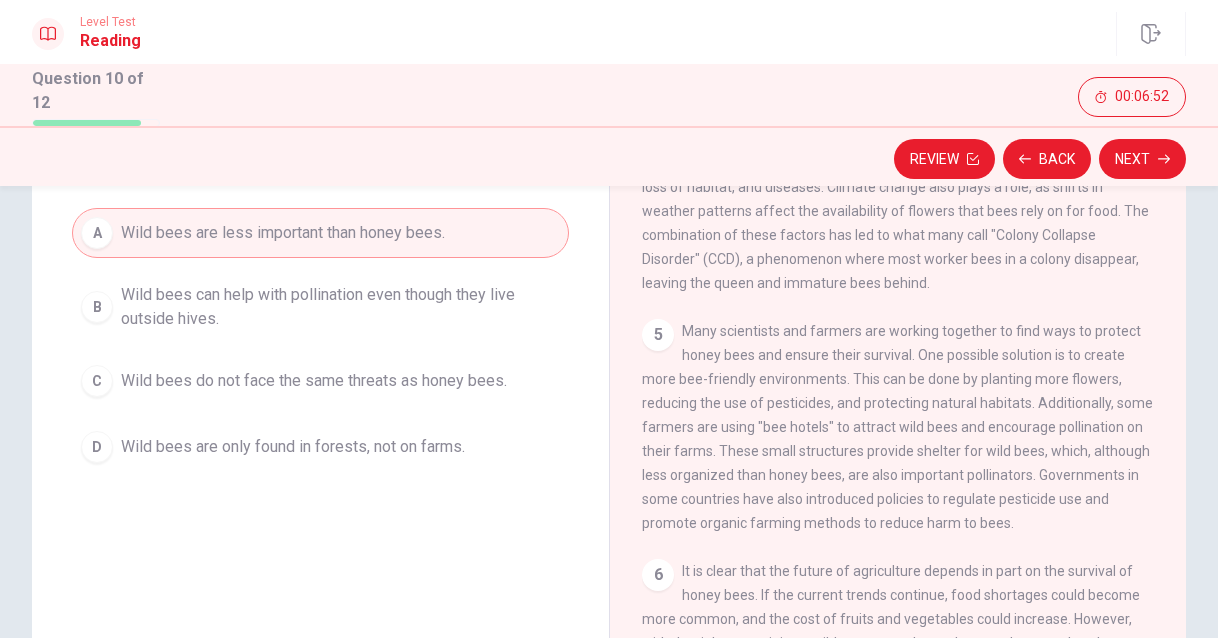 scroll, scrollTop: 187, scrollLeft: 0, axis: vertical 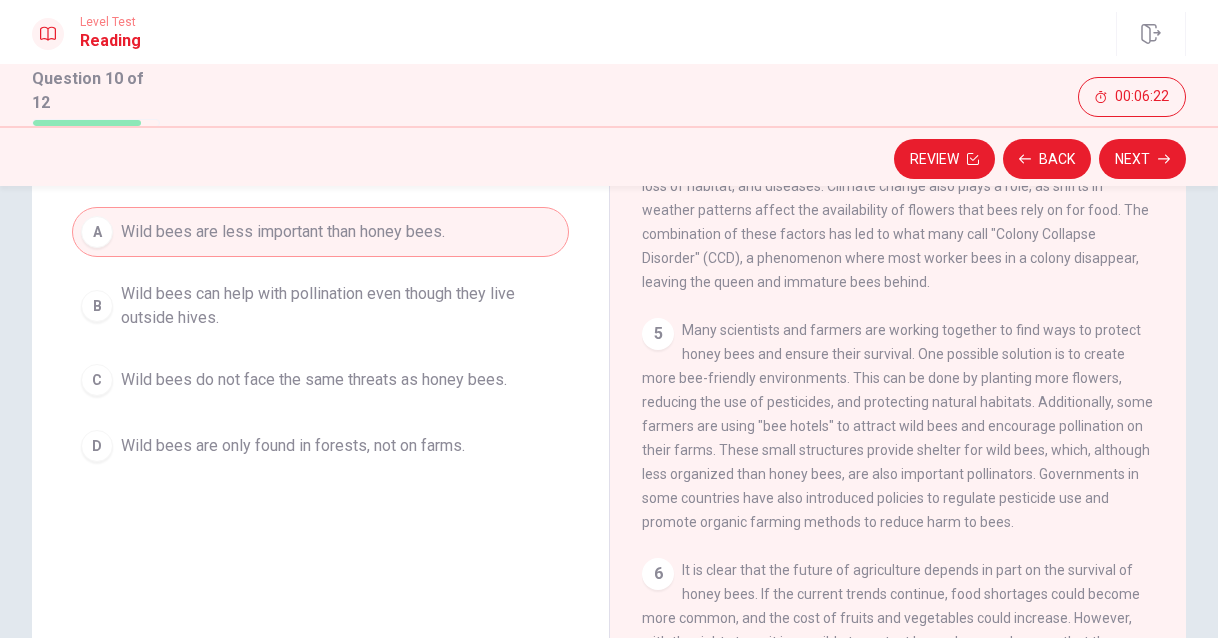 click on "Wild bees can help with pollination even though they live outside hives." at bounding box center (340, 306) 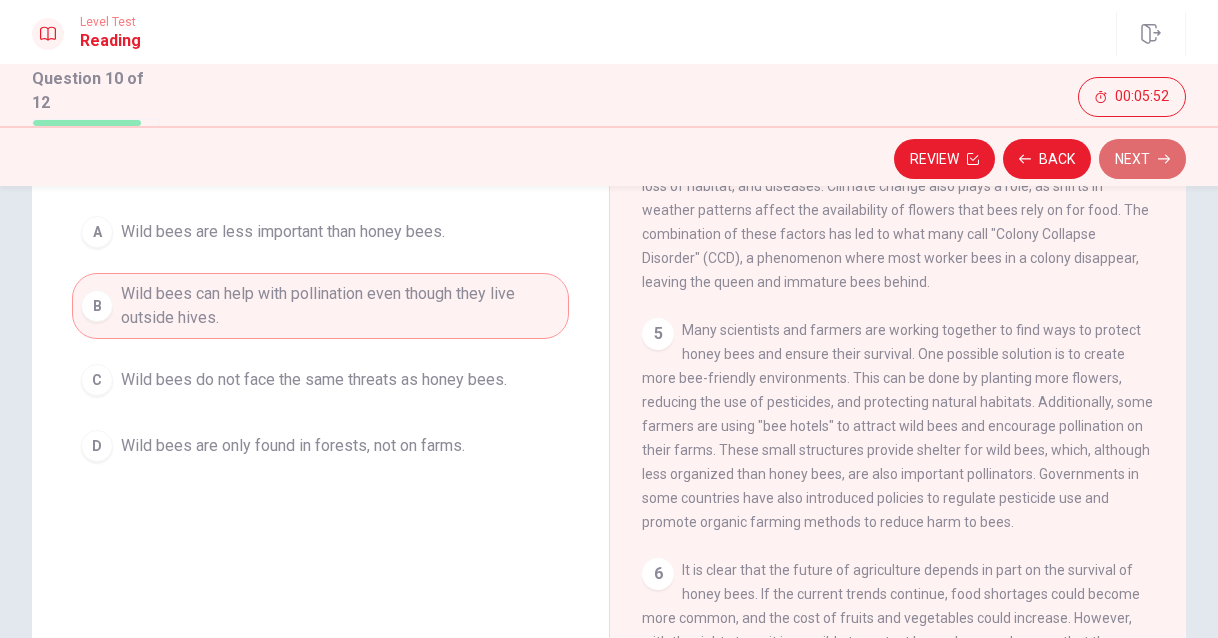 click on "Next" at bounding box center [1142, 159] 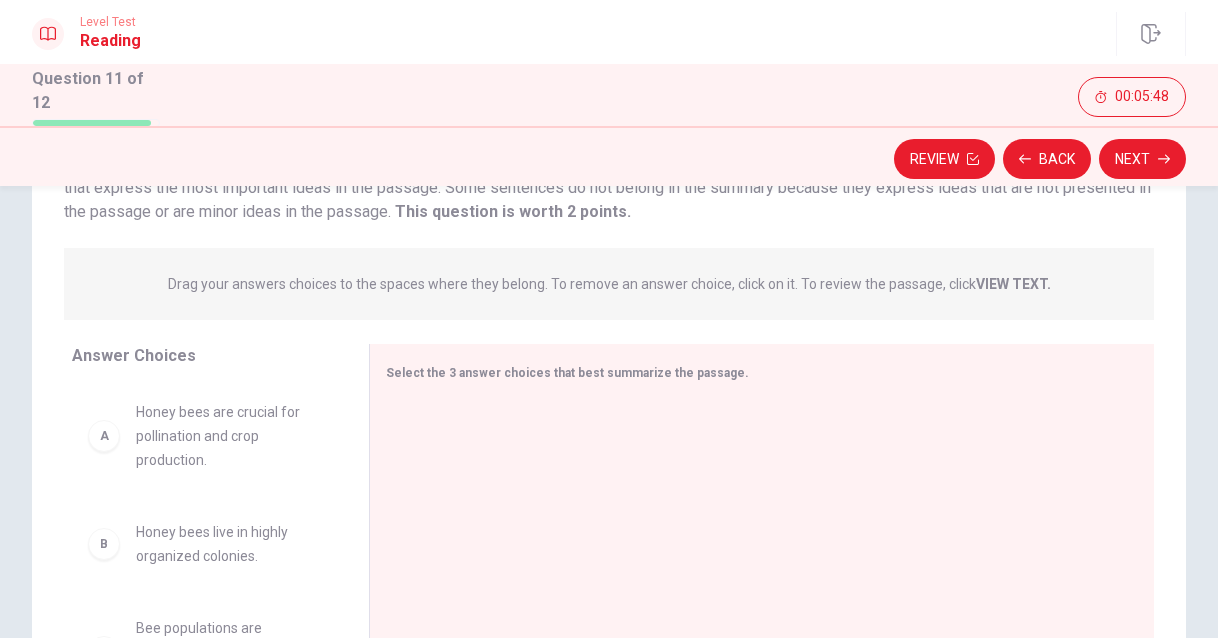 scroll, scrollTop: 195, scrollLeft: 0, axis: vertical 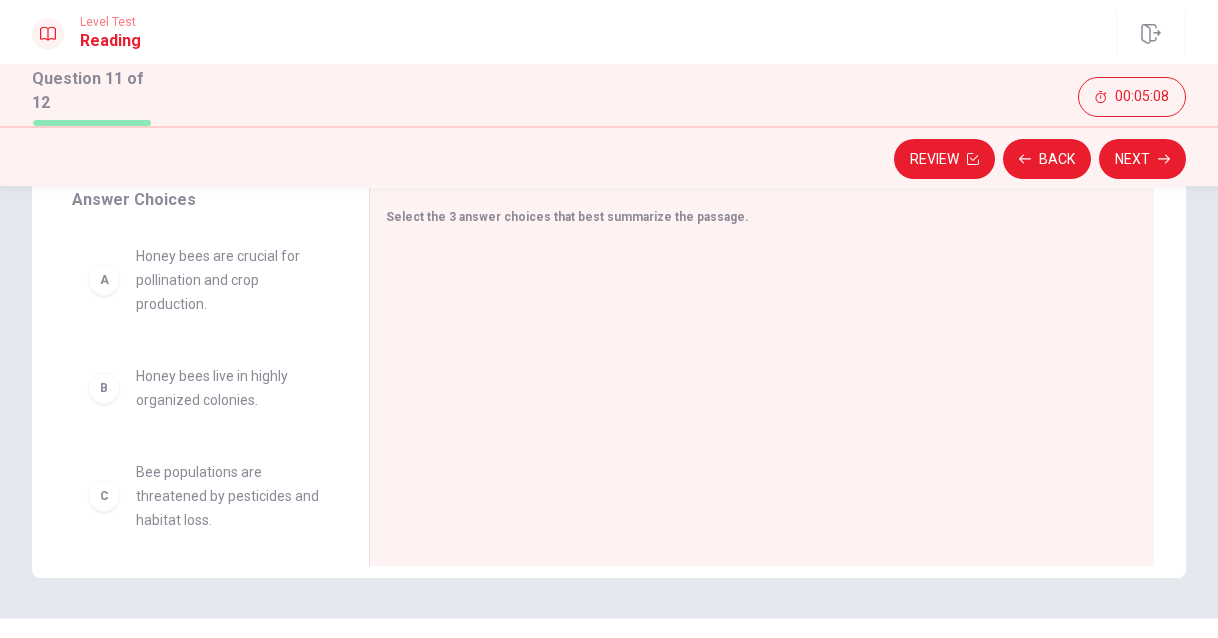 click on "A" at bounding box center [104, 280] 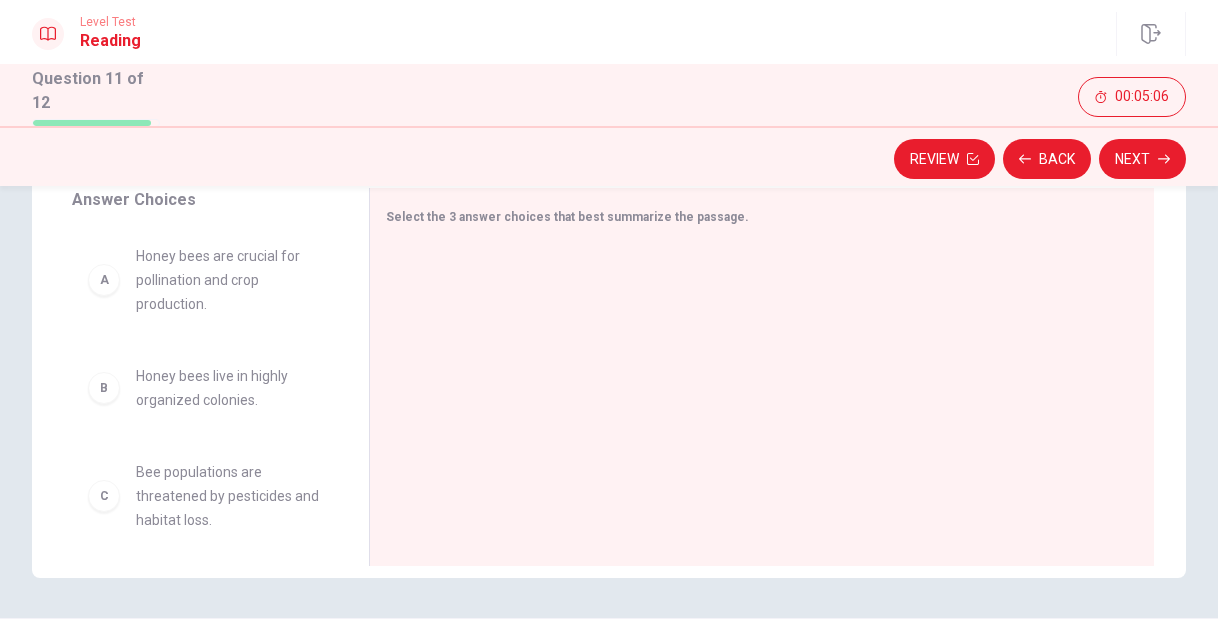 drag, startPoint x: 103, startPoint y: 282, endPoint x: 248, endPoint y: 284, distance: 145.0138 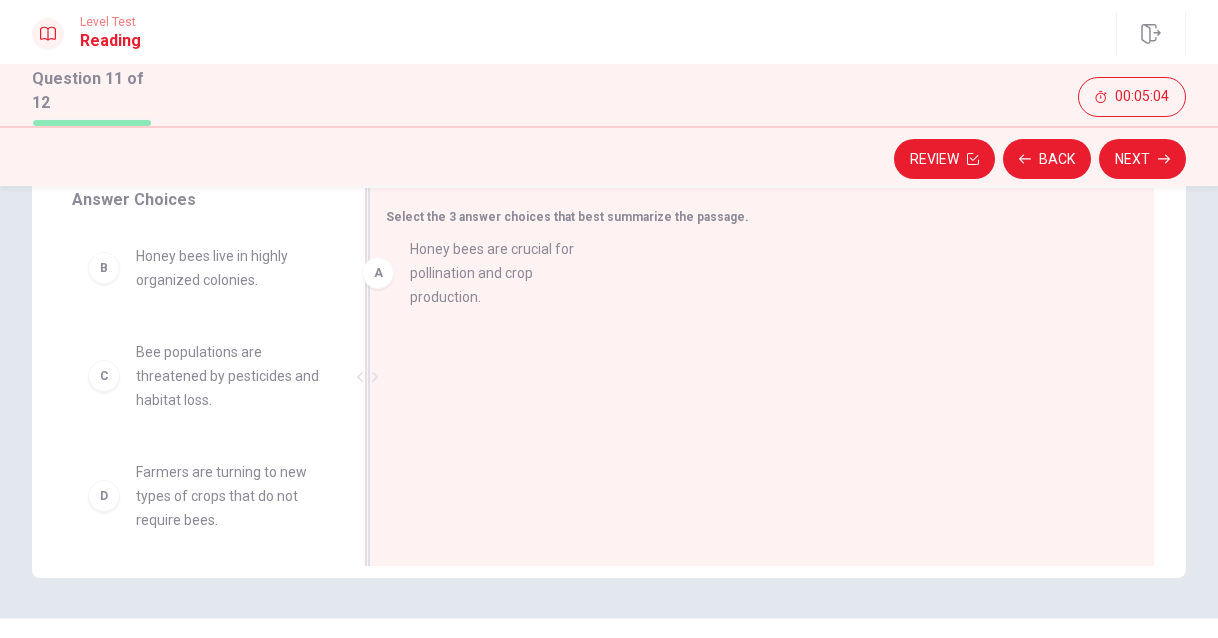 drag, startPoint x: 201, startPoint y: 271, endPoint x: 515, endPoint y: 262, distance: 314.12897 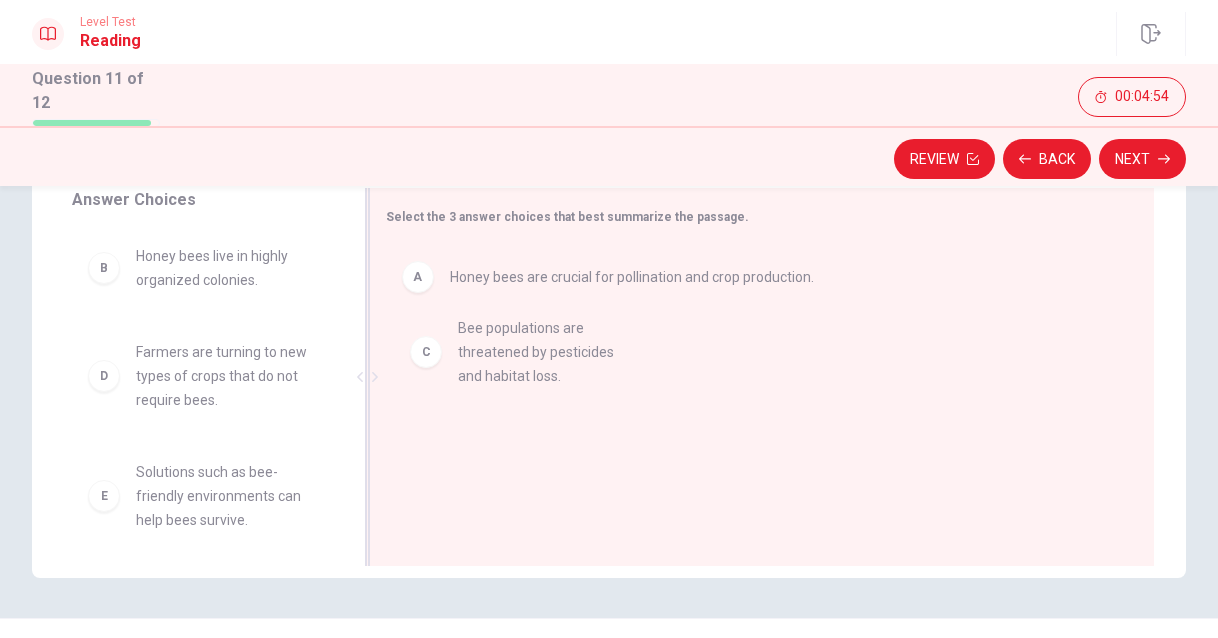 drag, startPoint x: 203, startPoint y: 397, endPoint x: 567, endPoint y: 372, distance: 364.8575 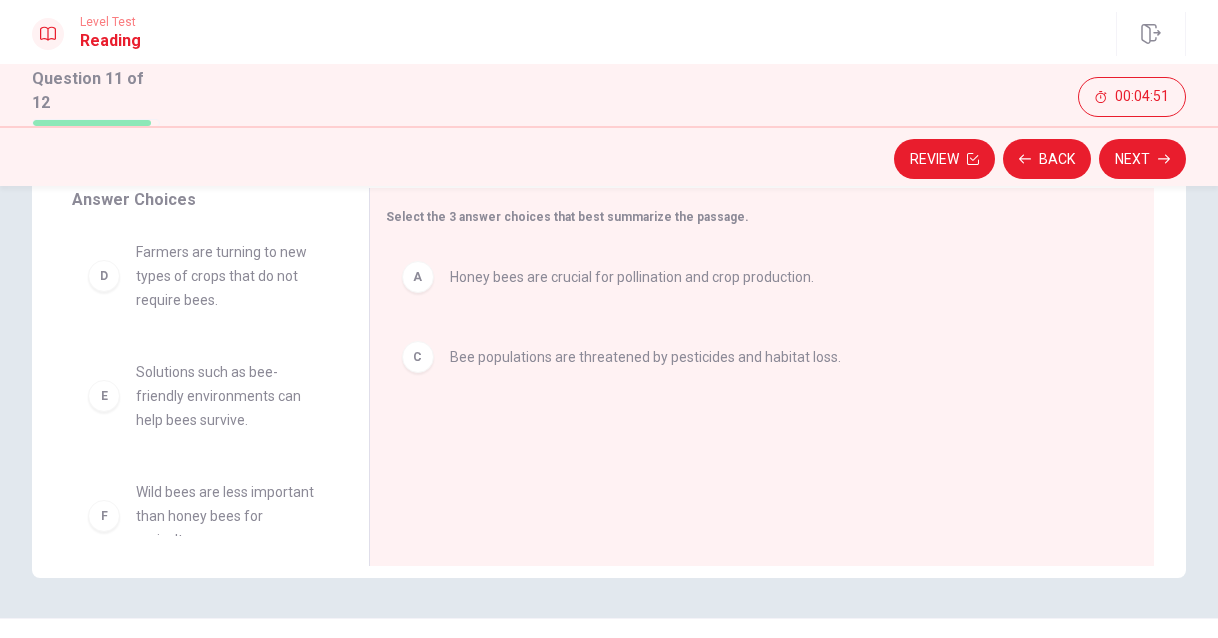 scroll, scrollTop: 101, scrollLeft: 0, axis: vertical 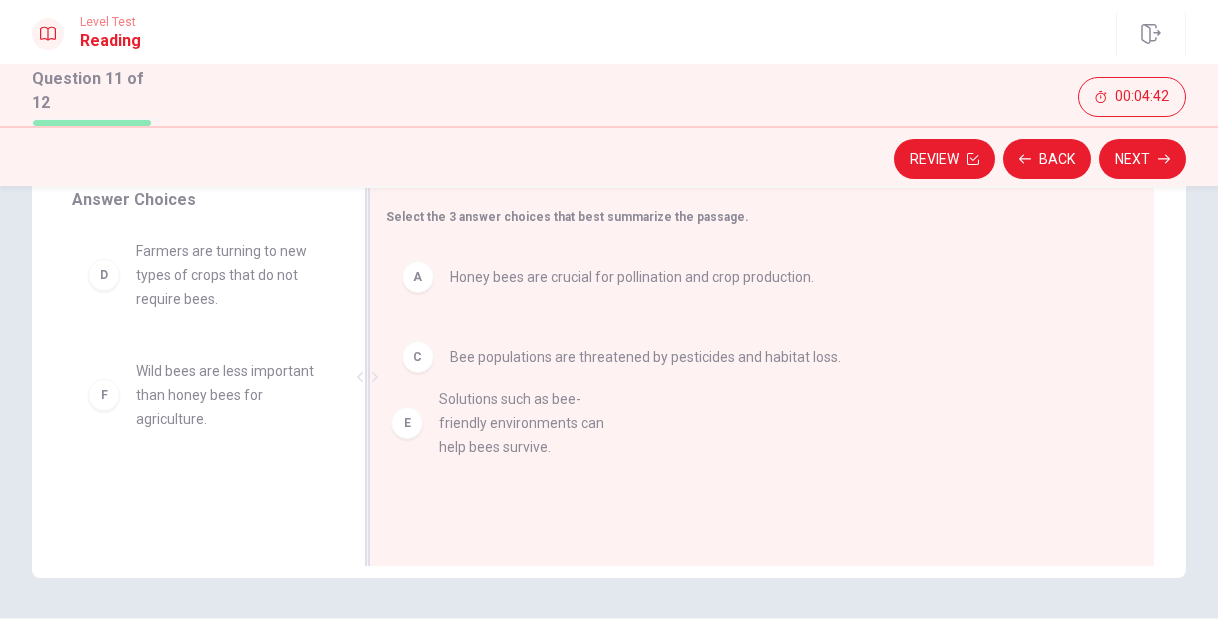 drag, startPoint x: 180, startPoint y: 384, endPoint x: 489, endPoint y: 415, distance: 310.55112 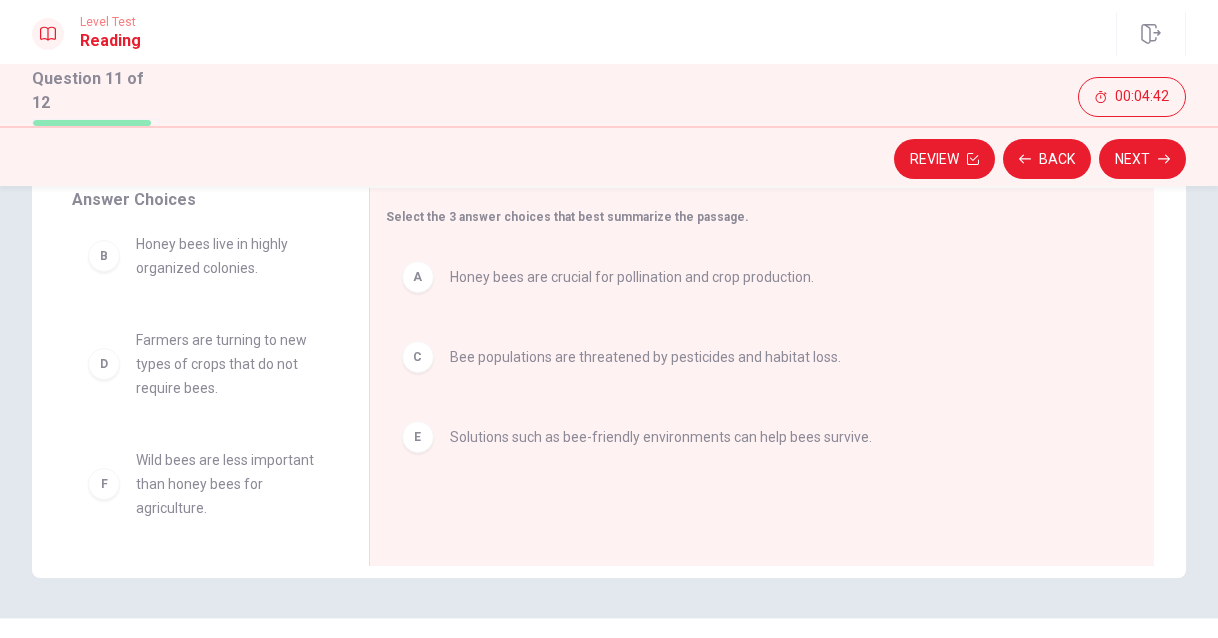 scroll, scrollTop: 12, scrollLeft: 0, axis: vertical 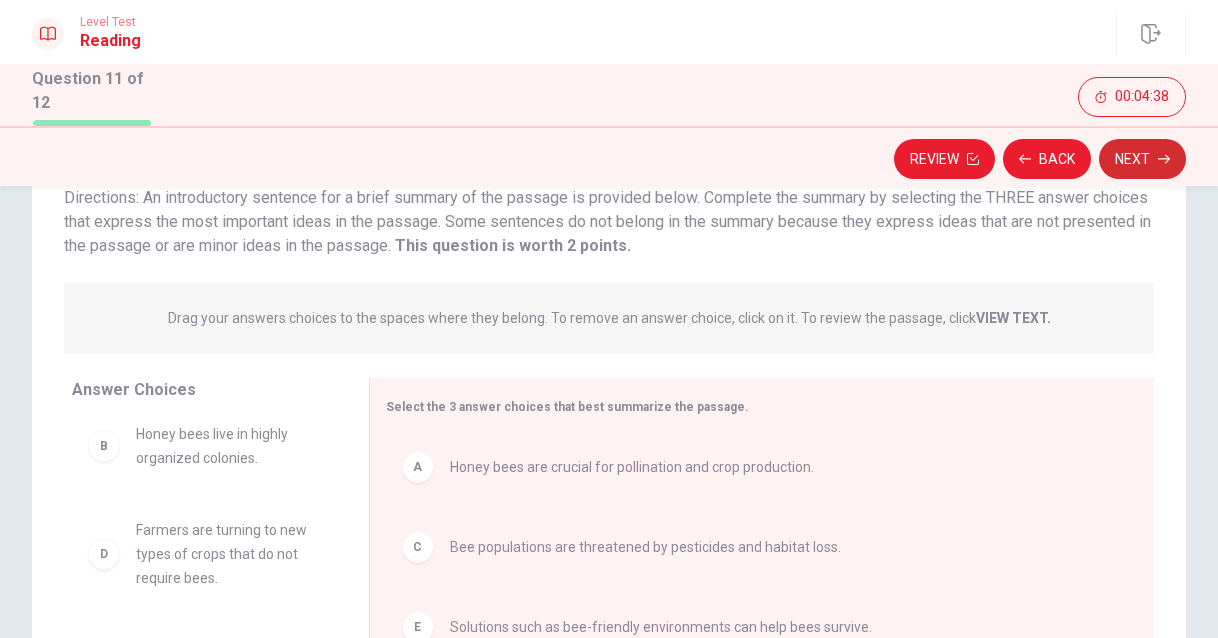 click on "Next" at bounding box center [1142, 159] 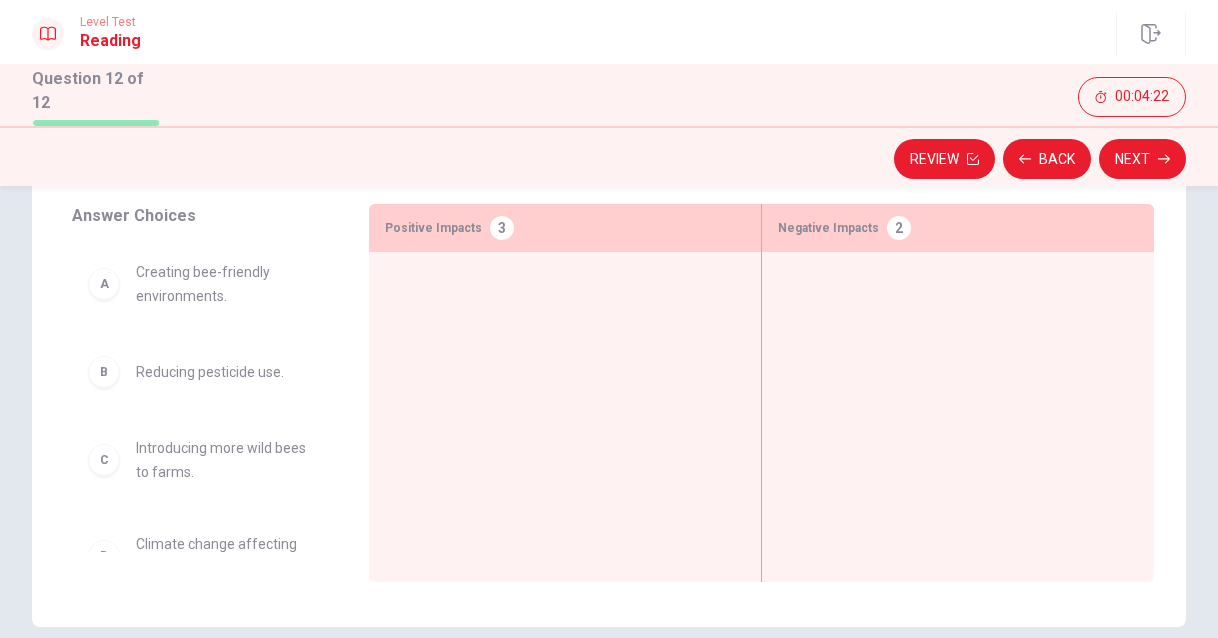 scroll, scrollTop: 302, scrollLeft: 0, axis: vertical 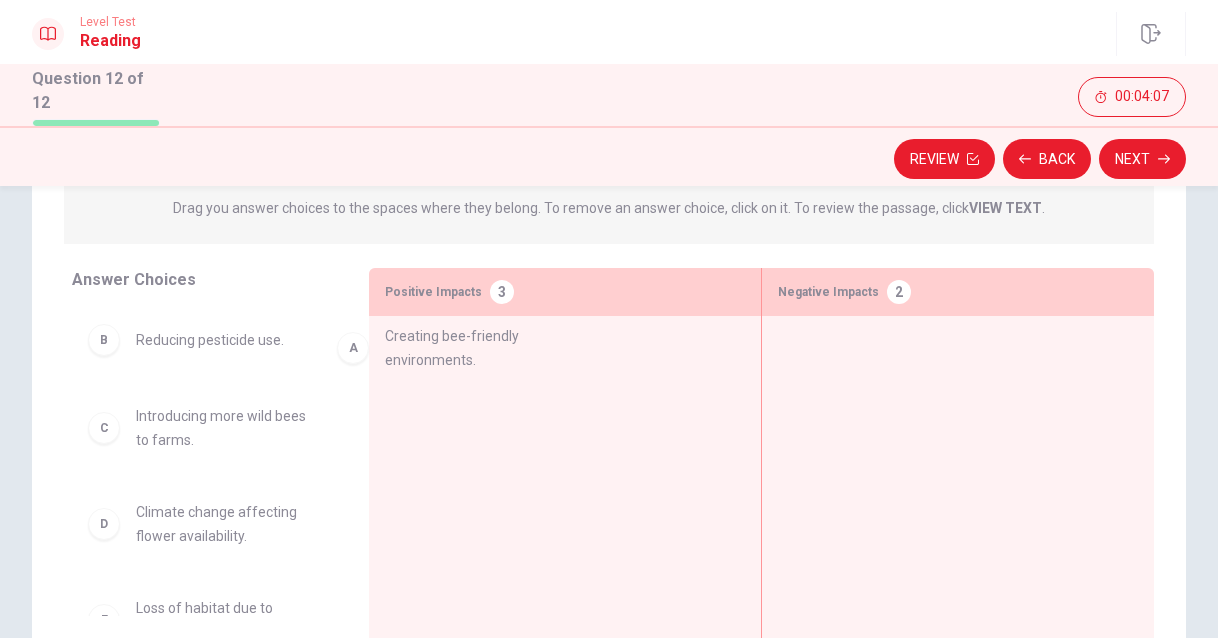 drag, startPoint x: 179, startPoint y: 348, endPoint x: 439, endPoint y: 348, distance: 260 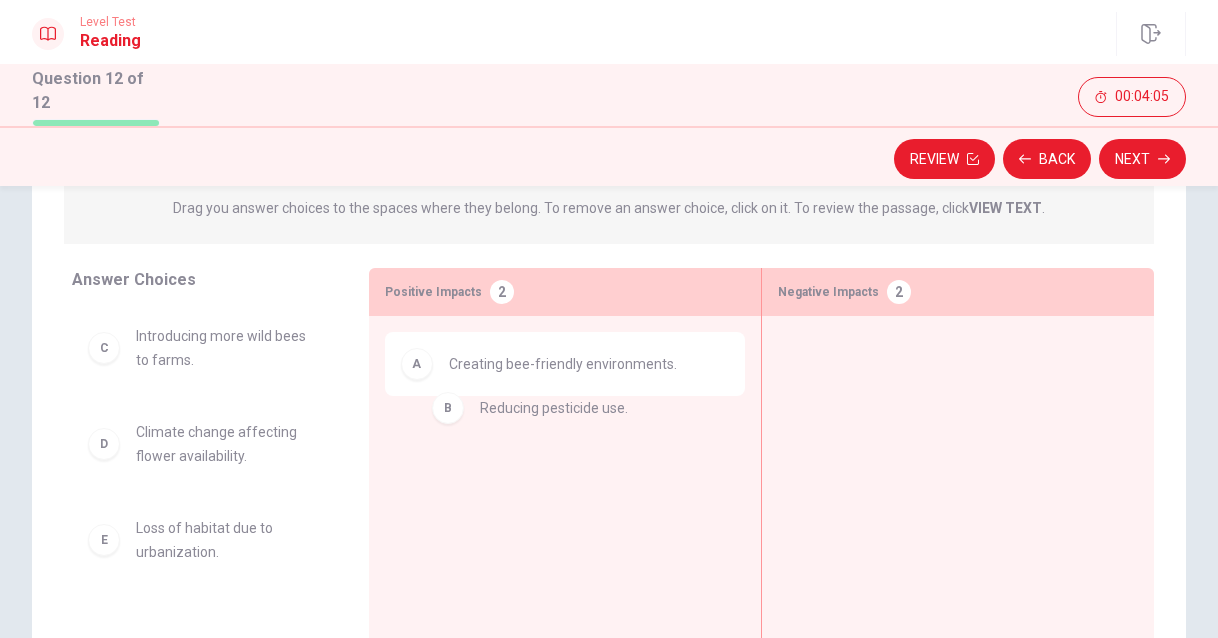 drag, startPoint x: 170, startPoint y: 332, endPoint x: 521, endPoint y: 402, distance: 357.912 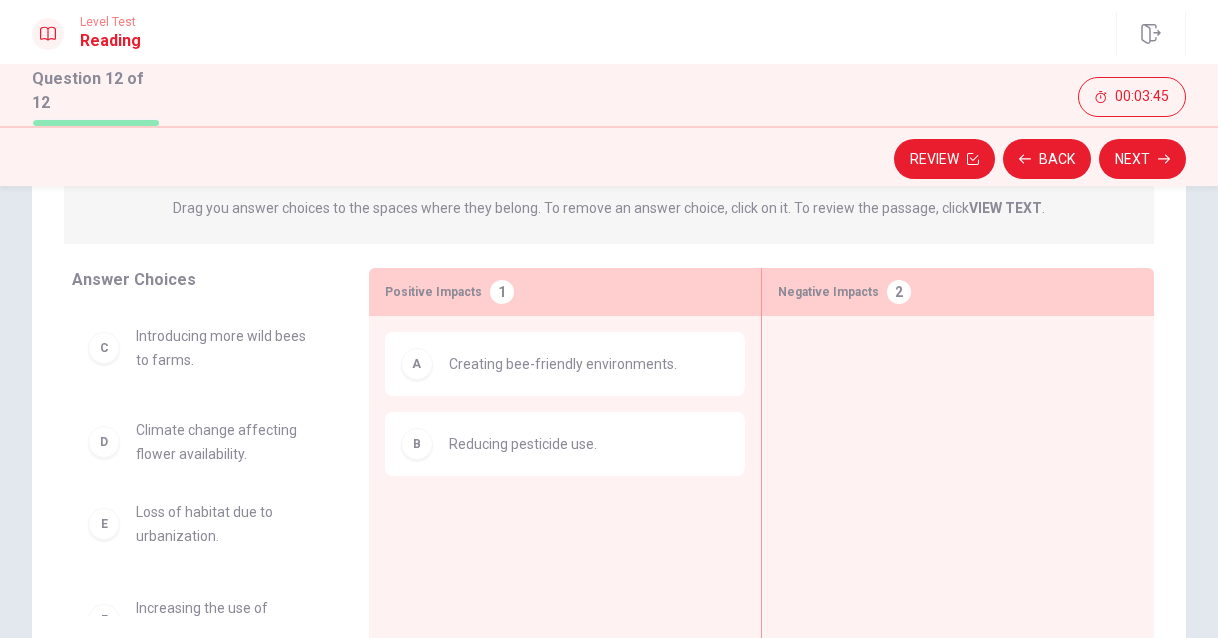 drag, startPoint x: 221, startPoint y: 445, endPoint x: 950, endPoint y: 350, distance: 735.16394 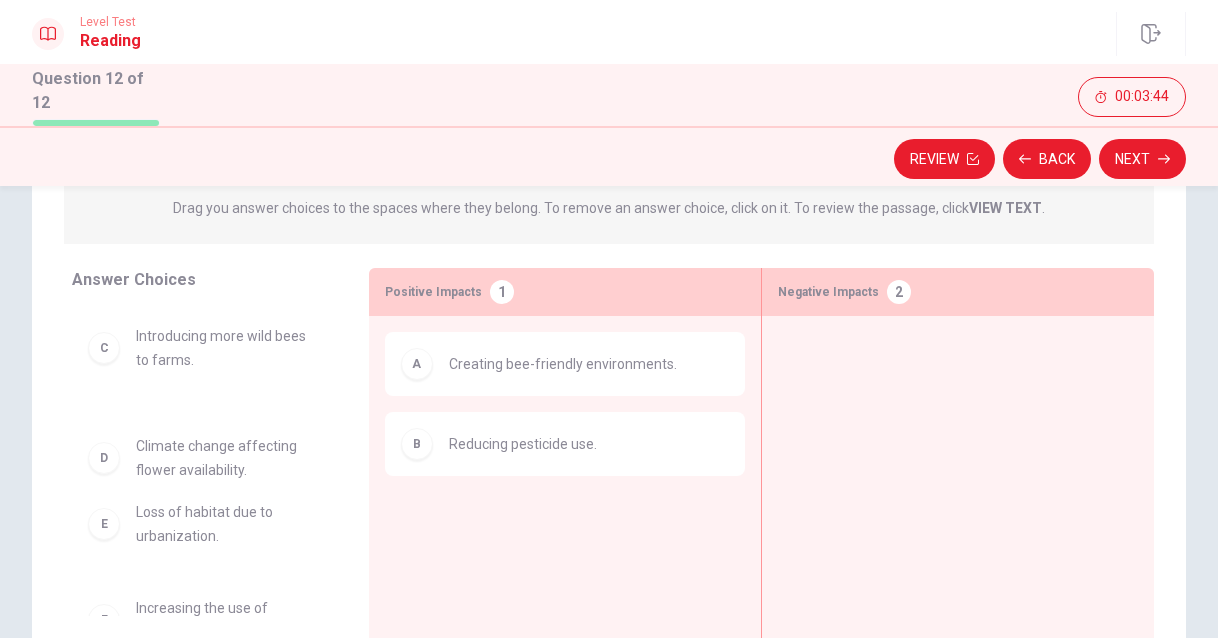 drag, startPoint x: 139, startPoint y: 445, endPoint x: 304, endPoint y: 427, distance: 165.97891 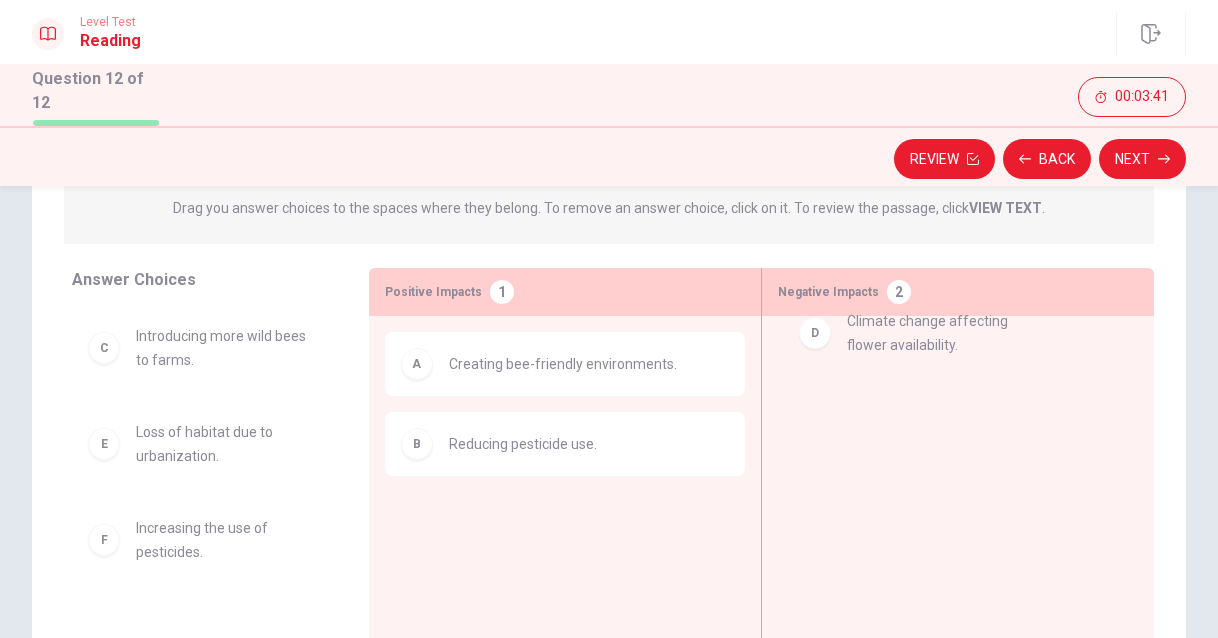 drag, startPoint x: 109, startPoint y: 451, endPoint x: 832, endPoint y: 342, distance: 731.1703 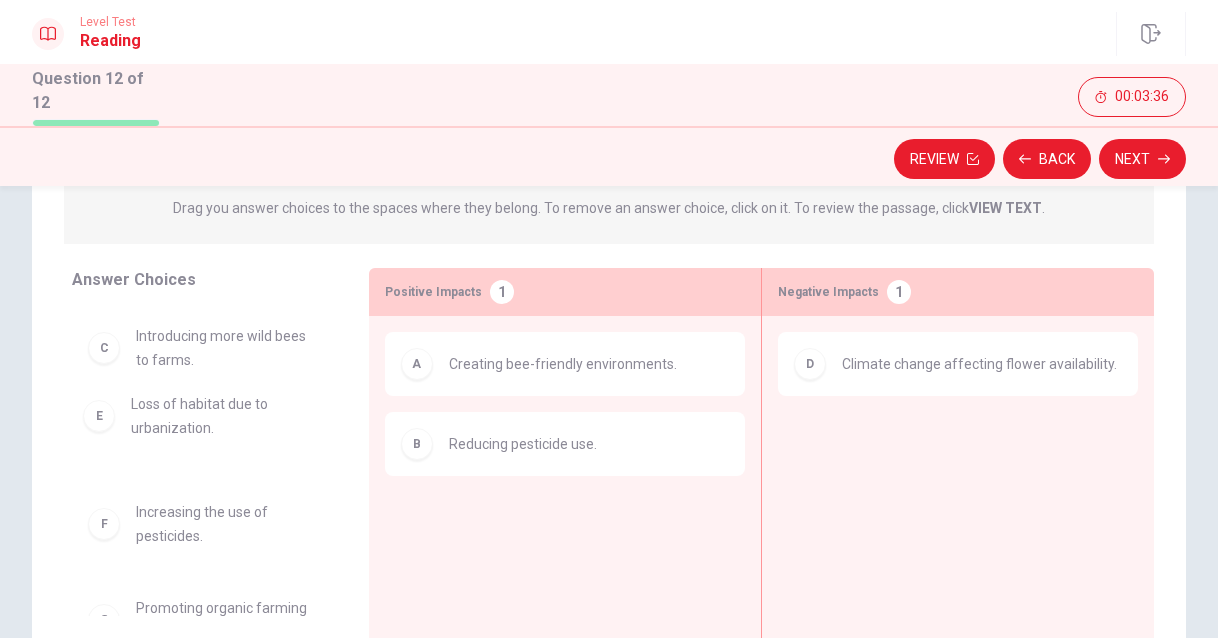 drag, startPoint x: 126, startPoint y: 453, endPoint x: 125, endPoint y: 424, distance: 29.017237 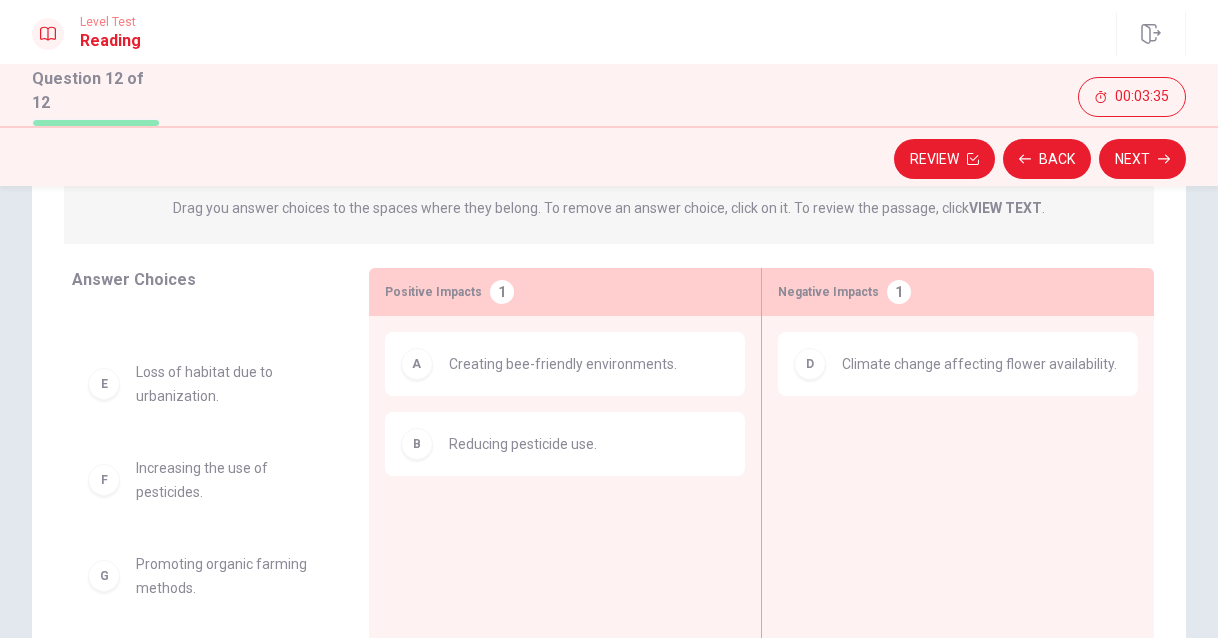 scroll, scrollTop: 60, scrollLeft: 0, axis: vertical 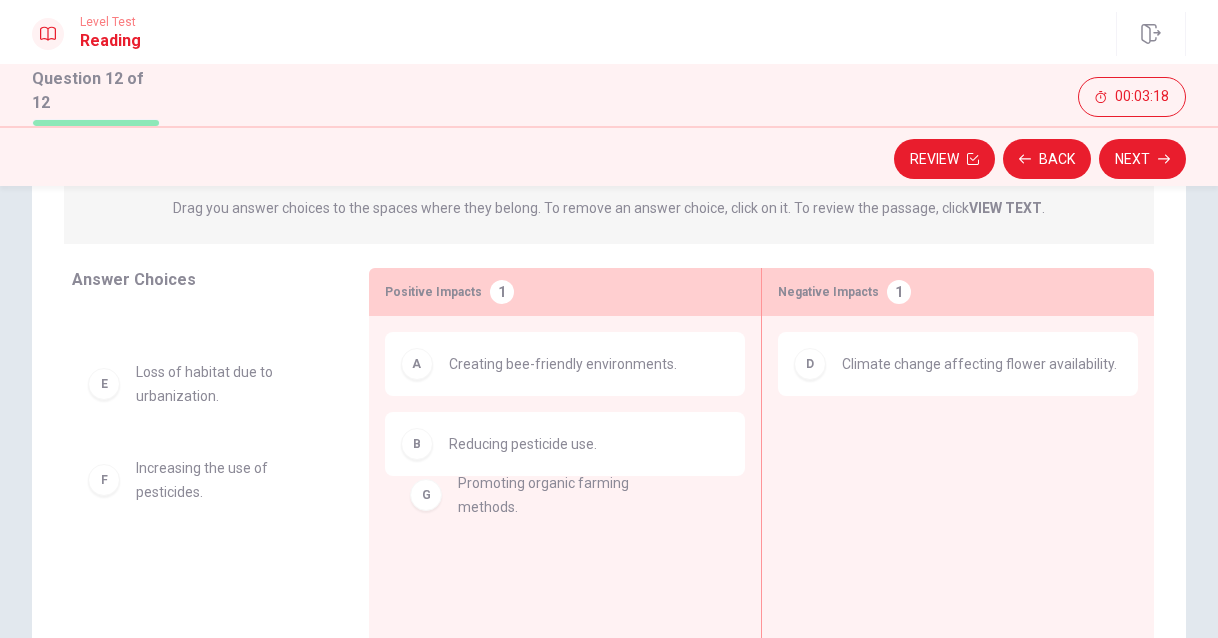 drag, startPoint x: 220, startPoint y: 567, endPoint x: 547, endPoint y: 486, distance: 336.88278 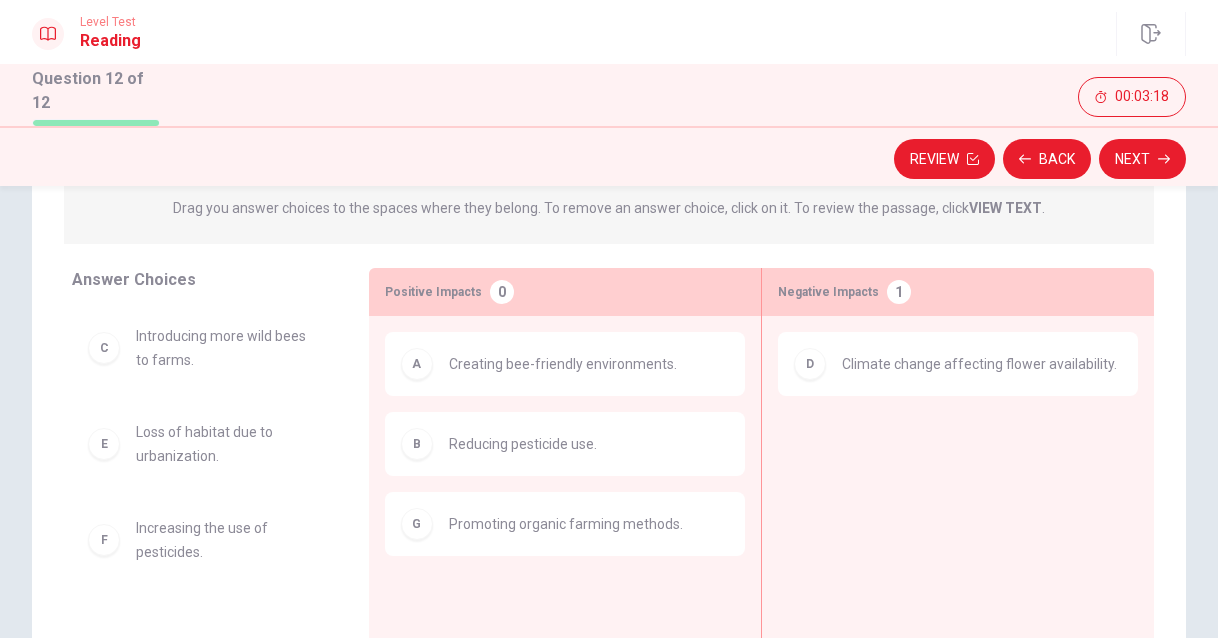 scroll, scrollTop: 0, scrollLeft: 0, axis: both 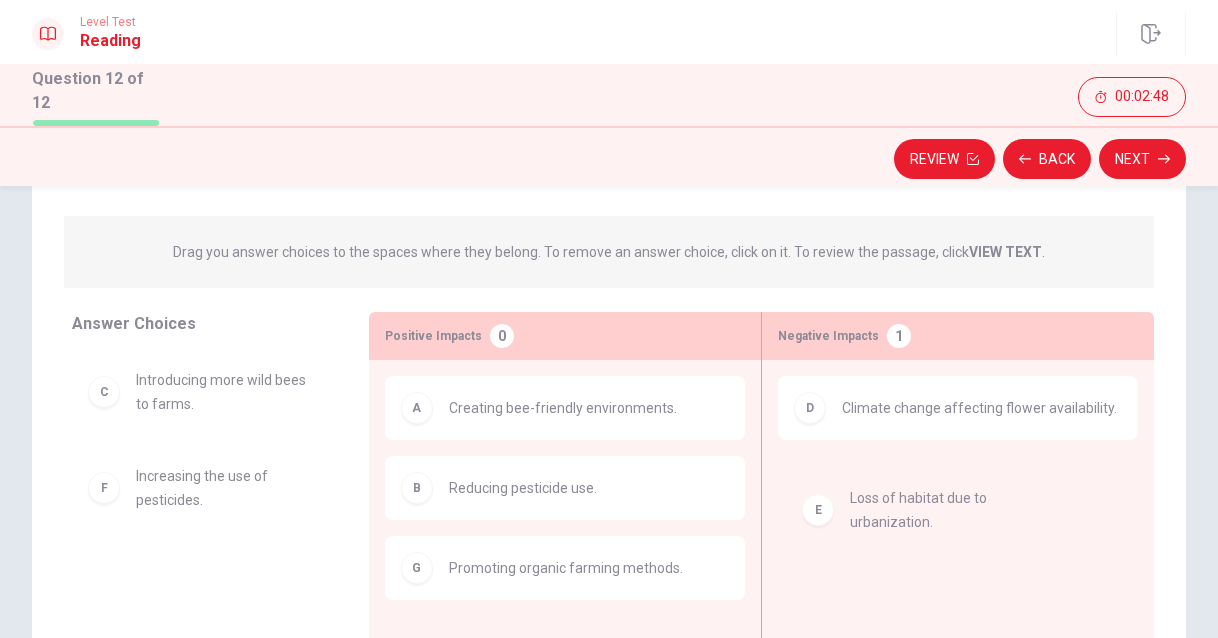 drag, startPoint x: 166, startPoint y: 496, endPoint x: 883, endPoint y: 514, distance: 717.2259 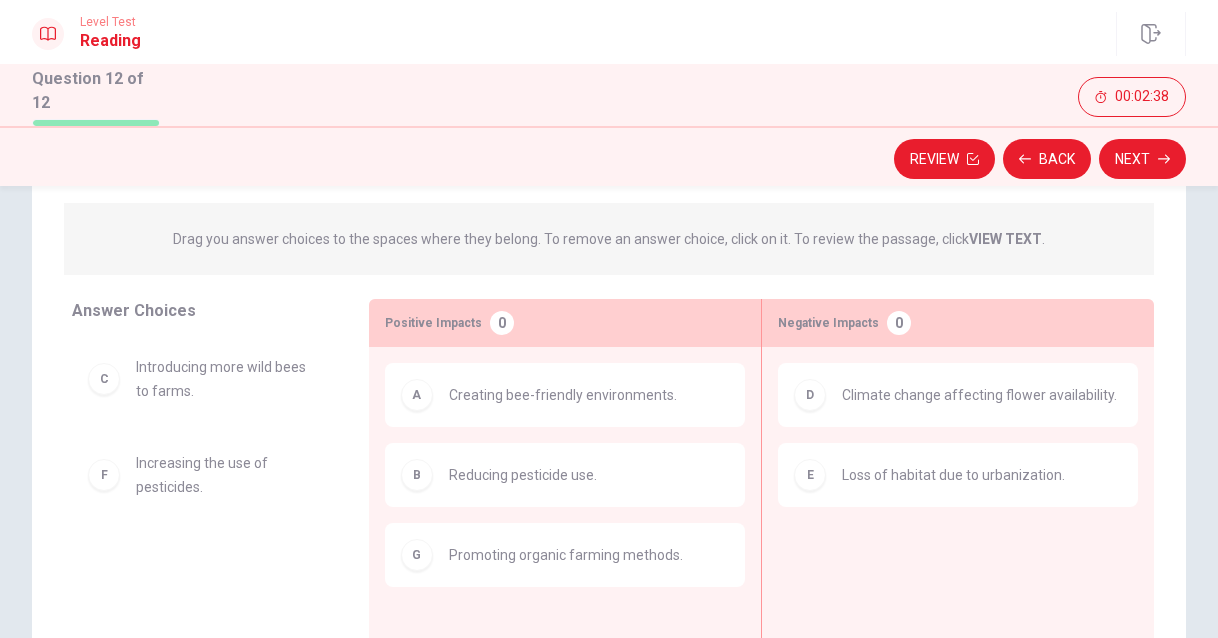 scroll, scrollTop: 202, scrollLeft: 0, axis: vertical 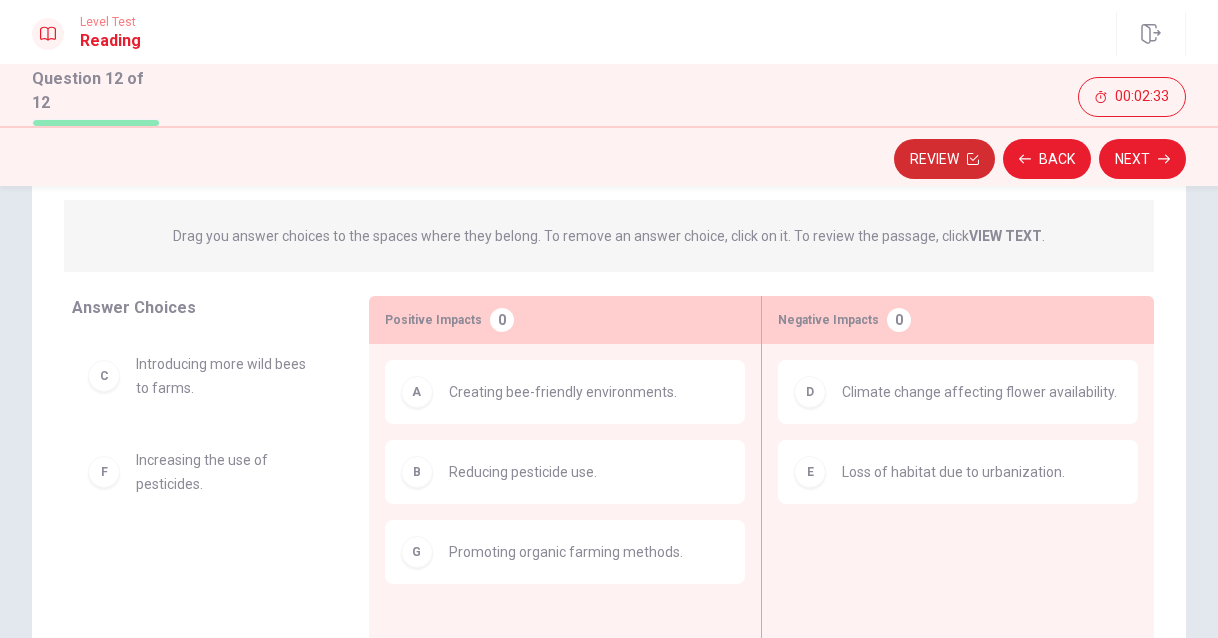 click 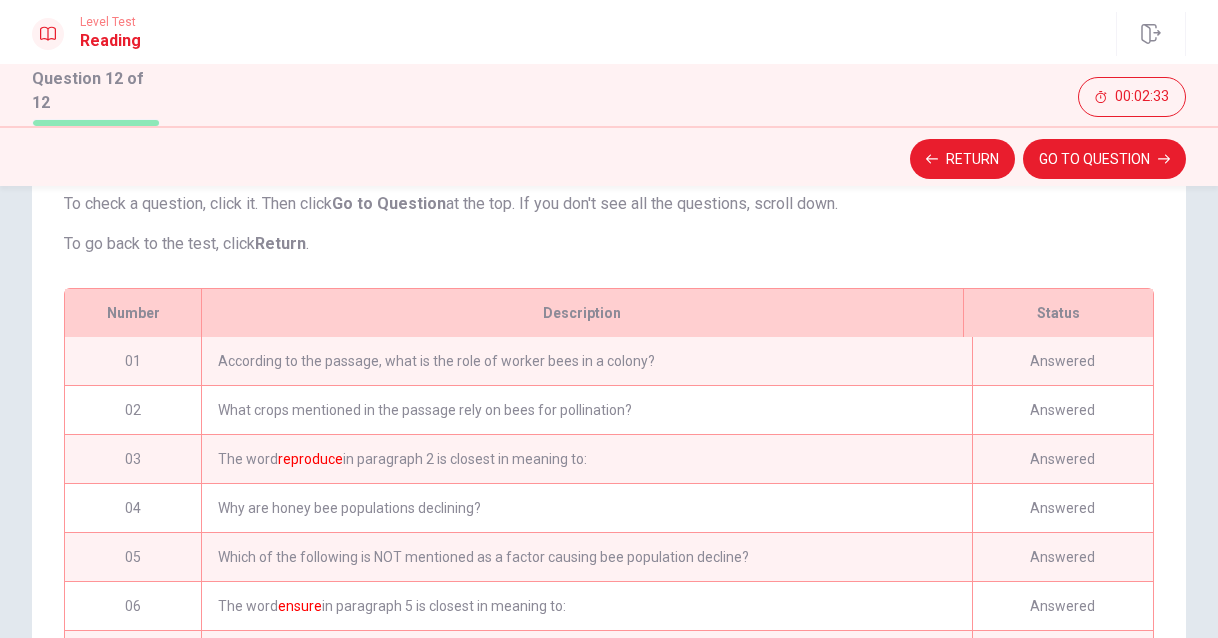 scroll, scrollTop: 492, scrollLeft: 0, axis: vertical 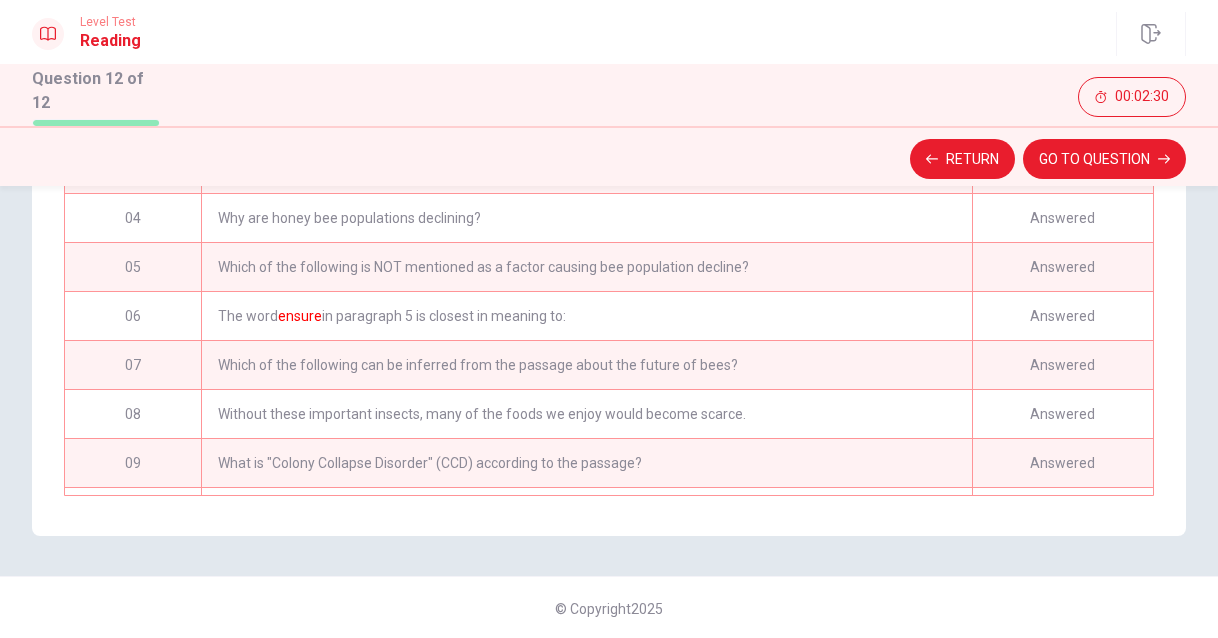 click on "07 Which of the following can be inferred from the passage about the future of bees? Answered" at bounding box center (609, 364) 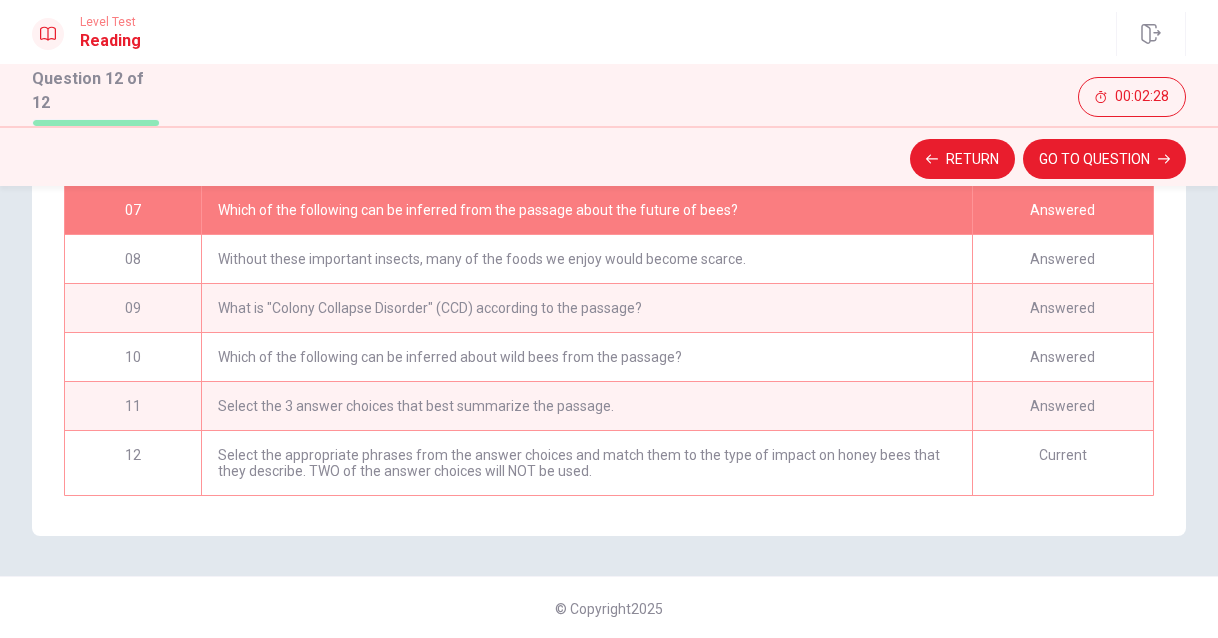 scroll, scrollTop: 160, scrollLeft: 0, axis: vertical 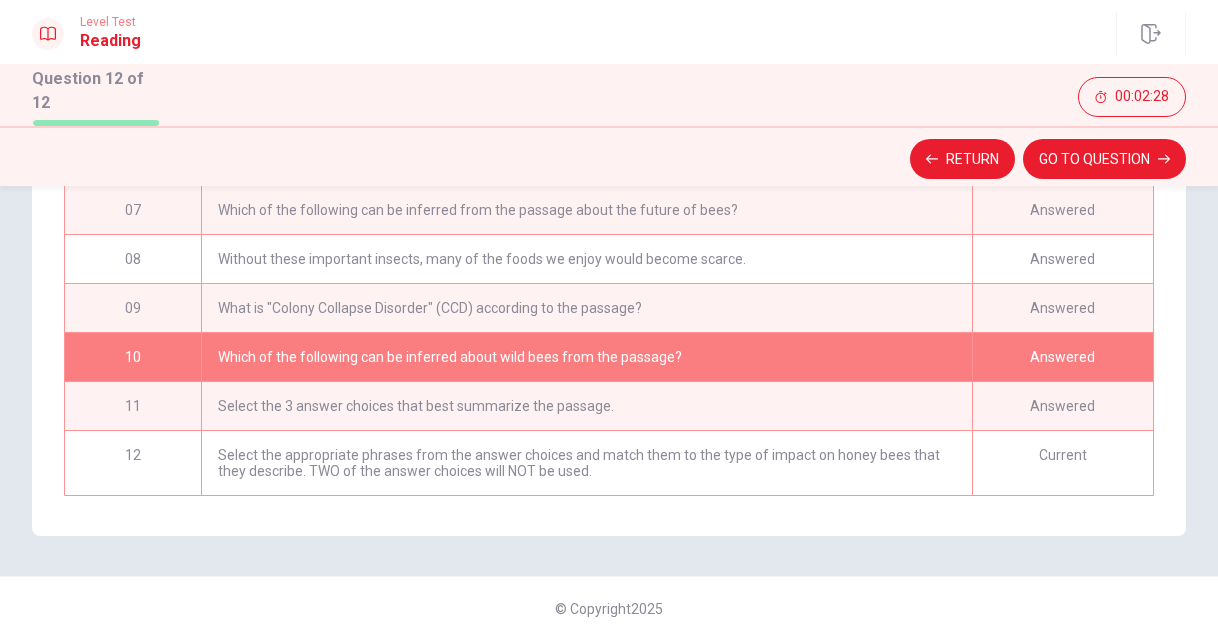 click on "Which of the following can be inferred about wild bees from the passage?" at bounding box center (586, 357) 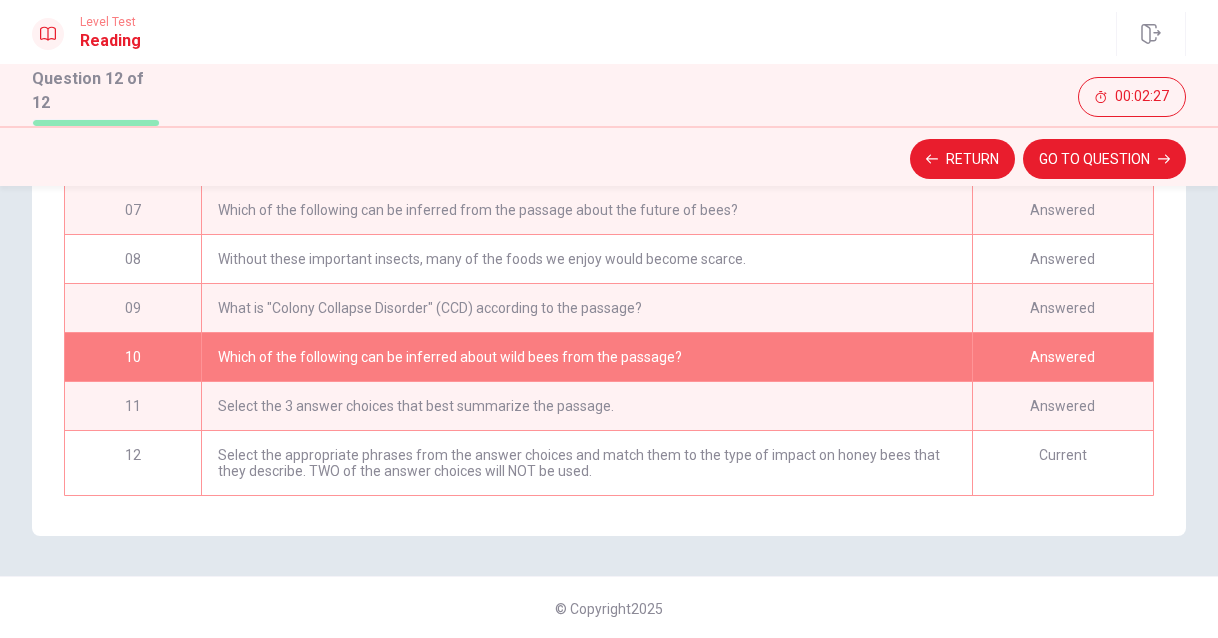 click on "Which of the following can be inferred about wild bees from the passage?" at bounding box center [586, 357] 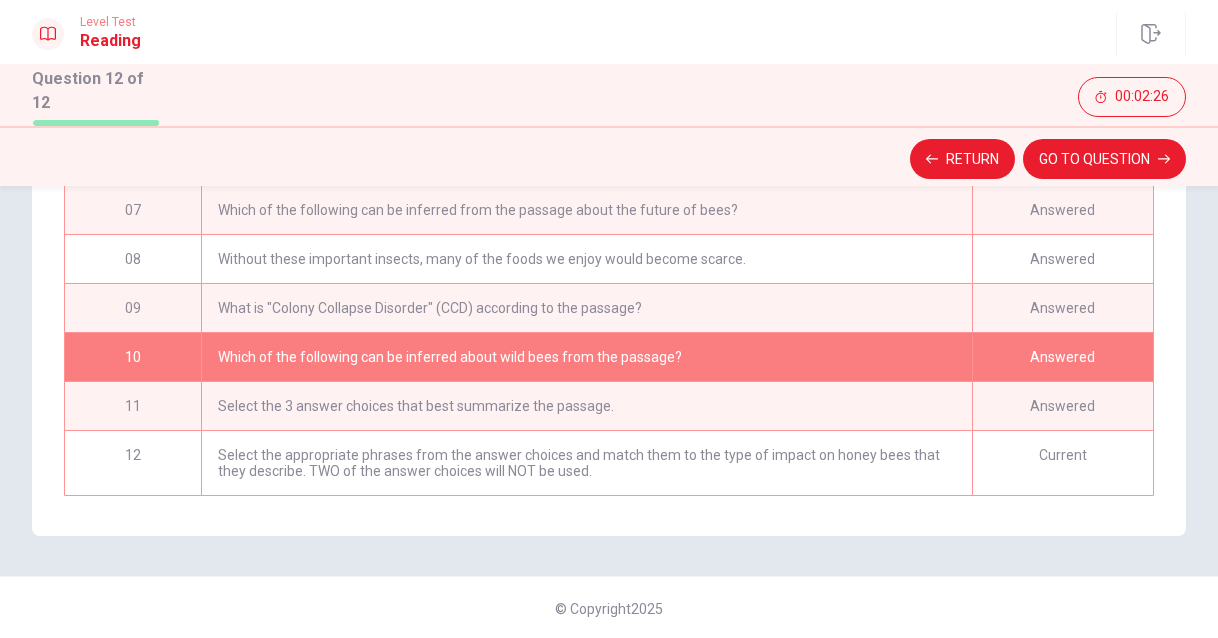 click on "Which of the following can be inferred about wild bees from the passage?" at bounding box center [586, 357] 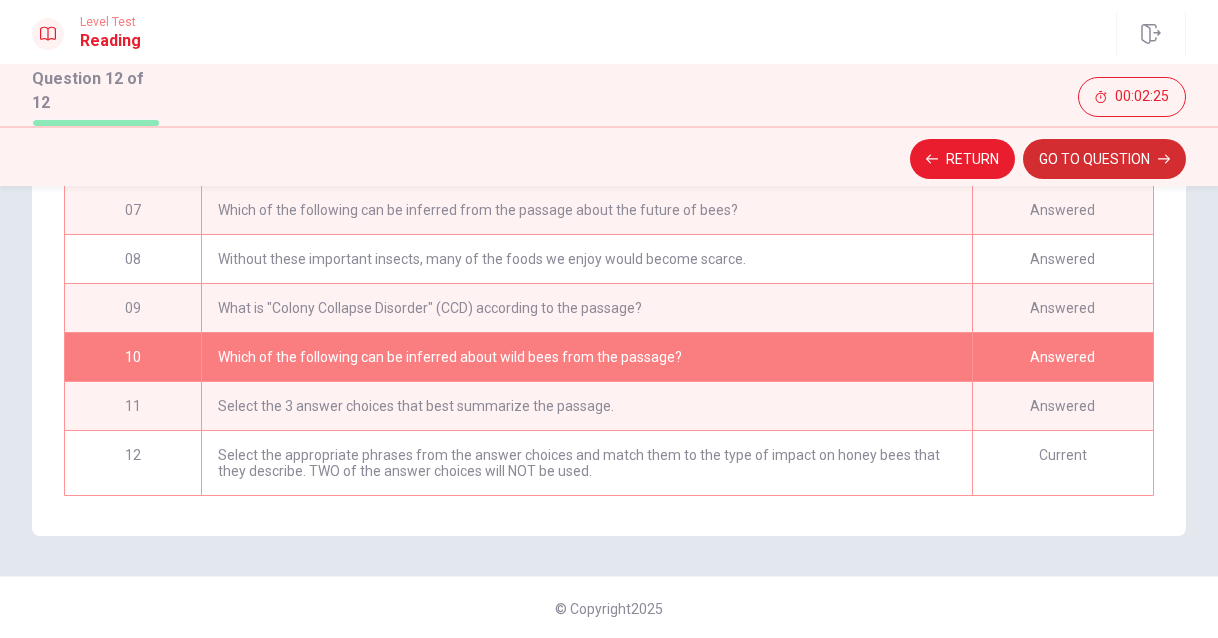 click on "GO TO QUESTION" at bounding box center (1104, 159) 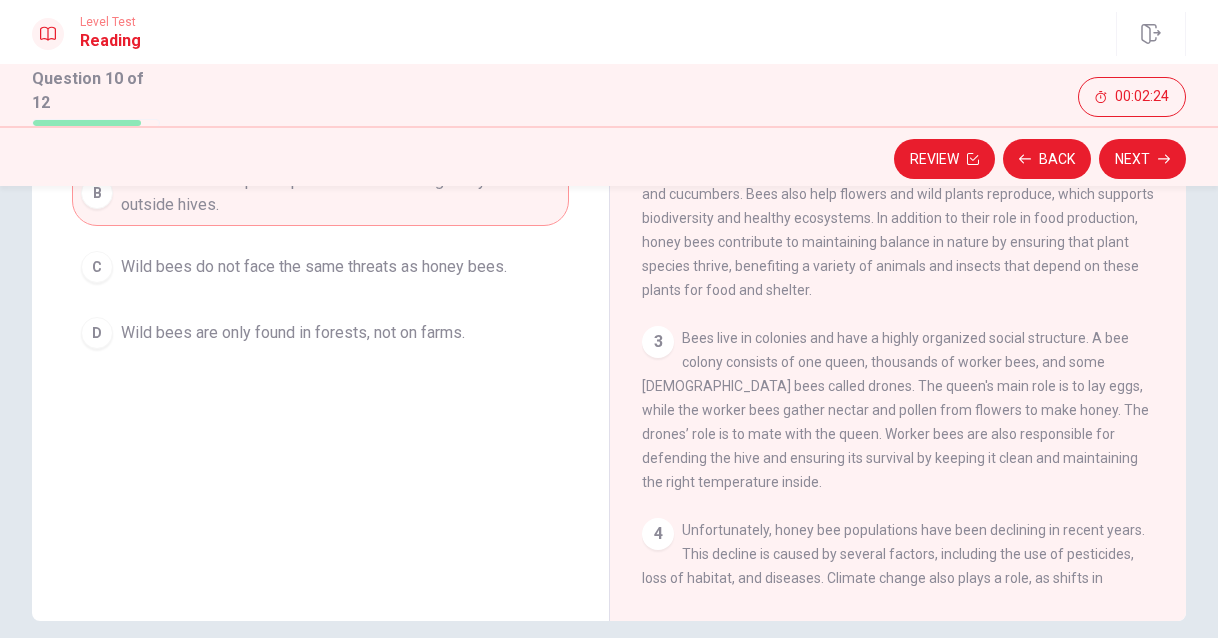 scroll, scrollTop: 301, scrollLeft: 0, axis: vertical 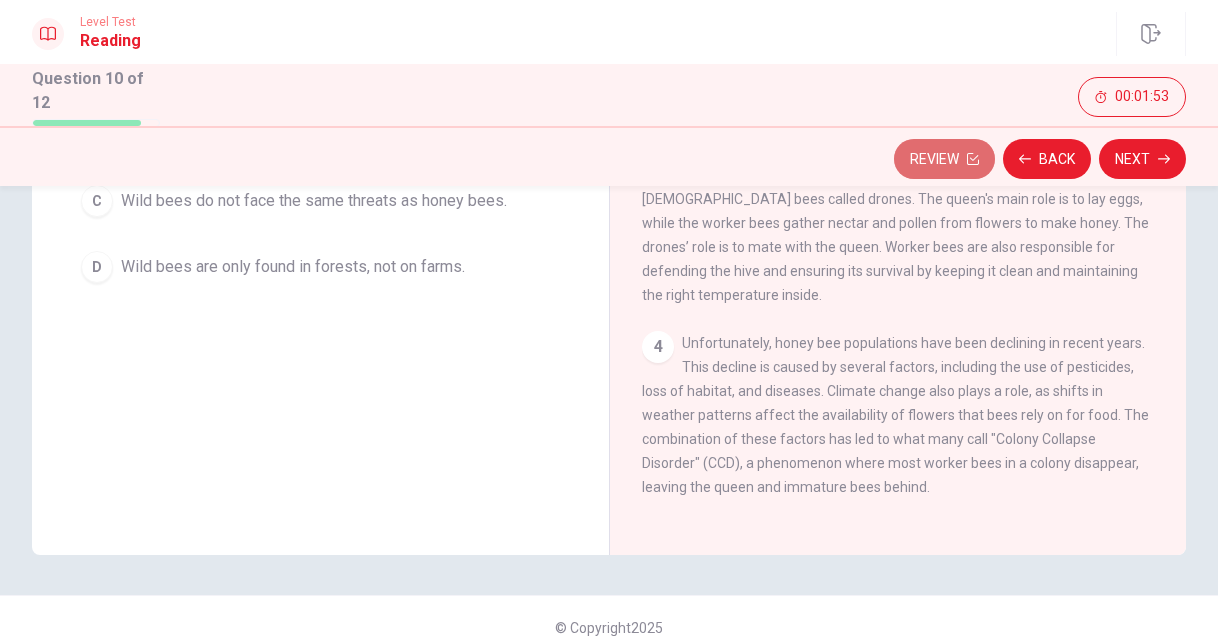 click on "Review" at bounding box center (944, 159) 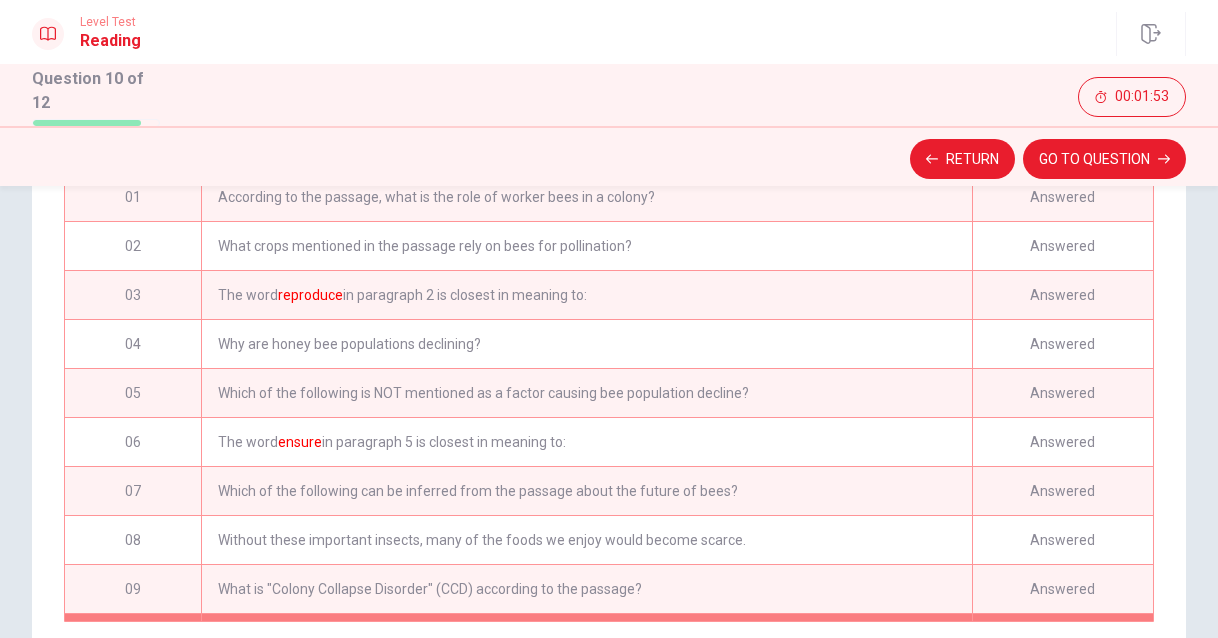 scroll, scrollTop: 492, scrollLeft: 0, axis: vertical 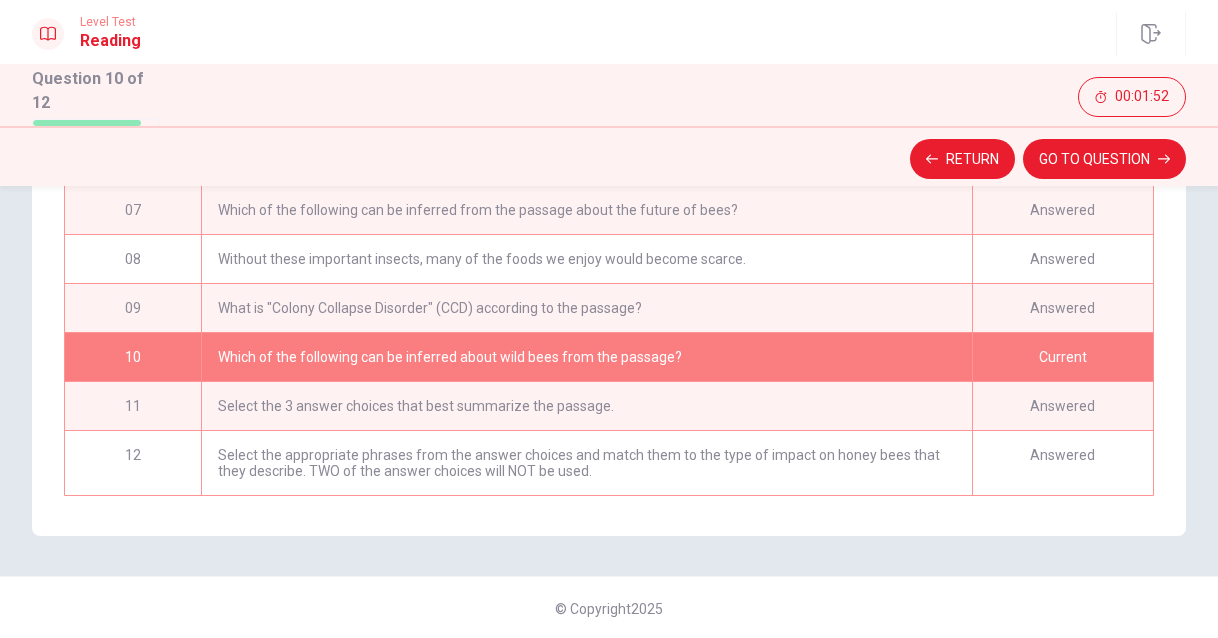click on "Select the appropriate phrases from the answer choices and match them to the type of impact on honey bees that they describe. TWO of the answer choices will NOT be used." at bounding box center (586, 463) 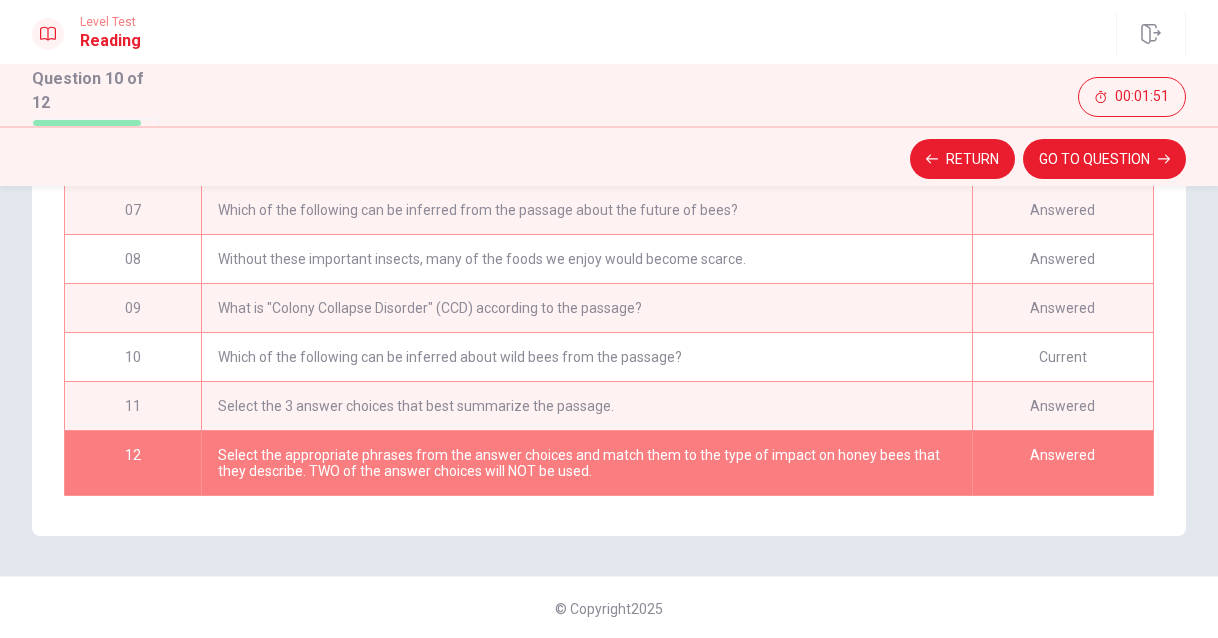 click on "Answered" at bounding box center (1062, 463) 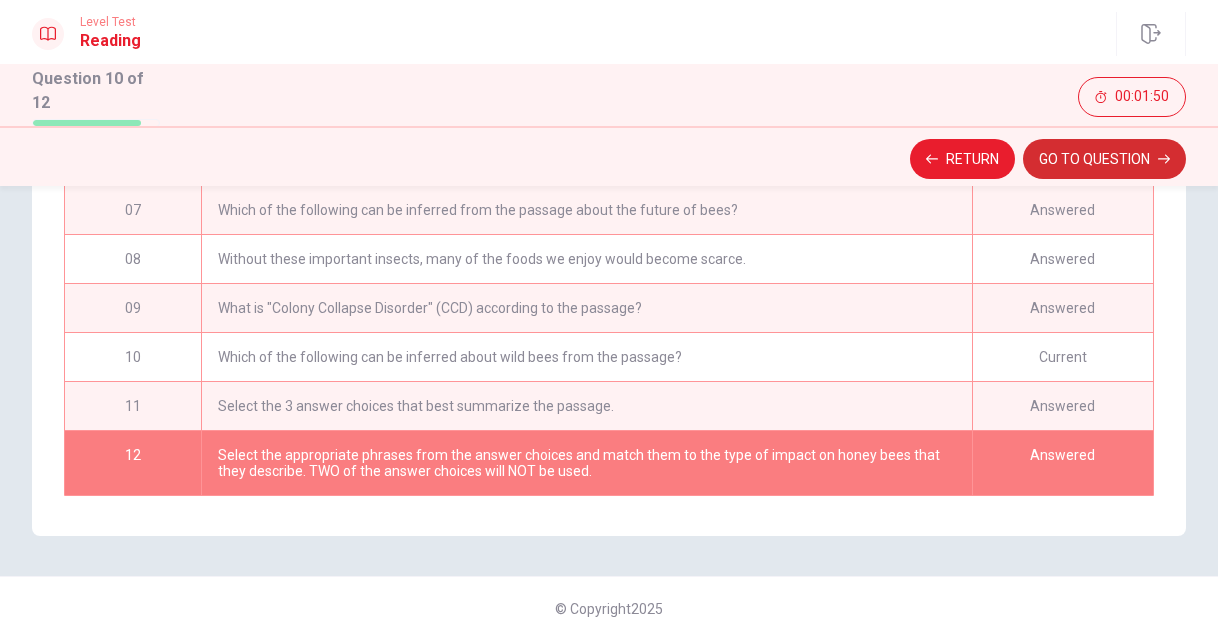 click on "GO TO QUESTION" at bounding box center (1104, 159) 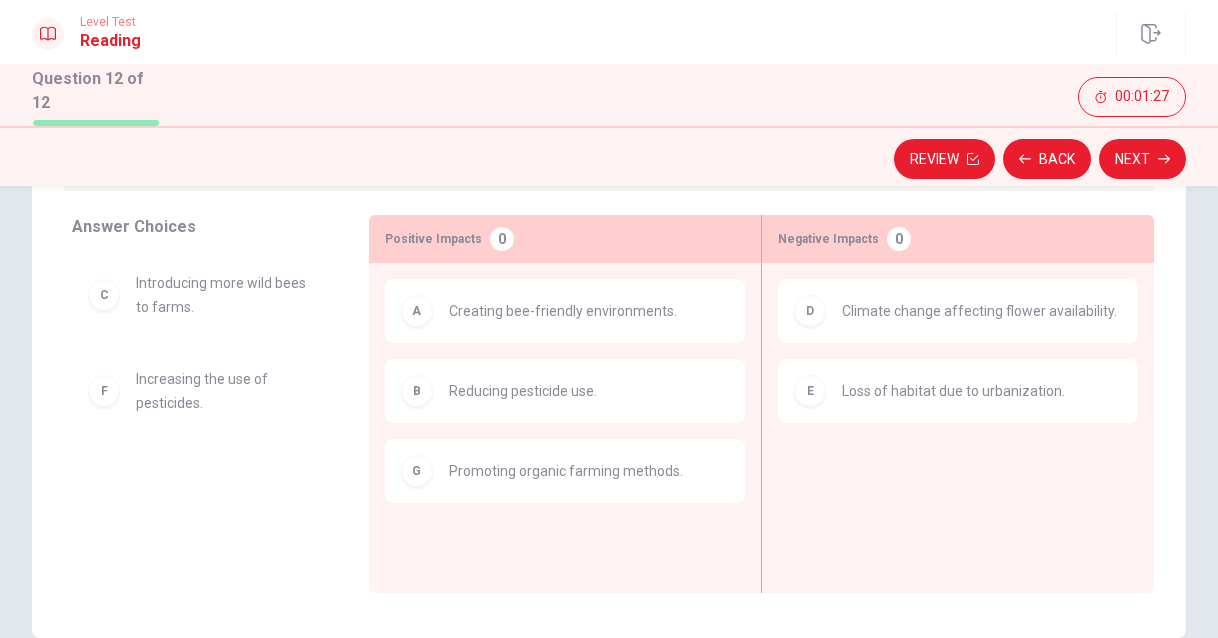 scroll, scrollTop: 273, scrollLeft: 0, axis: vertical 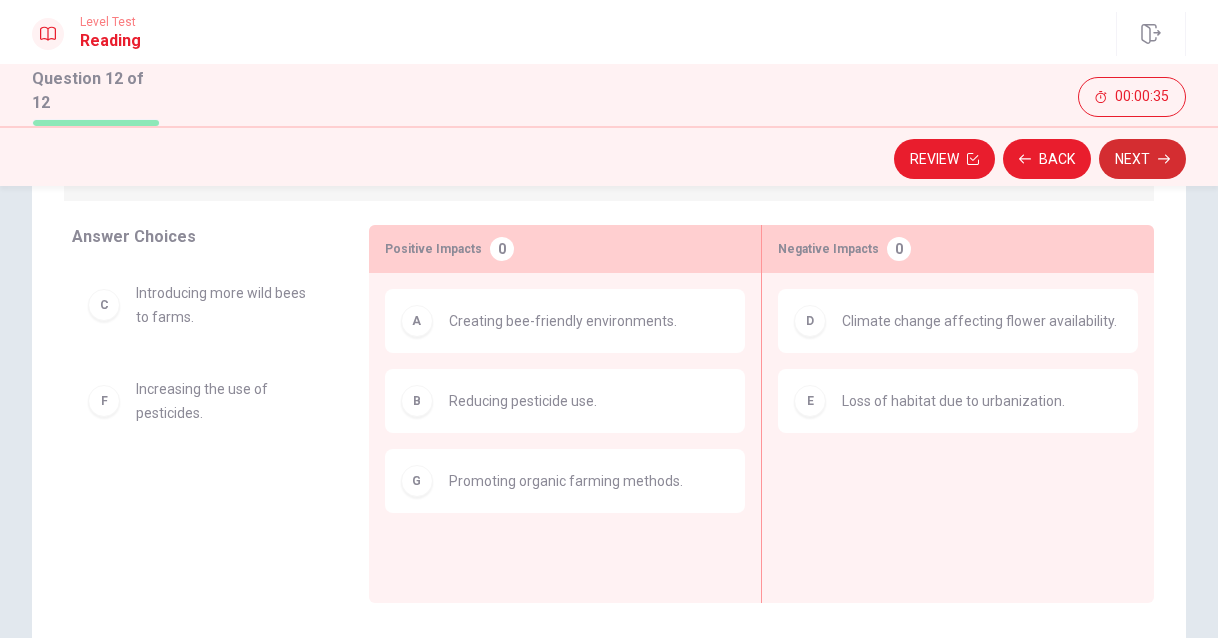 click on "Next" at bounding box center (1142, 159) 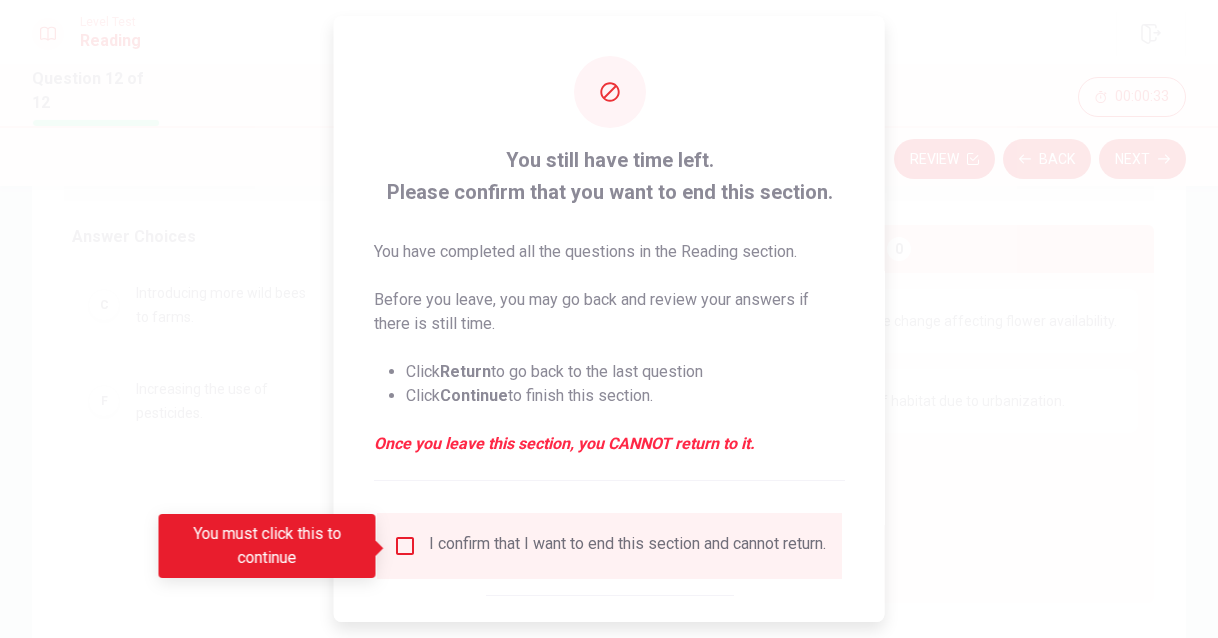 click at bounding box center [405, 546] 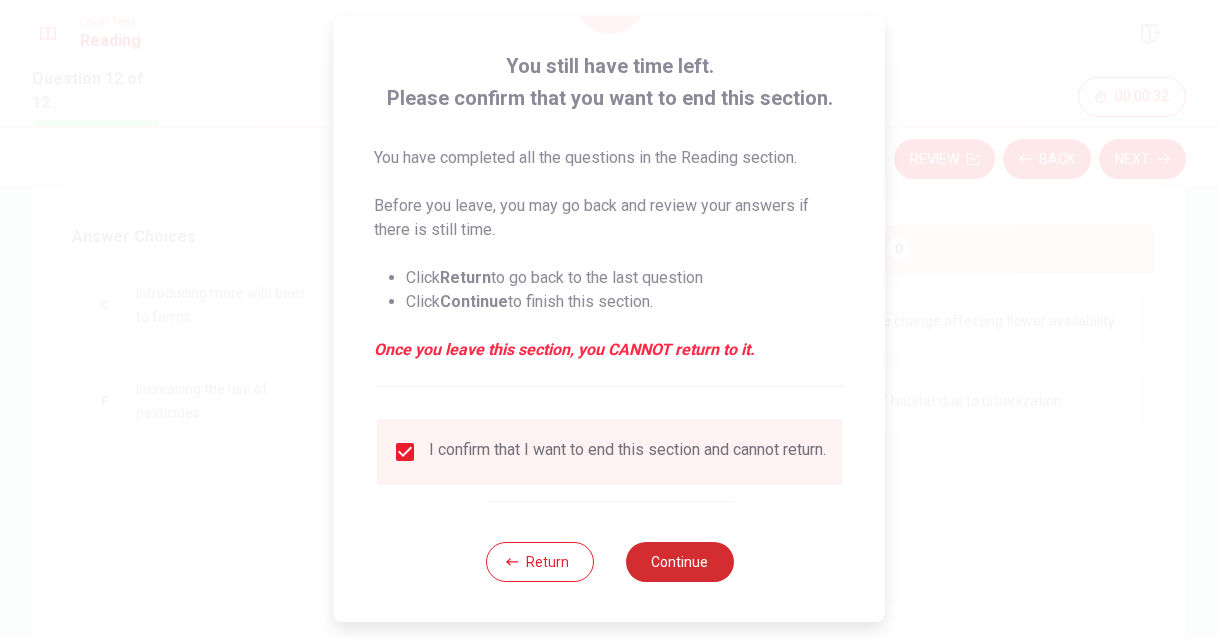 scroll, scrollTop: 108, scrollLeft: 0, axis: vertical 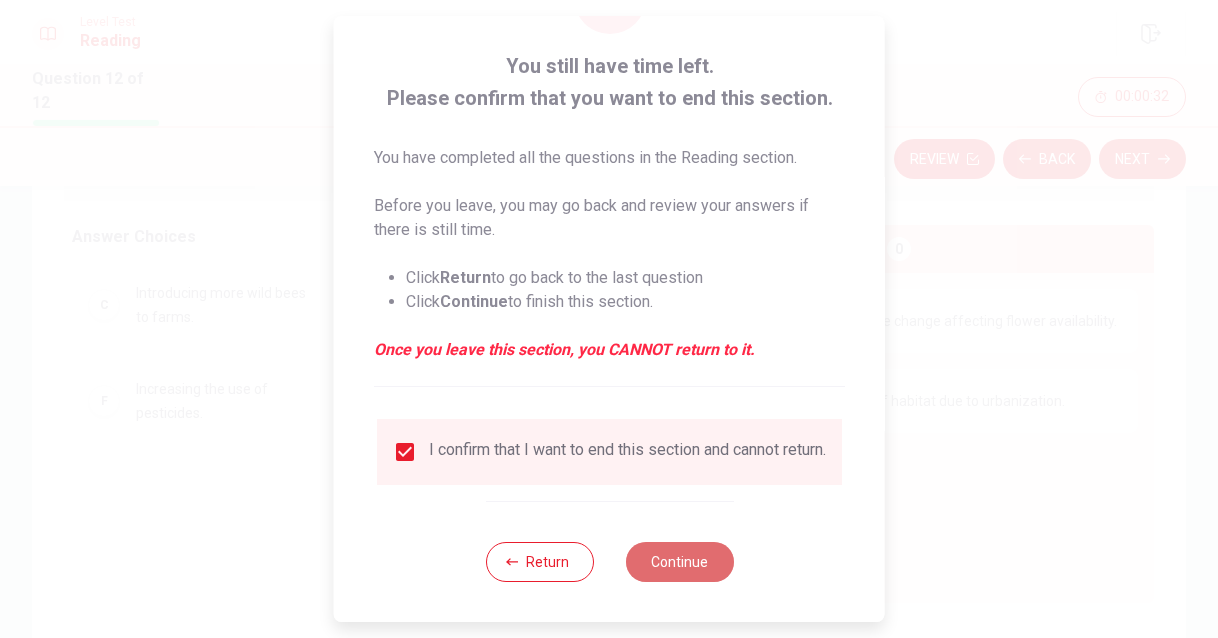 click on "Continue" at bounding box center [679, 562] 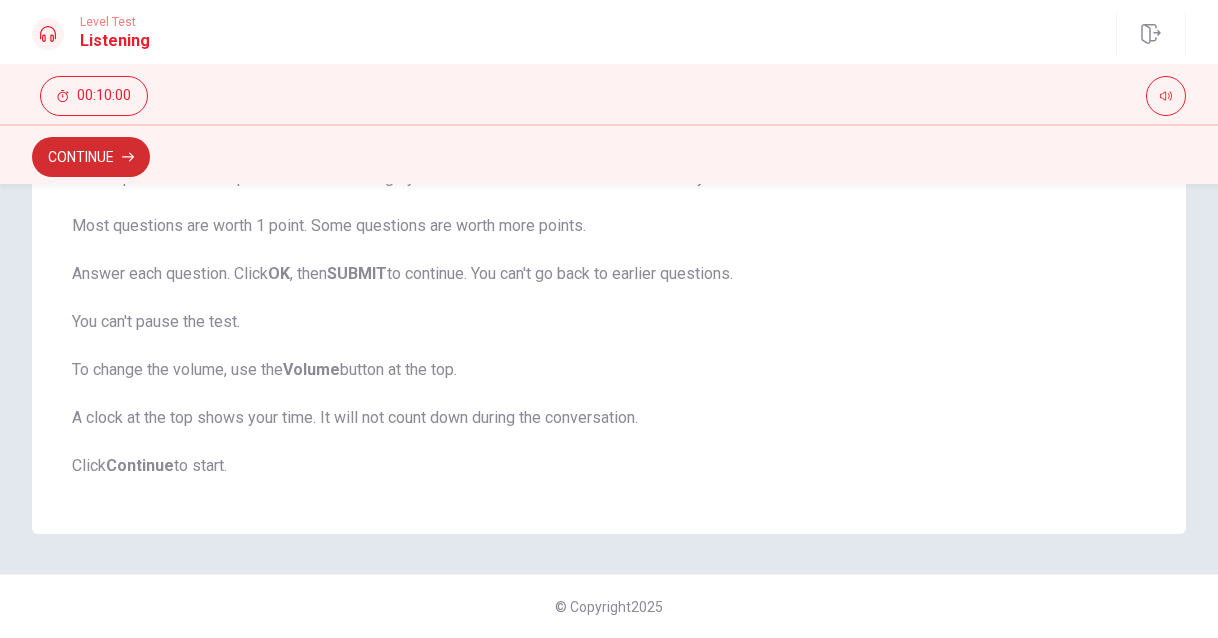scroll, scrollTop: 433, scrollLeft: 0, axis: vertical 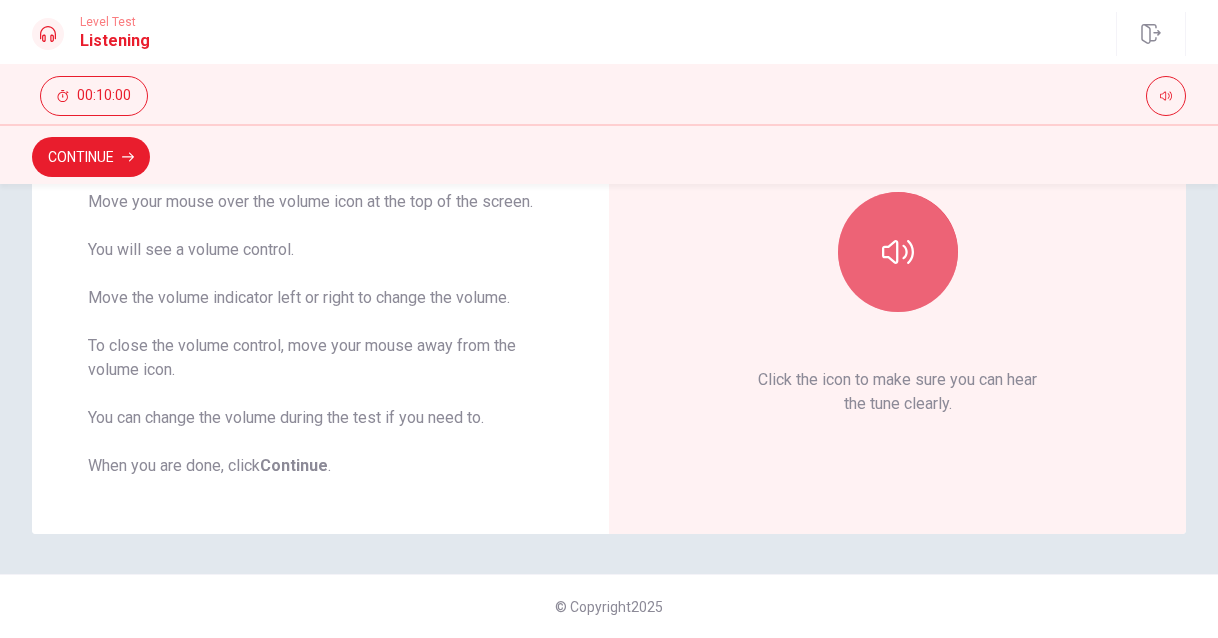 click at bounding box center (898, 252) 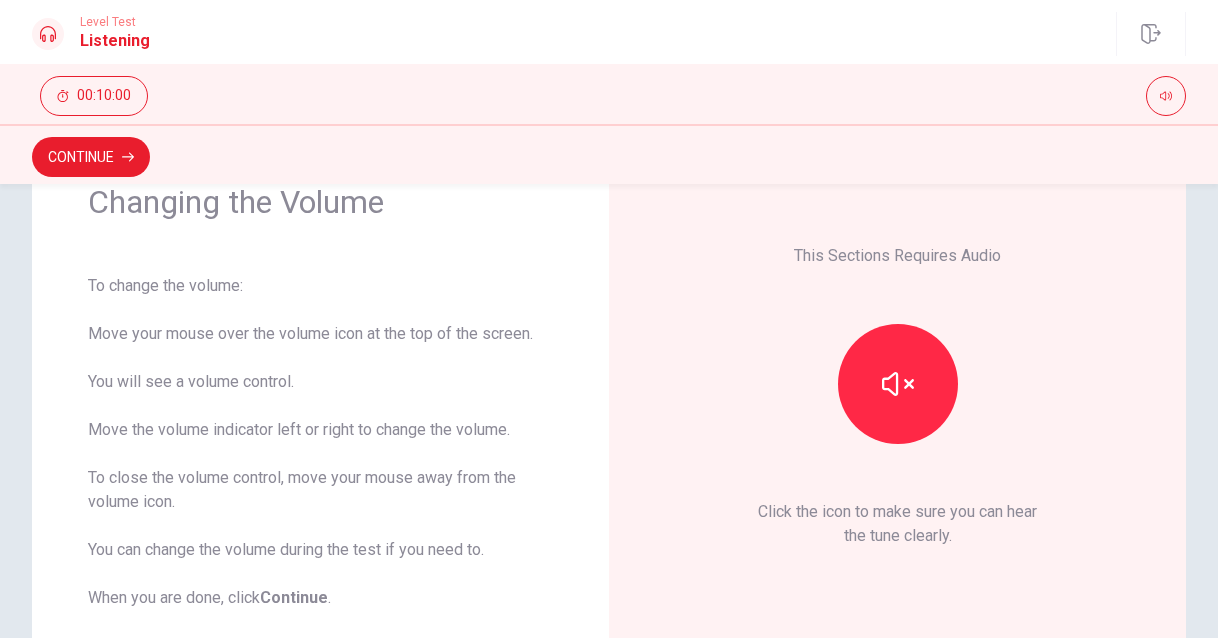 scroll, scrollTop: 85, scrollLeft: 0, axis: vertical 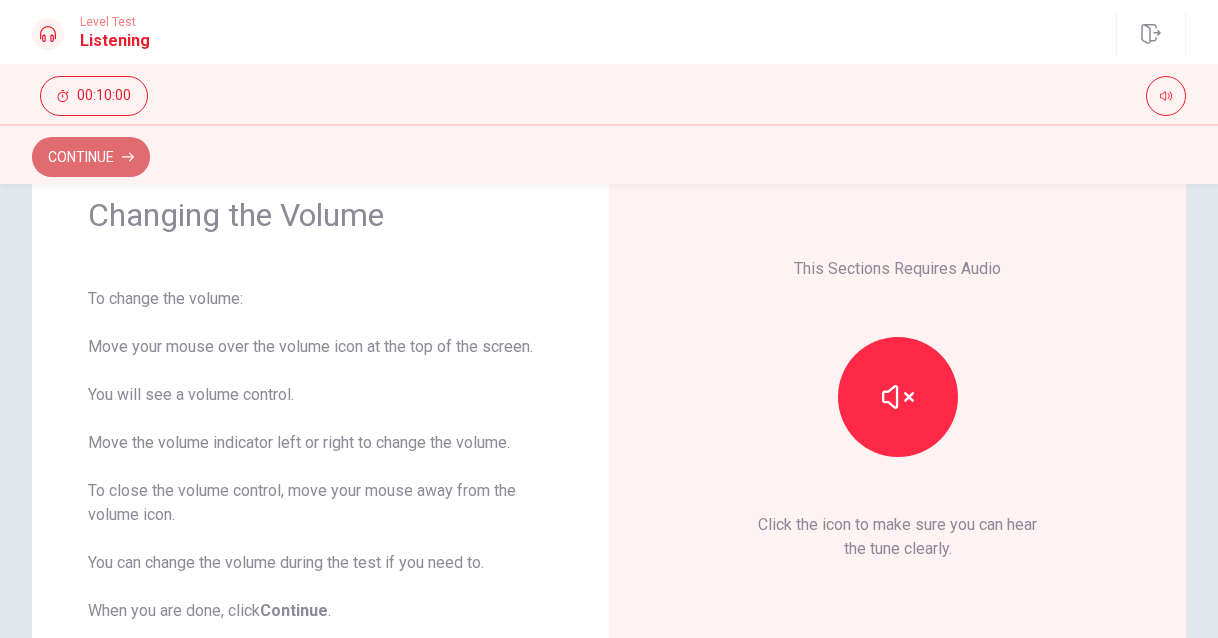 click on "Continue" at bounding box center [91, 157] 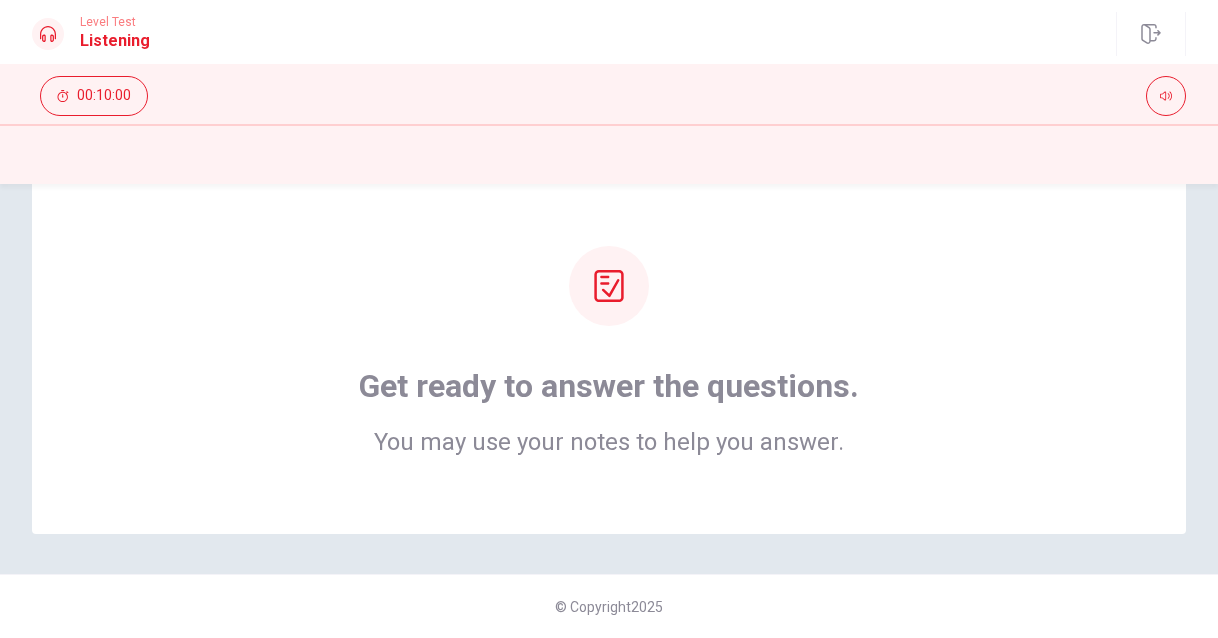 scroll, scrollTop: 58, scrollLeft: 0, axis: vertical 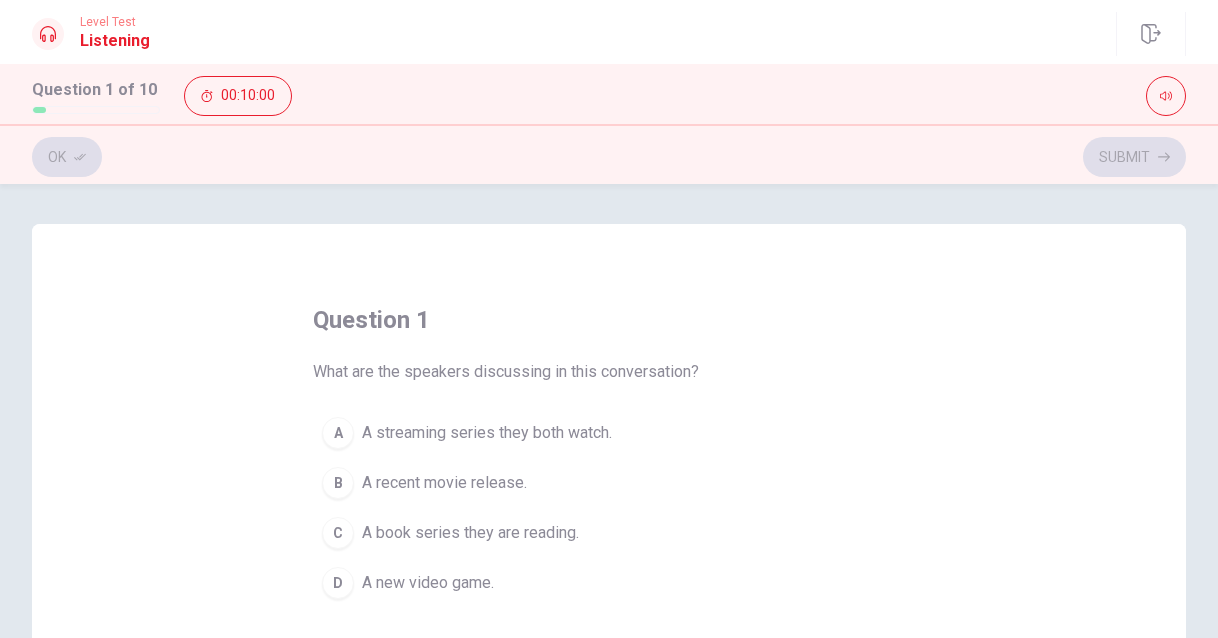 click on "question   1 What are the speakers discussing in this conversation? A A streaming series they both watch.
B A recent movie release.
C A book series they are reading. D A new video game." at bounding box center [609, 456] 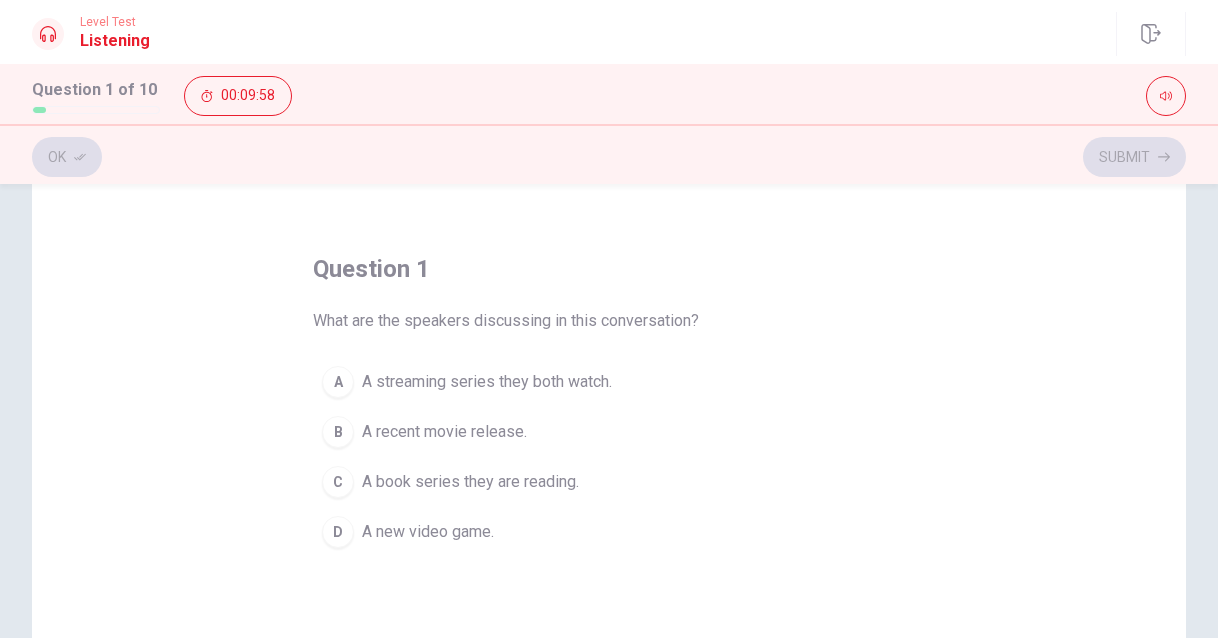 scroll, scrollTop: 52, scrollLeft: 0, axis: vertical 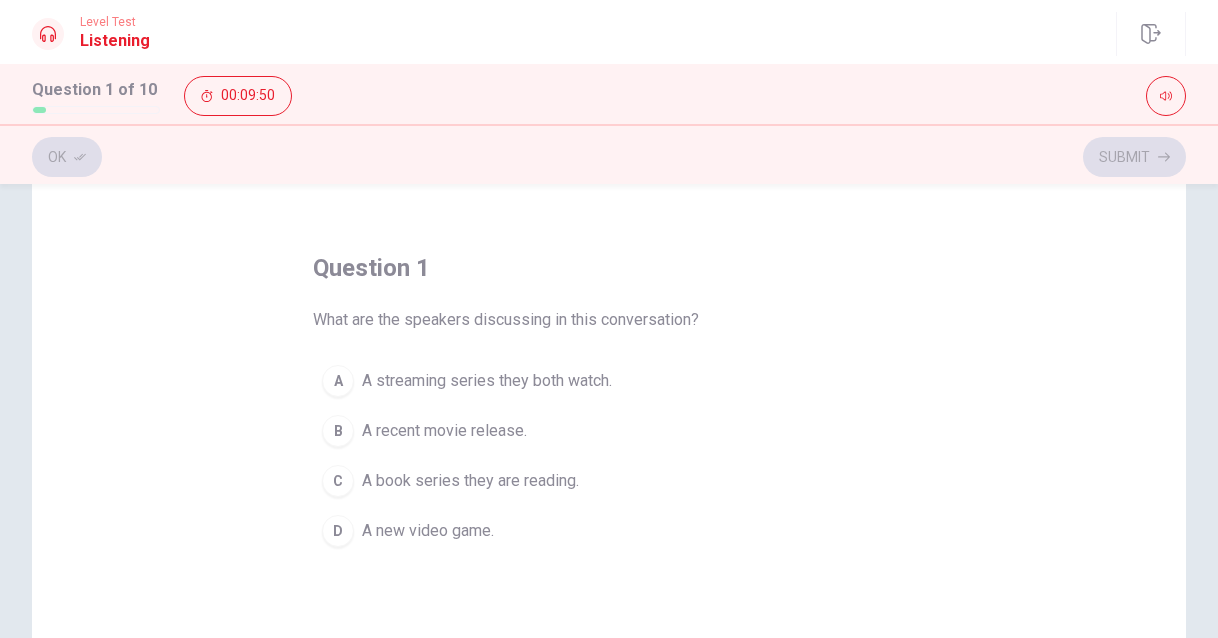 click on "A streaming series they both watch." at bounding box center (487, 381) 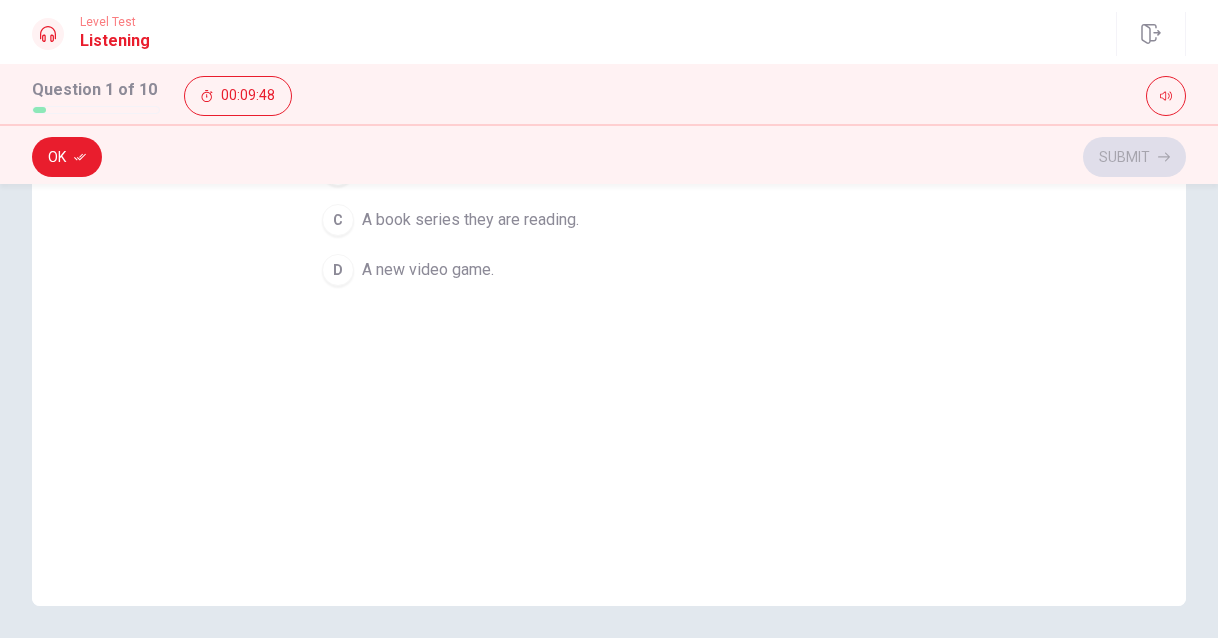 scroll, scrollTop: 336, scrollLeft: 0, axis: vertical 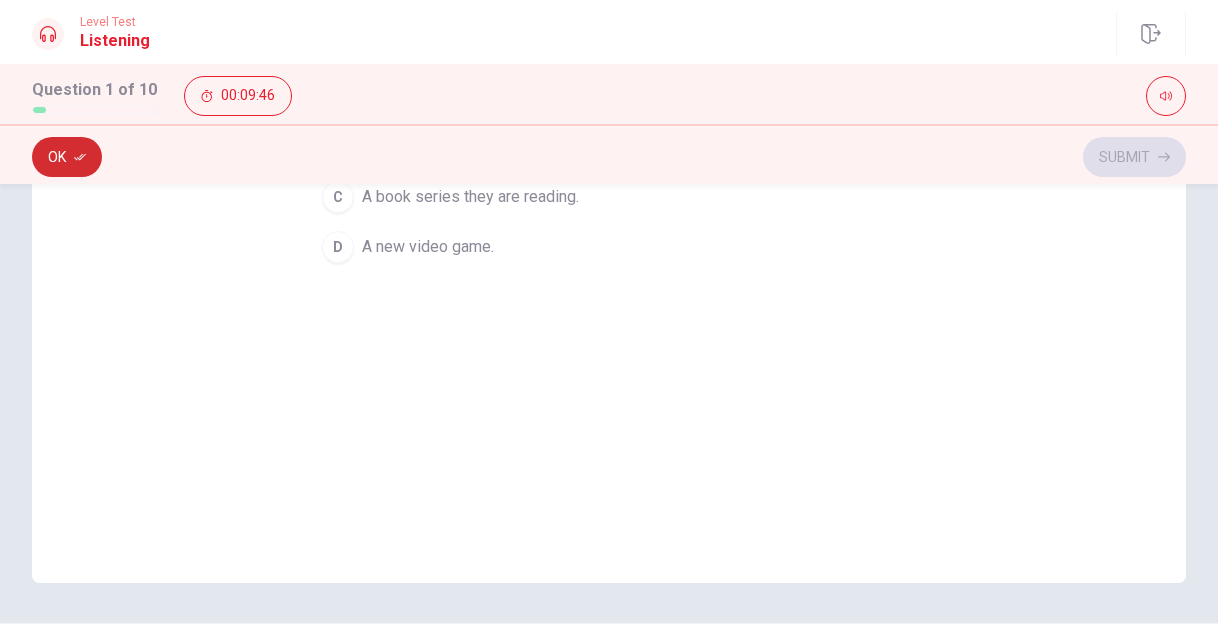 click on "Ok" at bounding box center (67, 157) 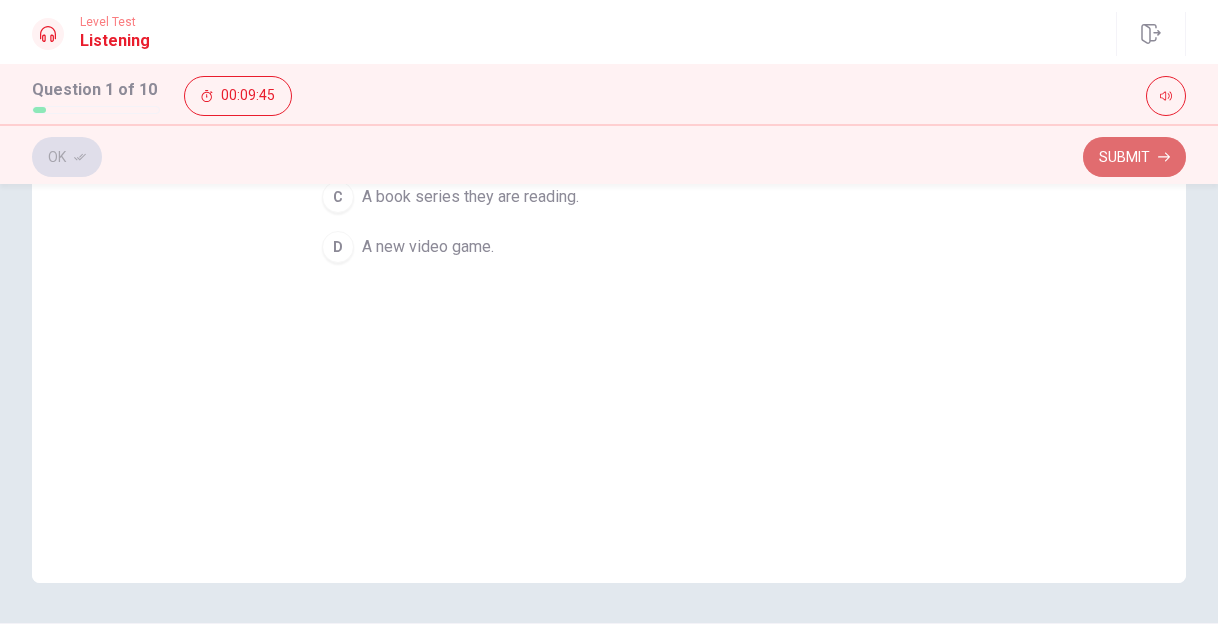 click on "Submit" at bounding box center [1134, 157] 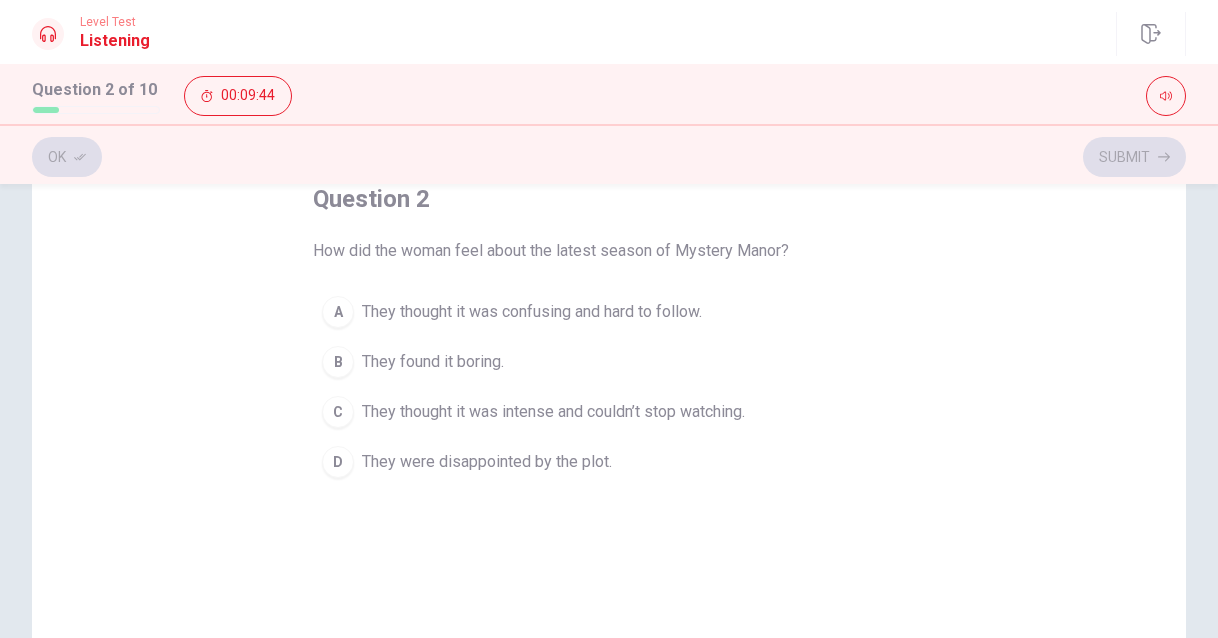 scroll, scrollTop: 87, scrollLeft: 0, axis: vertical 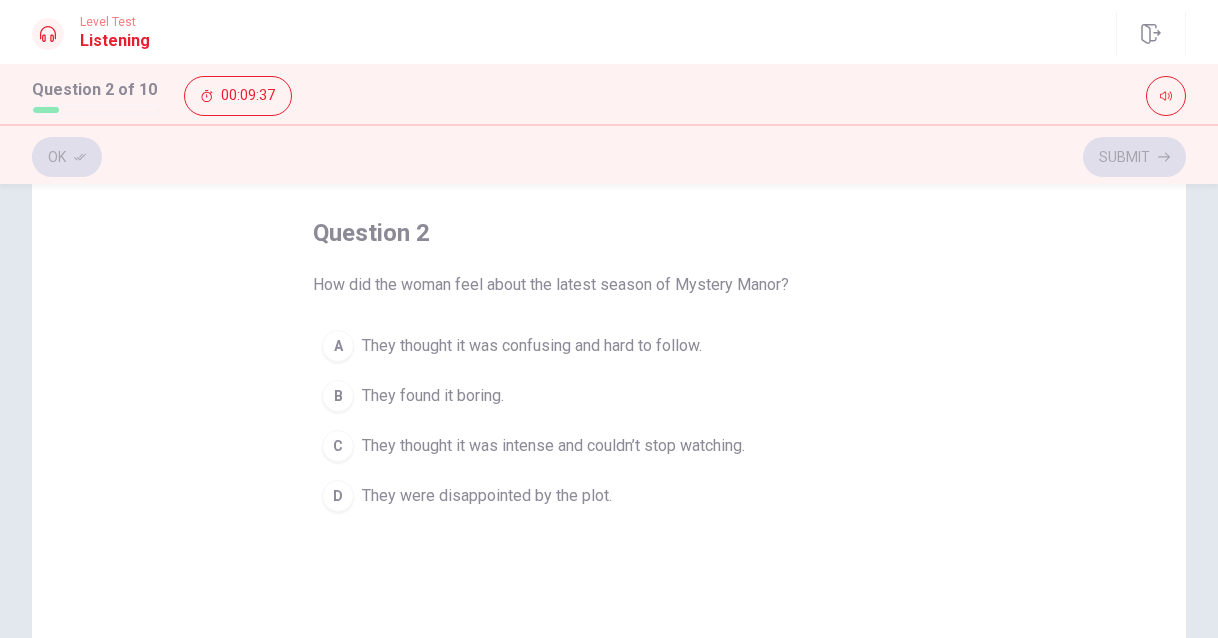 click on "They thought it was intense and couldn’t stop watching." at bounding box center [553, 446] 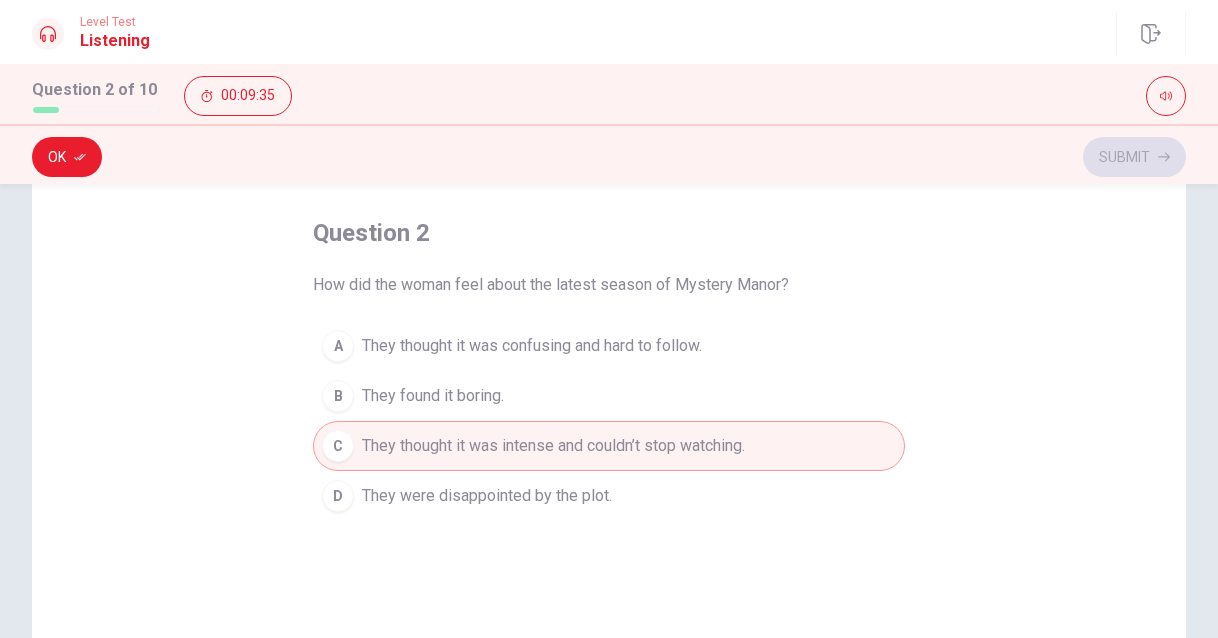 click on "Ok" at bounding box center [67, 157] 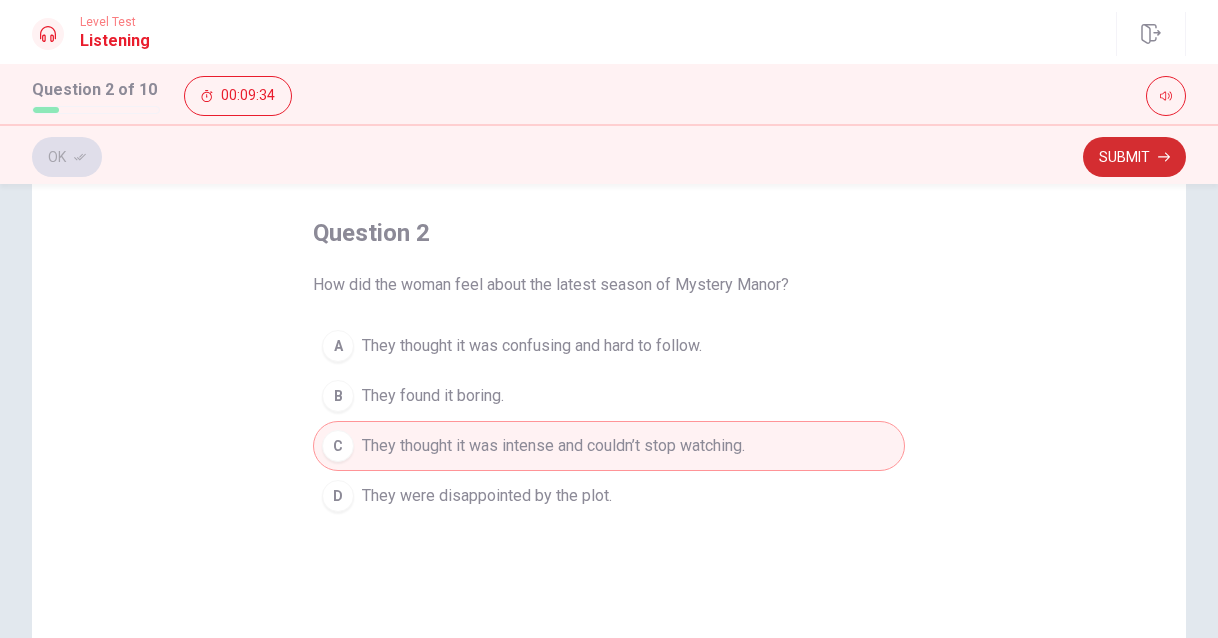 click on "Submit" at bounding box center [1134, 157] 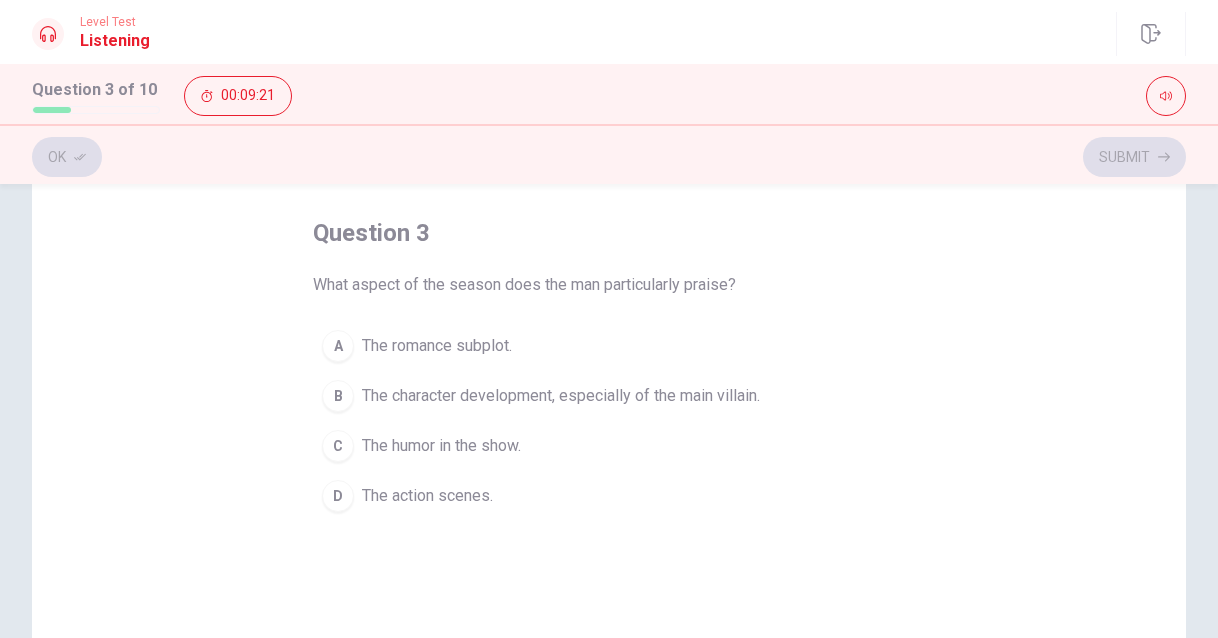 click on "The character development, especially of the main villain." at bounding box center [561, 396] 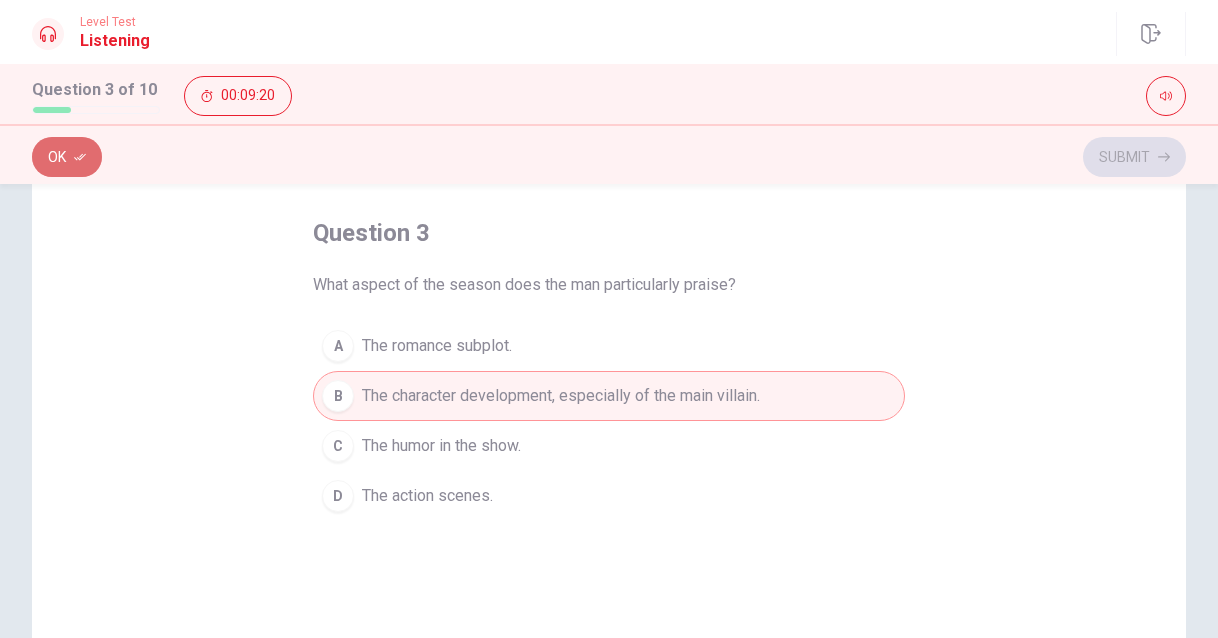 click on "Ok" at bounding box center [67, 157] 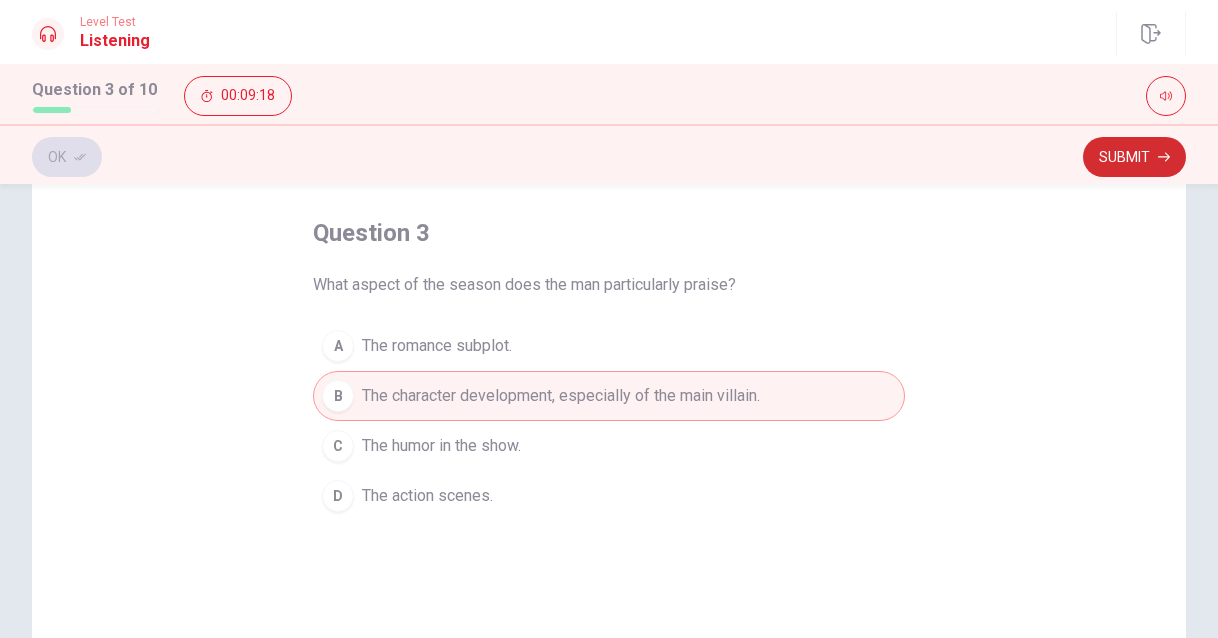 click on "Submit" at bounding box center (1134, 157) 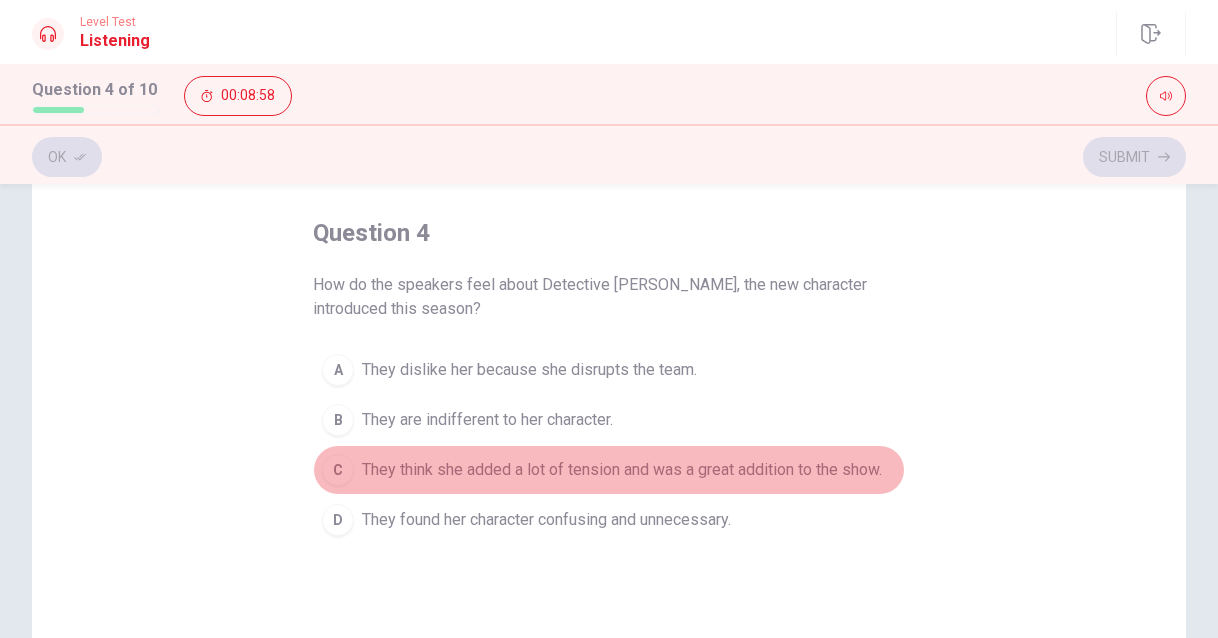 click on "They think she added a lot of tension and was a great addition to the show." at bounding box center [622, 470] 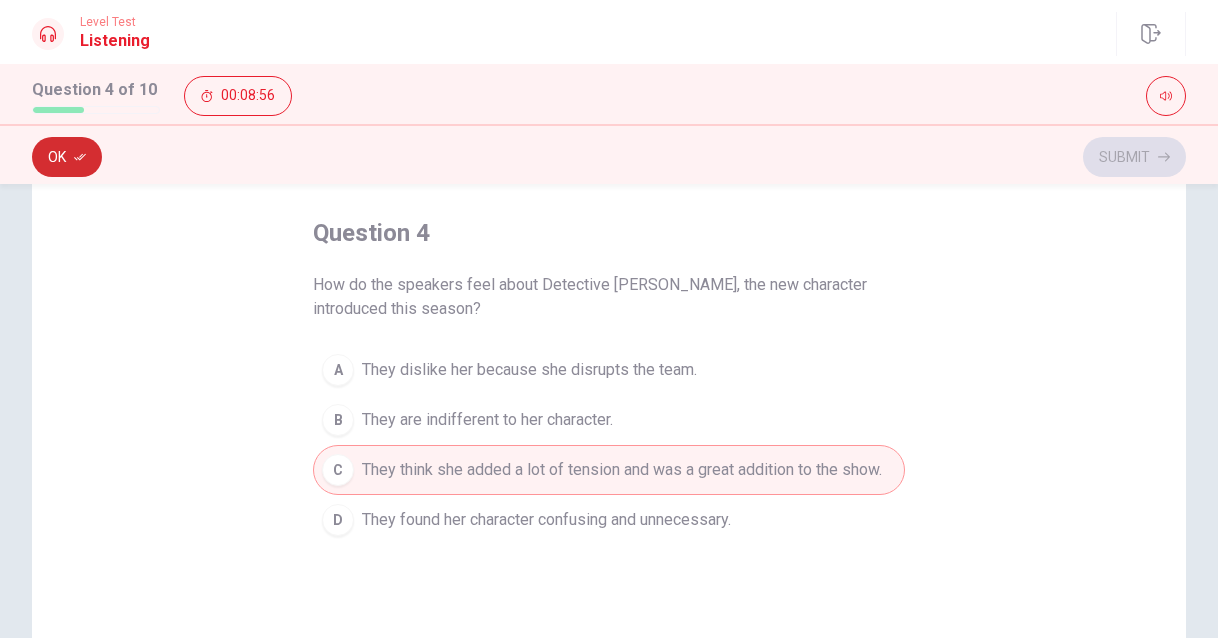 click on "Ok" at bounding box center (67, 157) 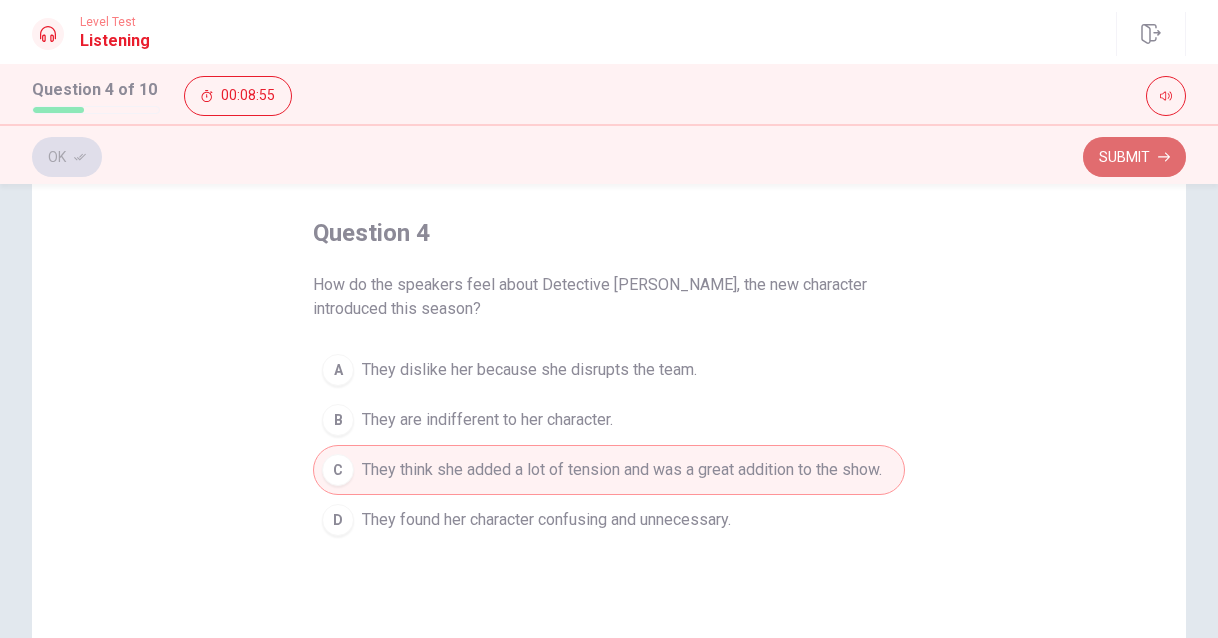 click on "Submit" at bounding box center [1134, 157] 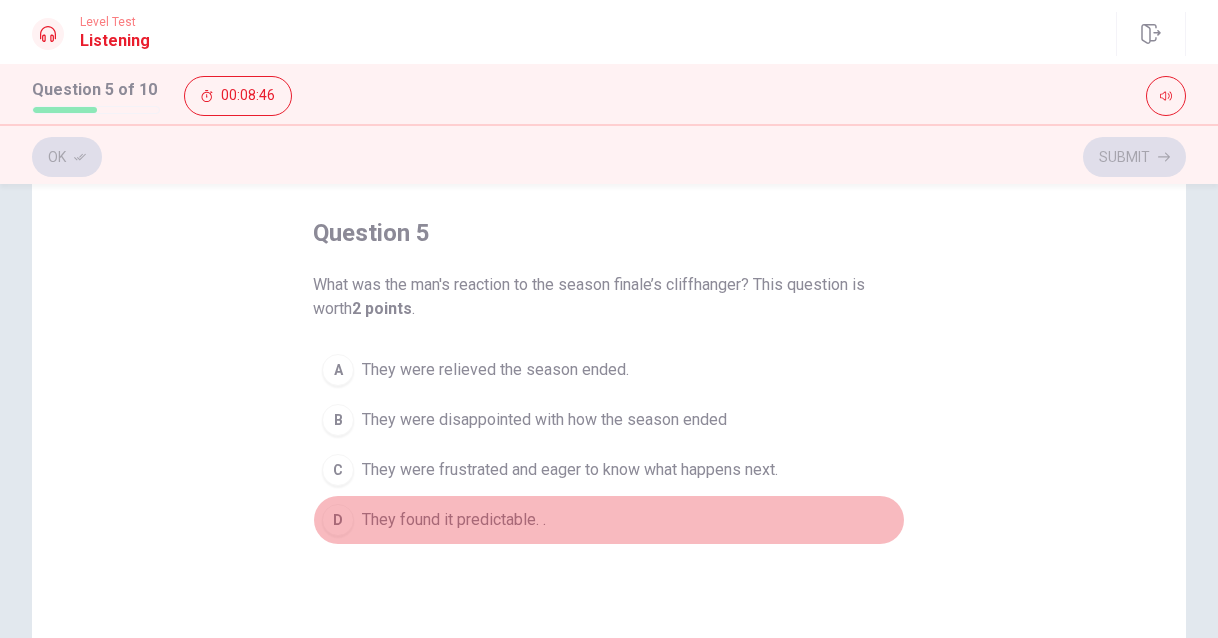 click on "They found it predictable.
." at bounding box center [454, 520] 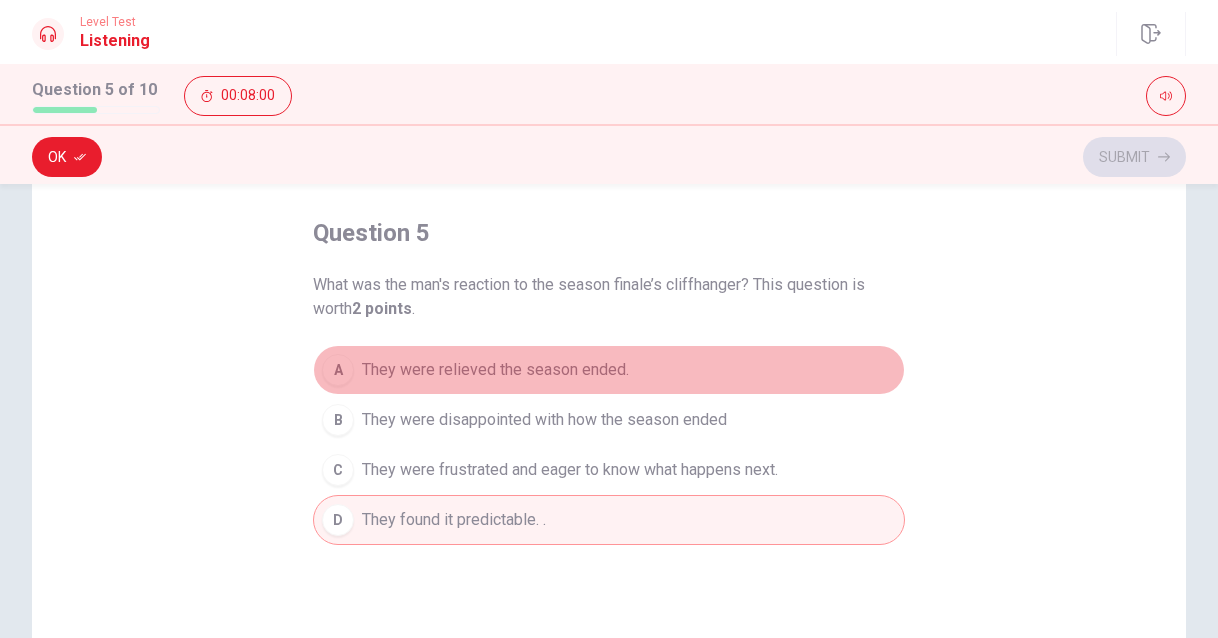 click on "They were relieved the season ended." at bounding box center (495, 370) 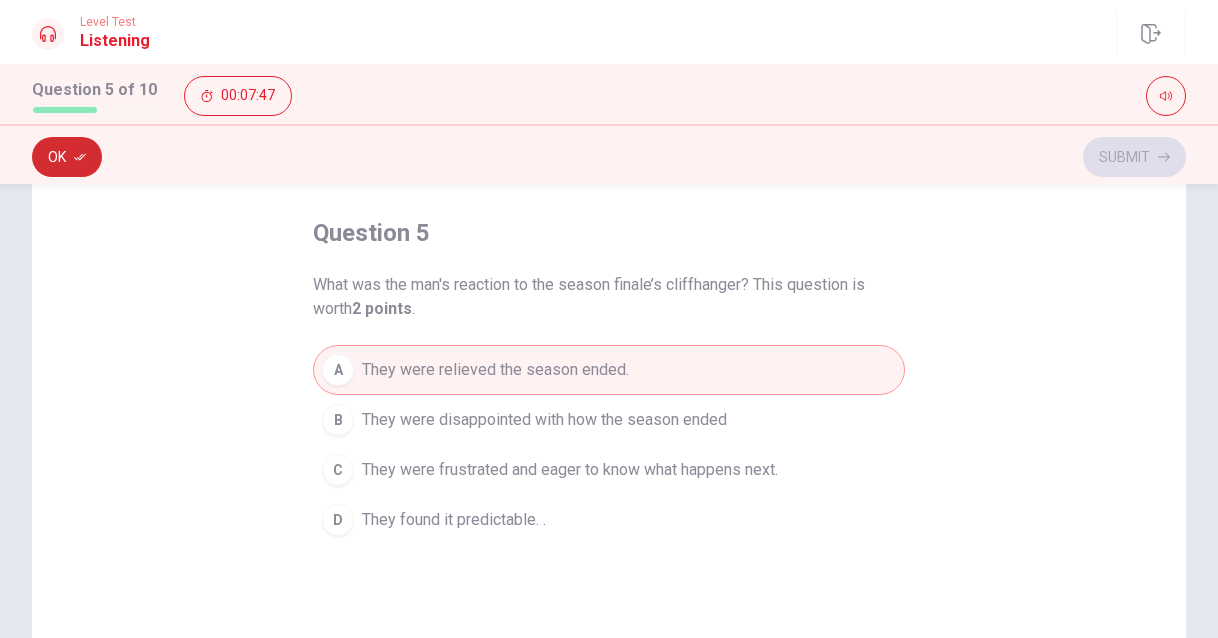 click on "Ok" at bounding box center (67, 157) 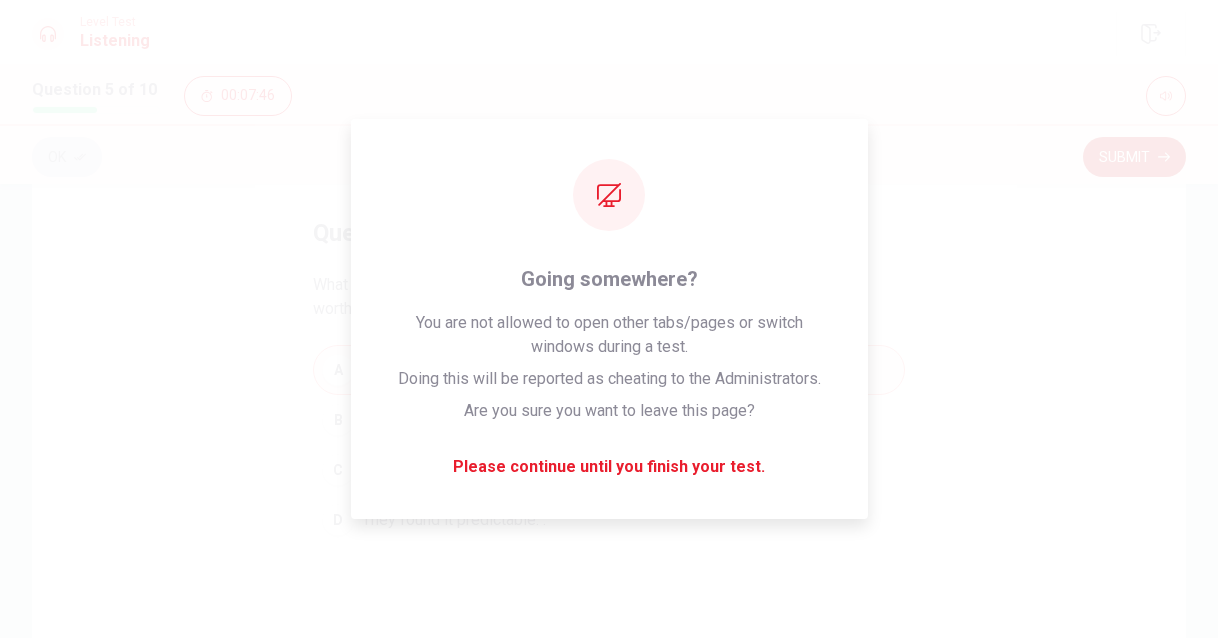 click on "Submit" at bounding box center (1134, 157) 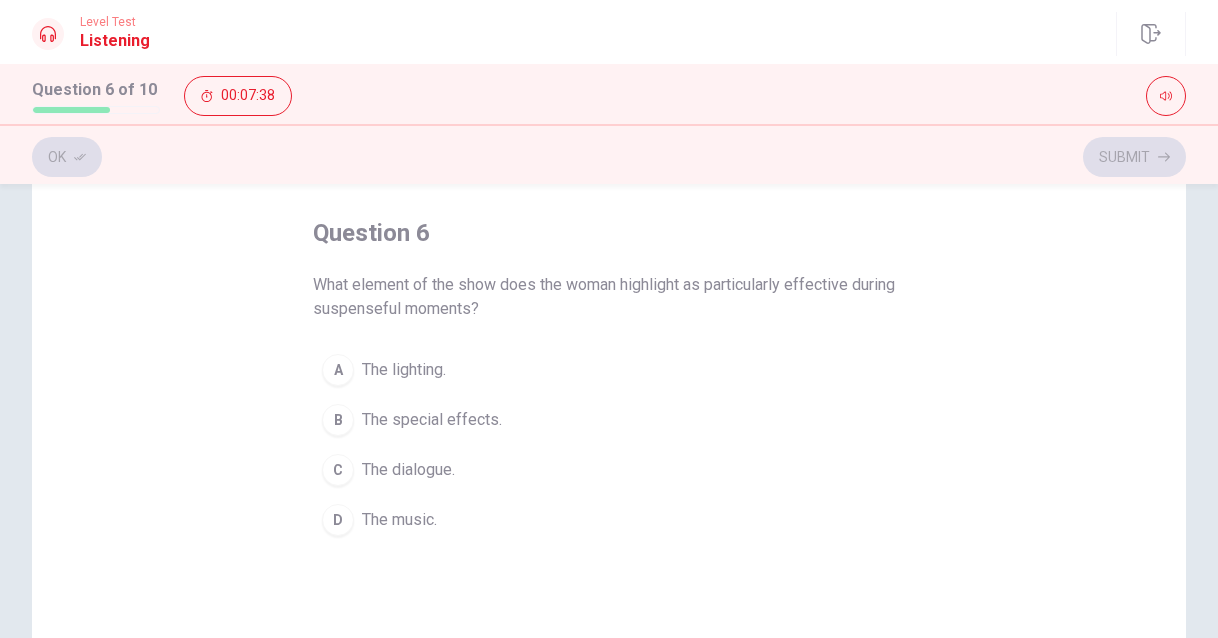 click on "The lighting." at bounding box center [404, 370] 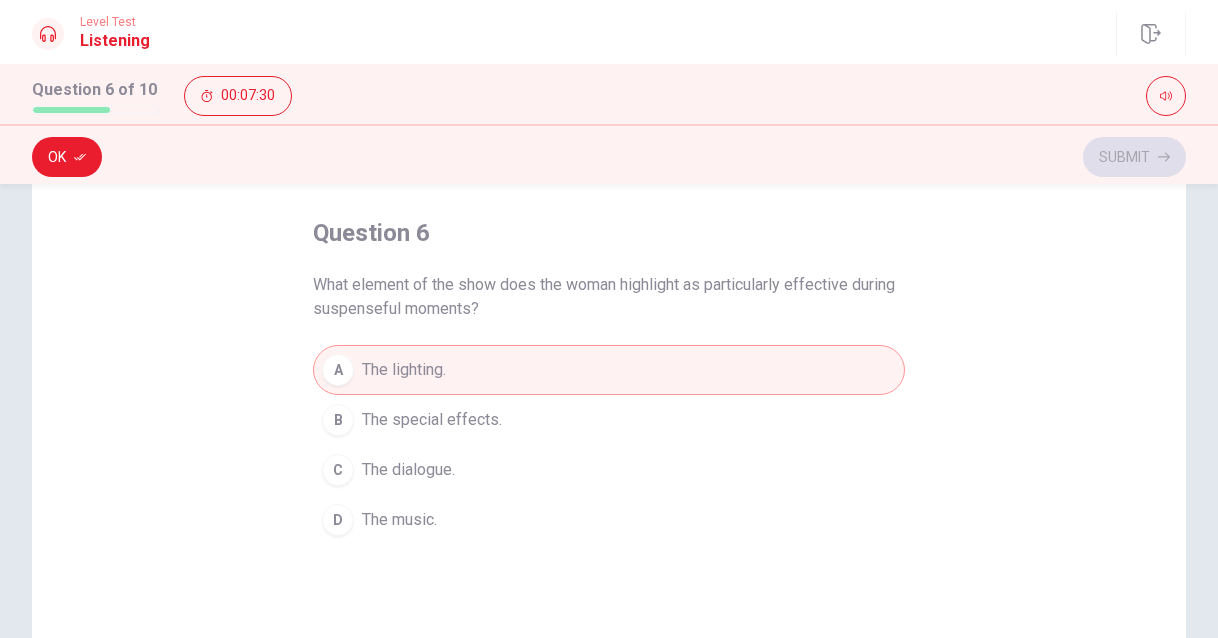 click on "The music." at bounding box center [399, 520] 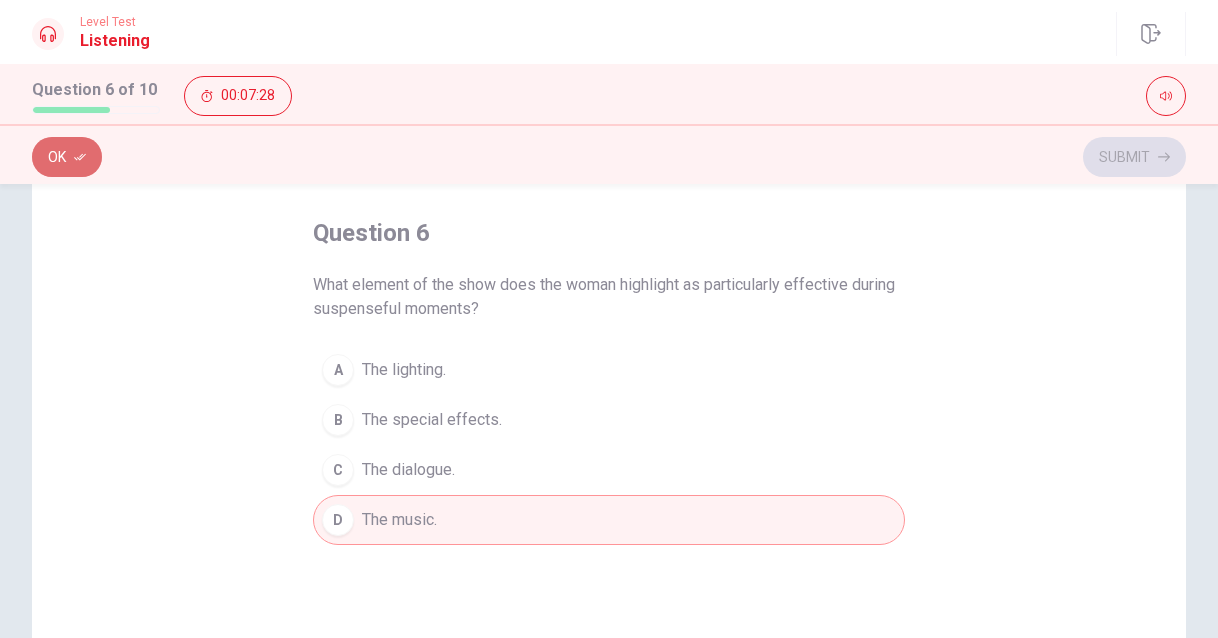click on "Ok" at bounding box center (67, 157) 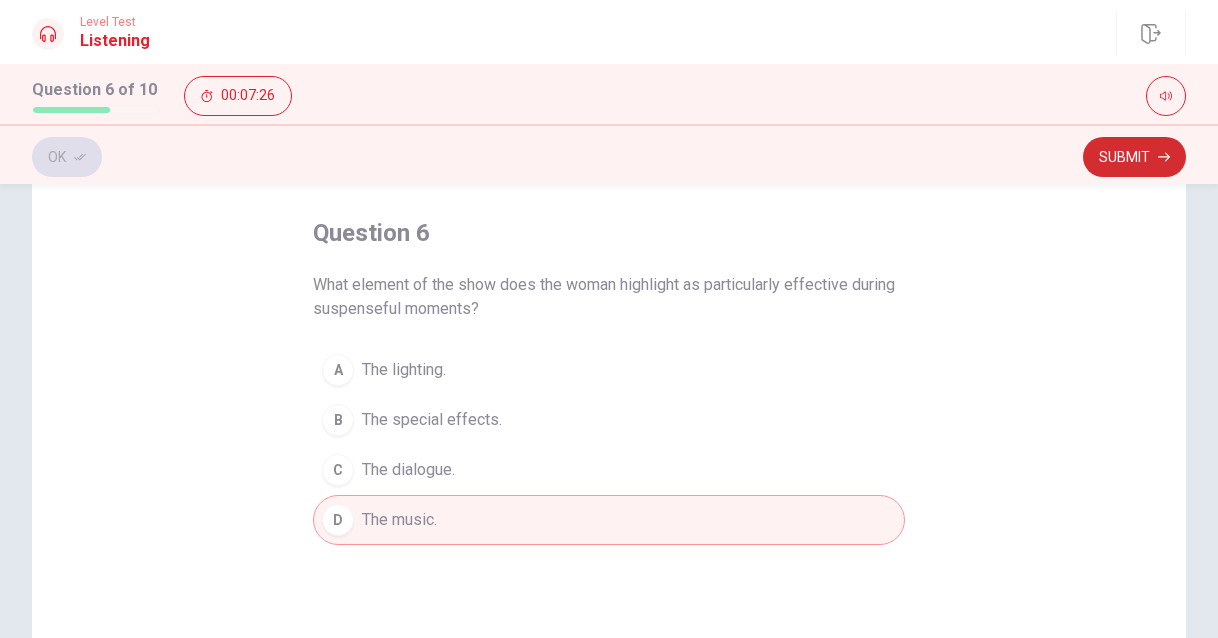 click on "Submit" at bounding box center [1134, 157] 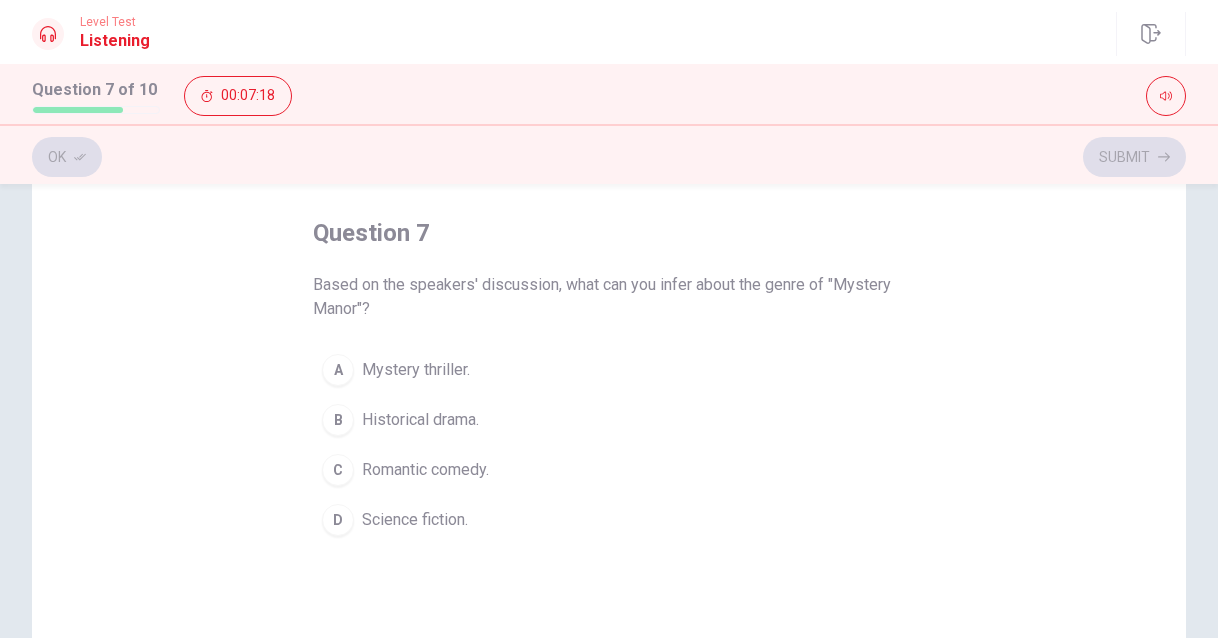 click on "Mystery thriller." at bounding box center [416, 370] 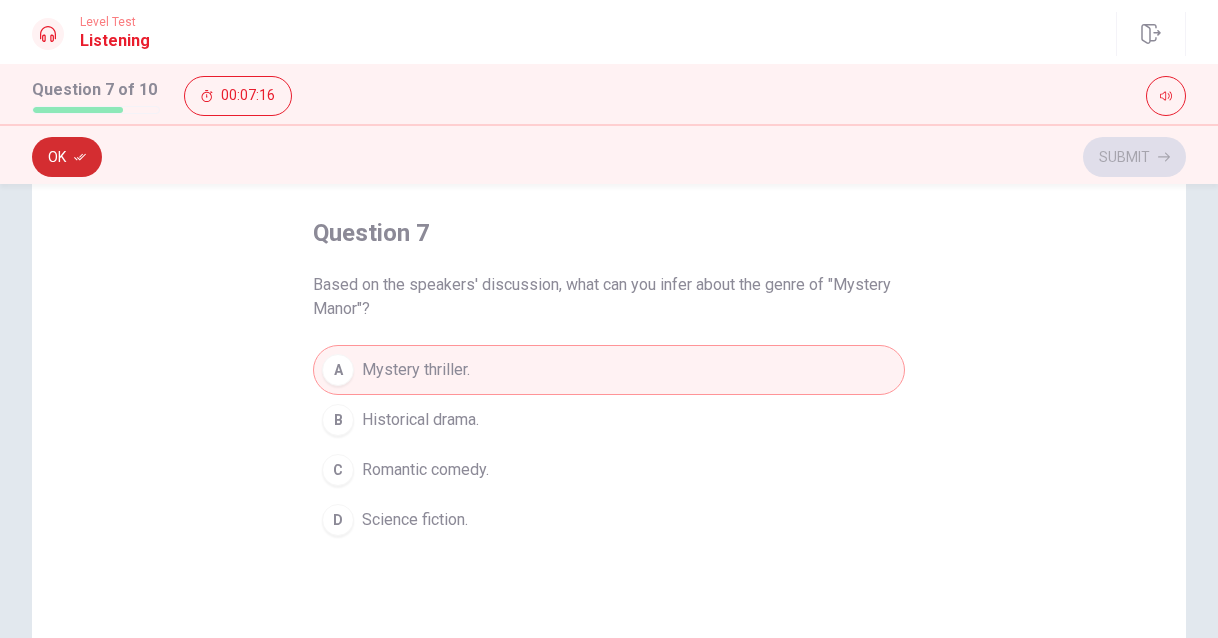 click on "Ok" at bounding box center [67, 157] 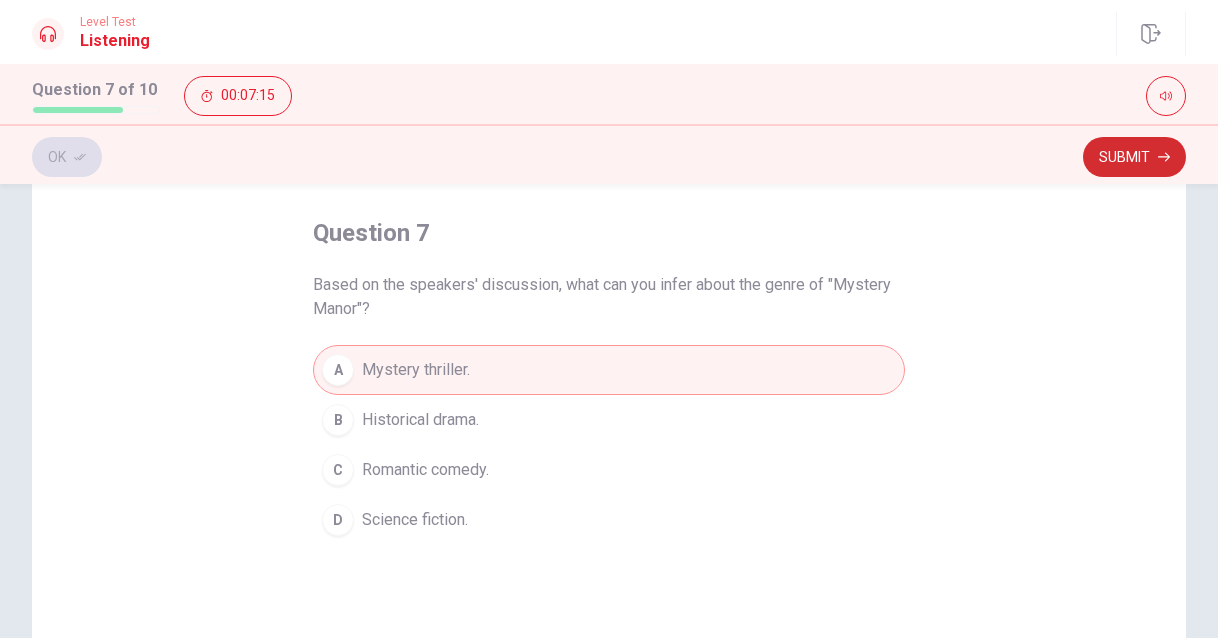 click on "Submit" at bounding box center (1134, 157) 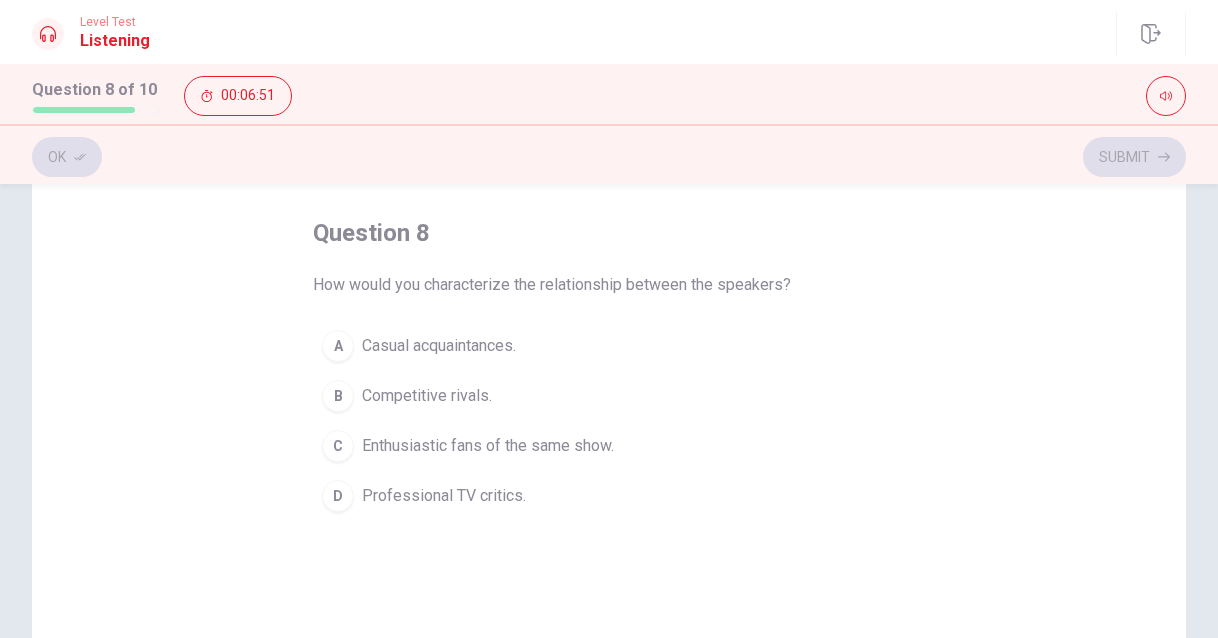 click on "Enthusiastic fans of the same show." at bounding box center [488, 446] 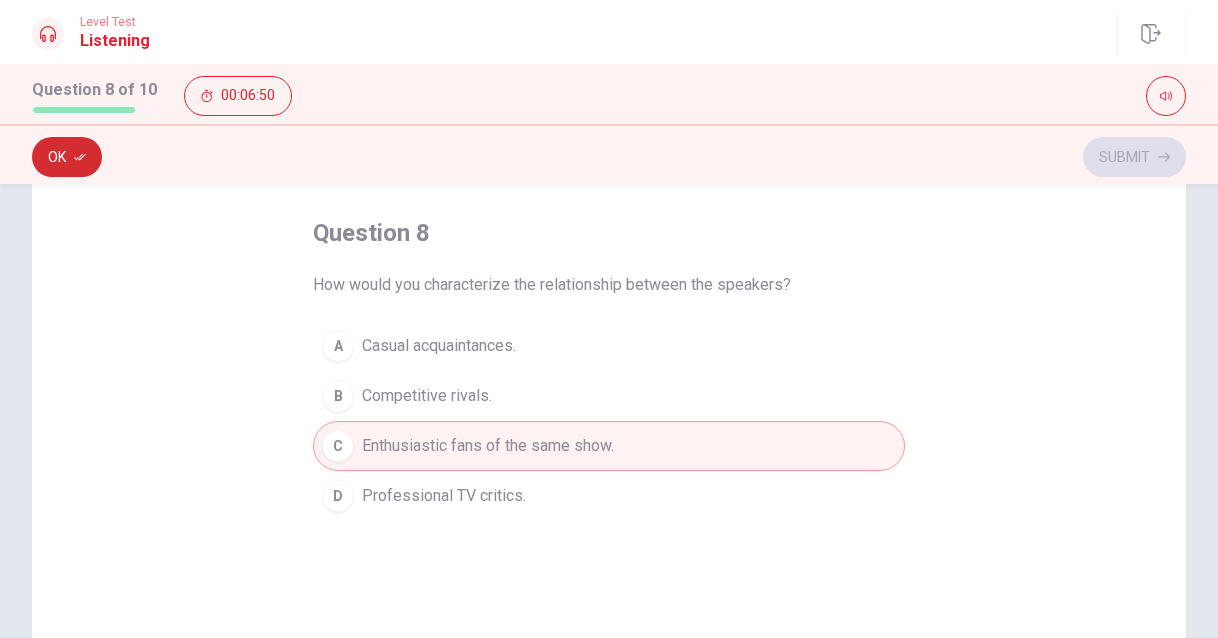 click on "Ok Submit" at bounding box center (609, 154) 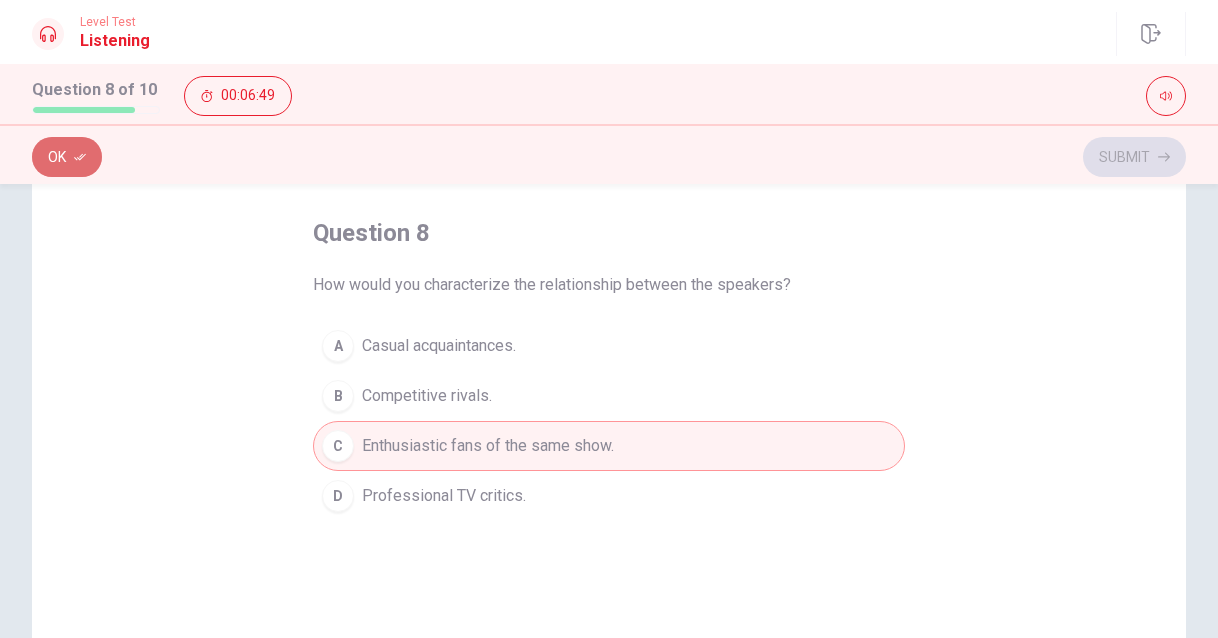 click on "Ok" at bounding box center (67, 157) 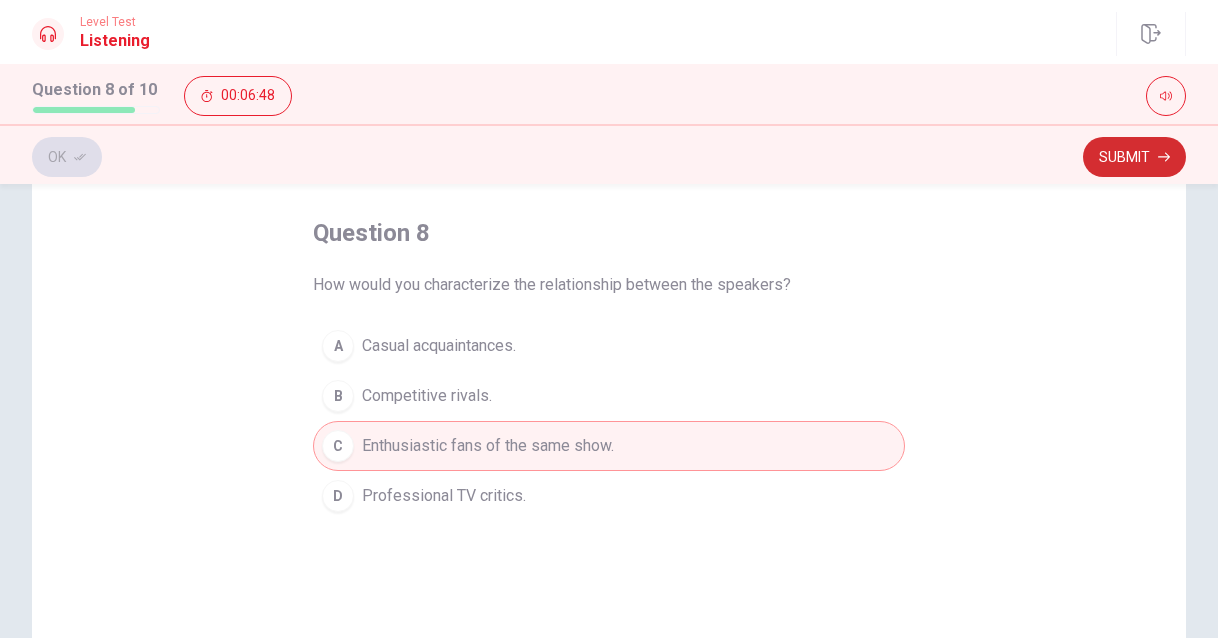 click on "Submit" at bounding box center [1134, 157] 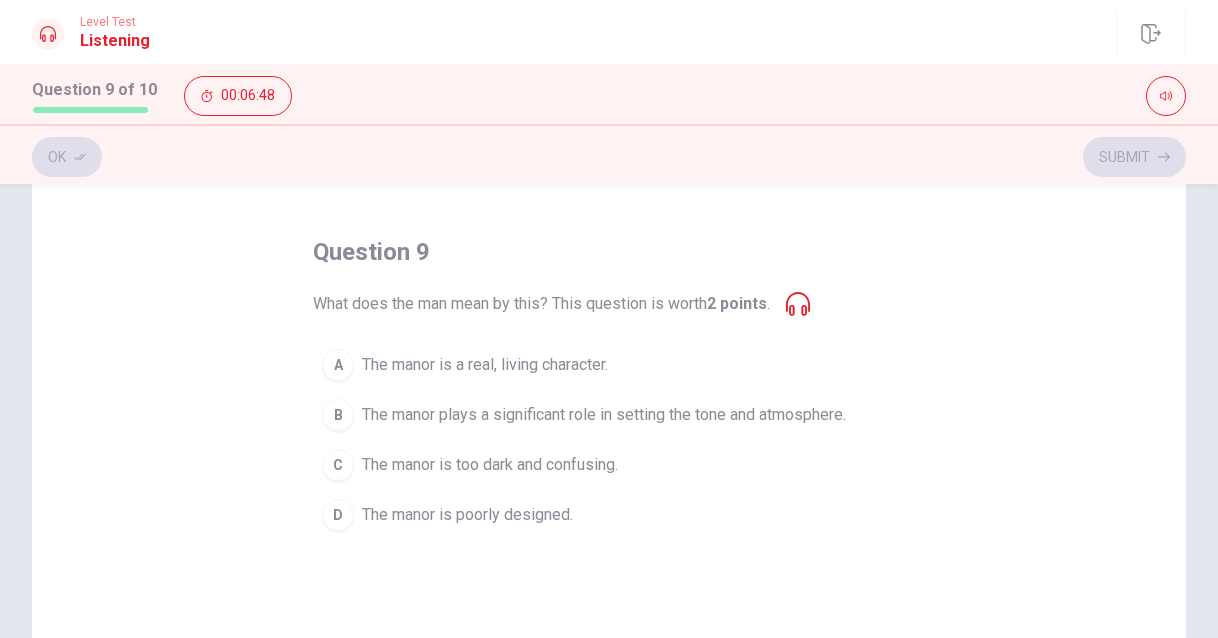scroll, scrollTop: 69, scrollLeft: 0, axis: vertical 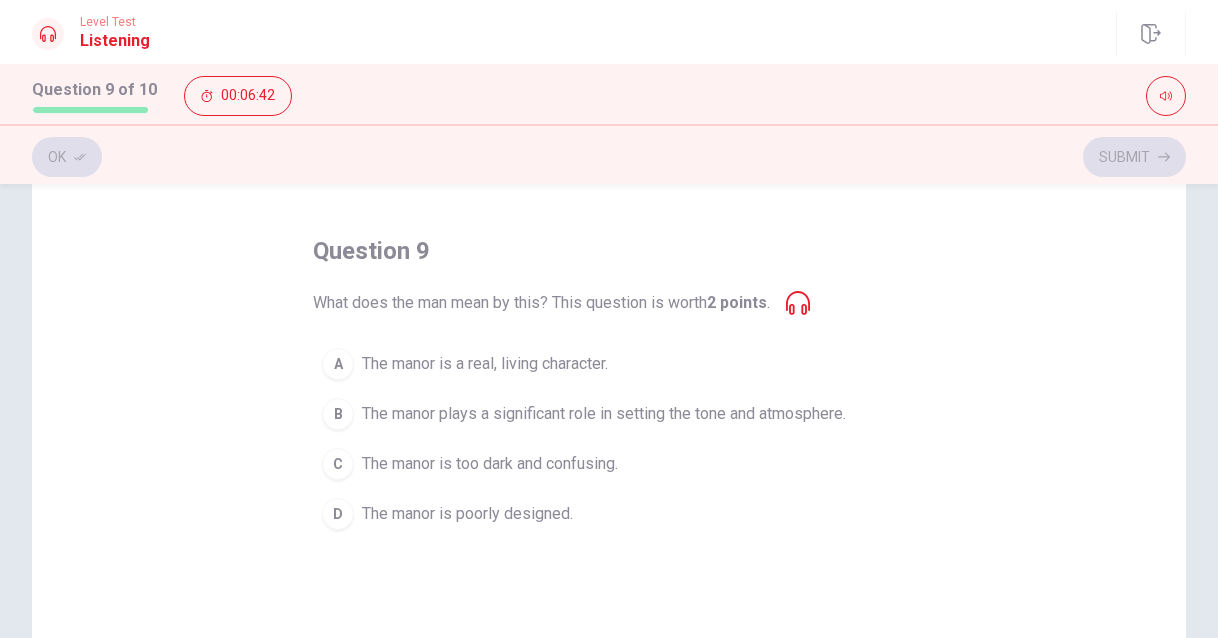 click on "The manor plays a significant role in setting the tone and atmosphere." at bounding box center (604, 414) 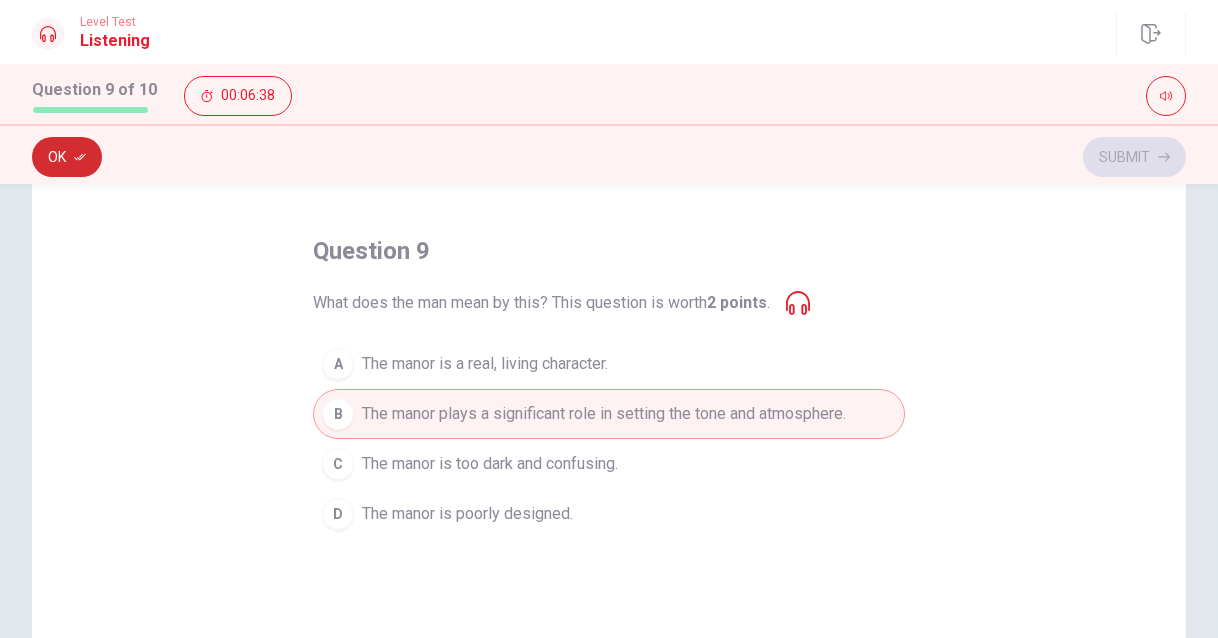 click on "Ok" at bounding box center [67, 157] 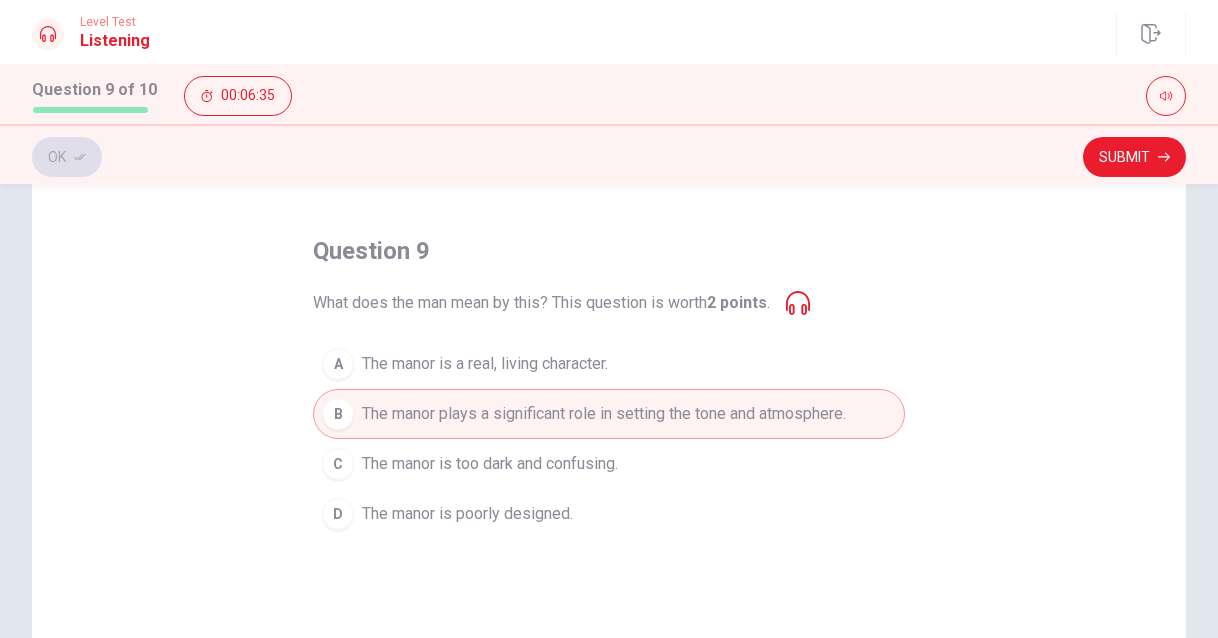 click on "The manor is a real, living character." at bounding box center (485, 364) 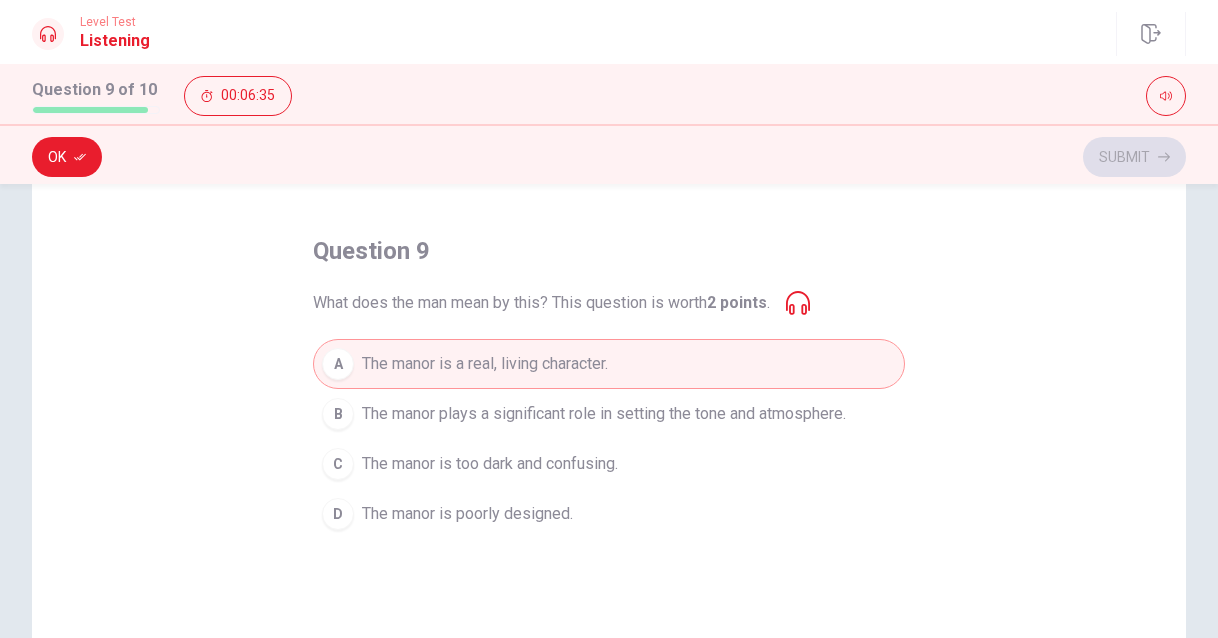 click on "B The manor plays a significant role in setting the tone and atmosphere." at bounding box center [609, 414] 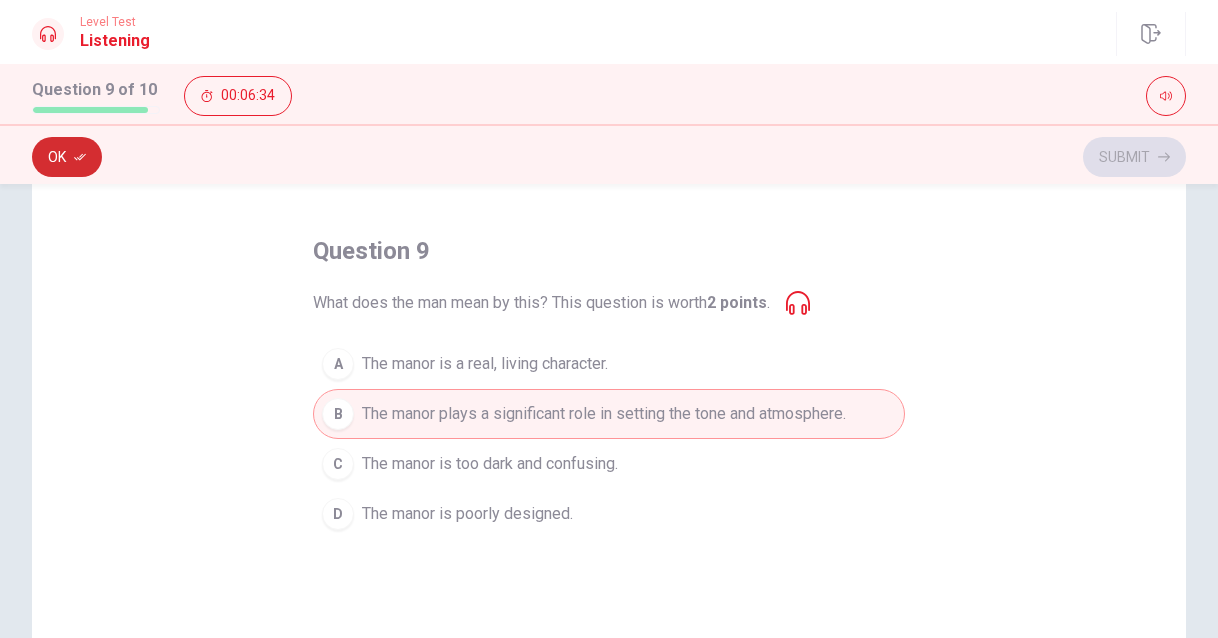click 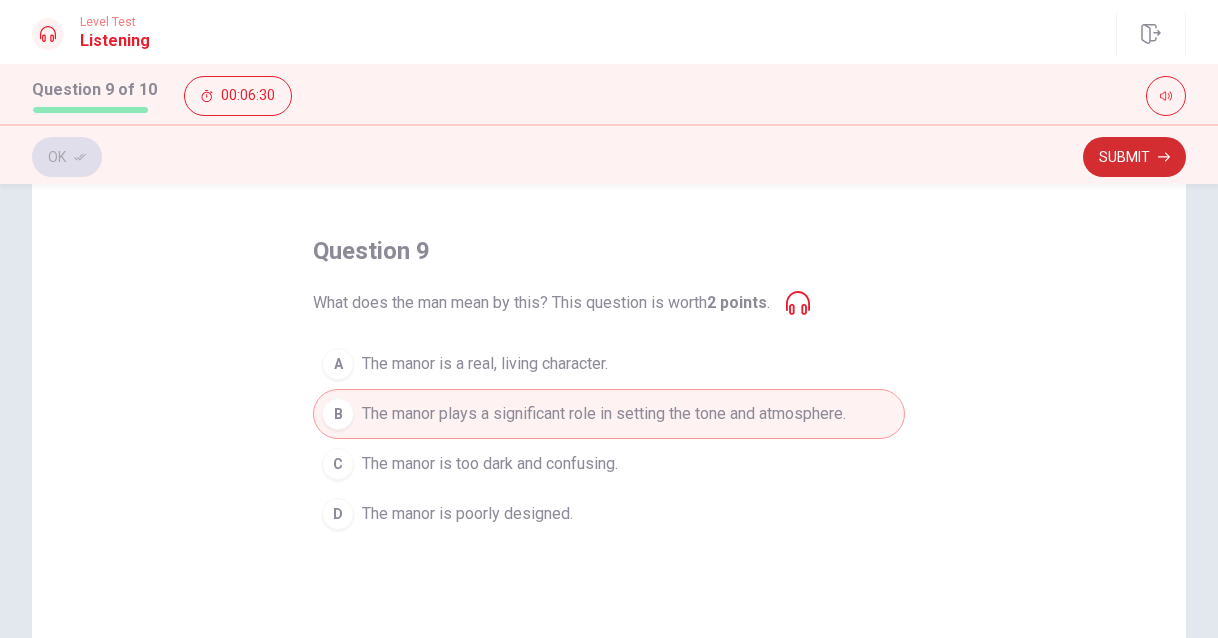 click on "Submit" at bounding box center [1134, 157] 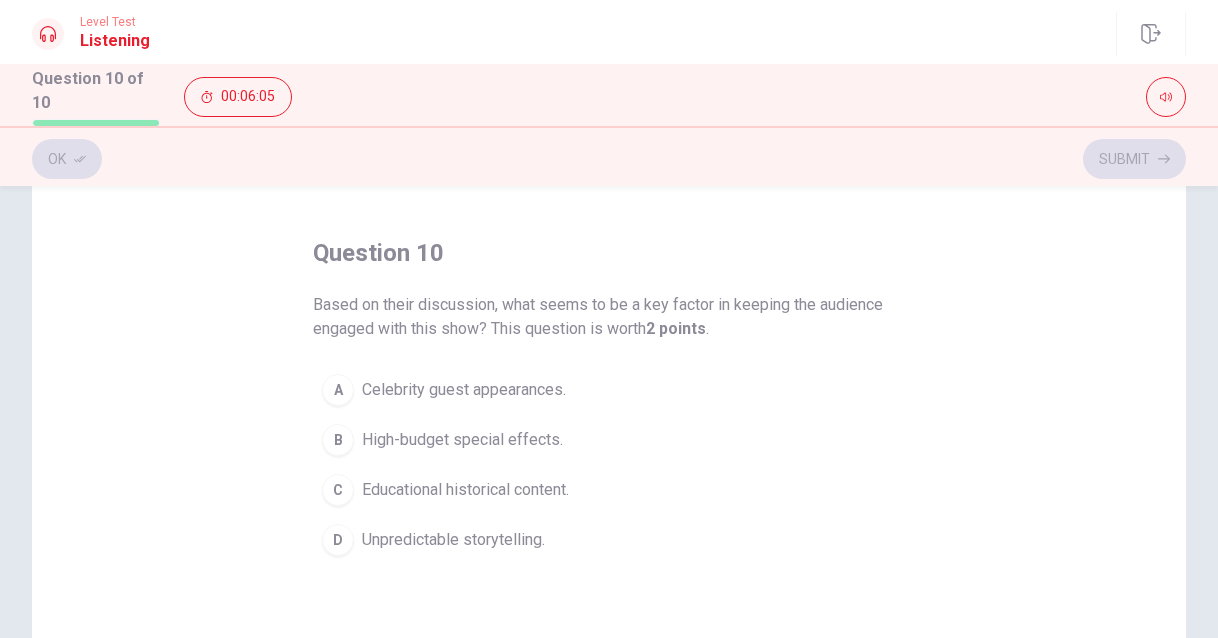 click on "High-budget special effects." at bounding box center [462, 440] 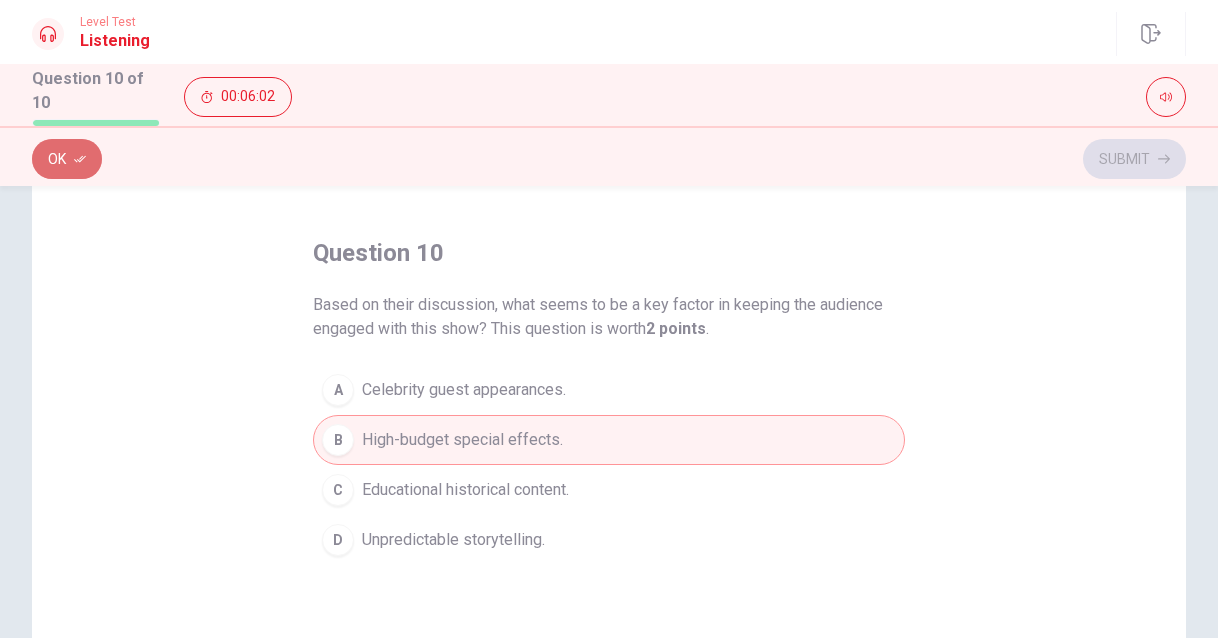 click on "Ok" at bounding box center [67, 159] 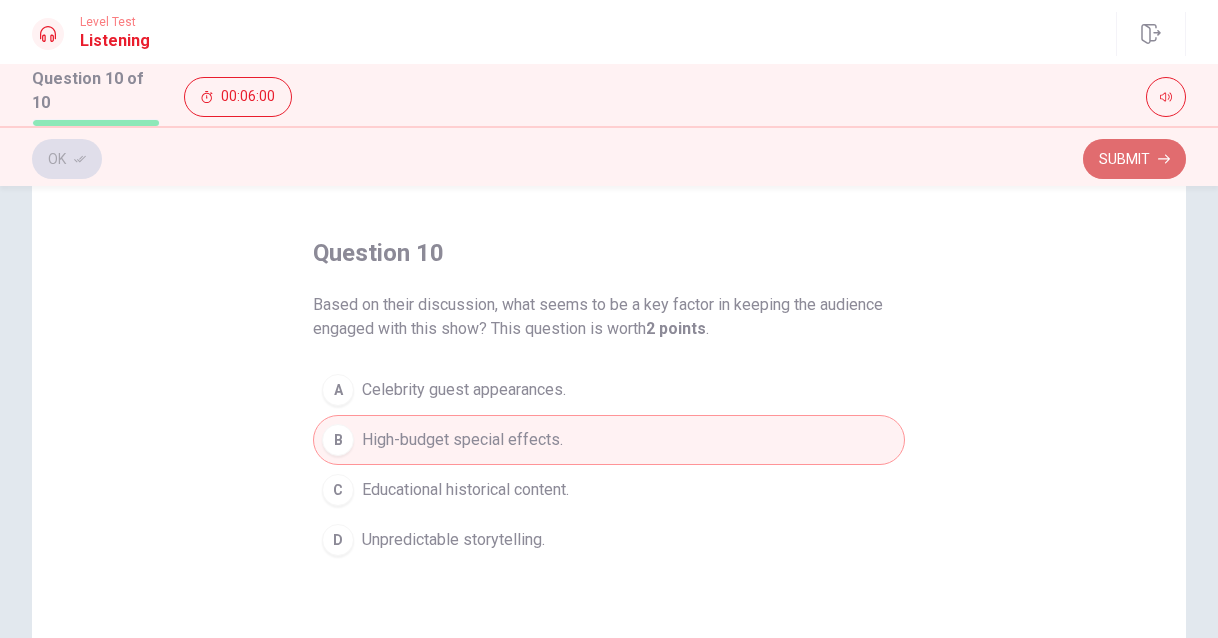 click on "Submit" at bounding box center (1134, 159) 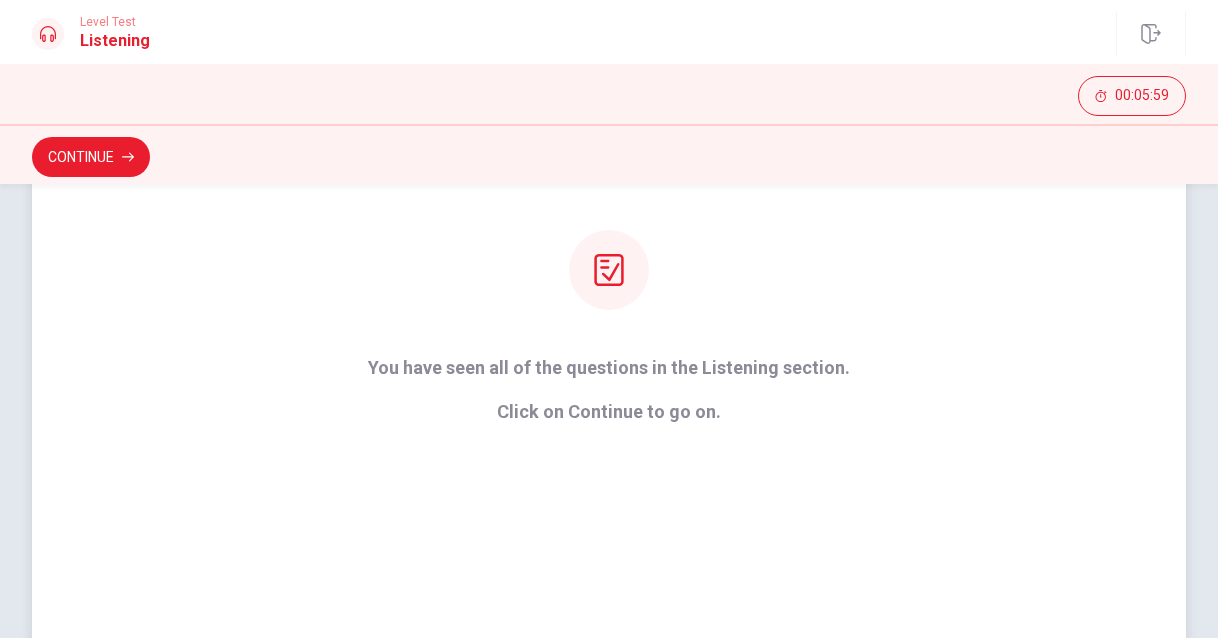 scroll, scrollTop: 222, scrollLeft: 0, axis: vertical 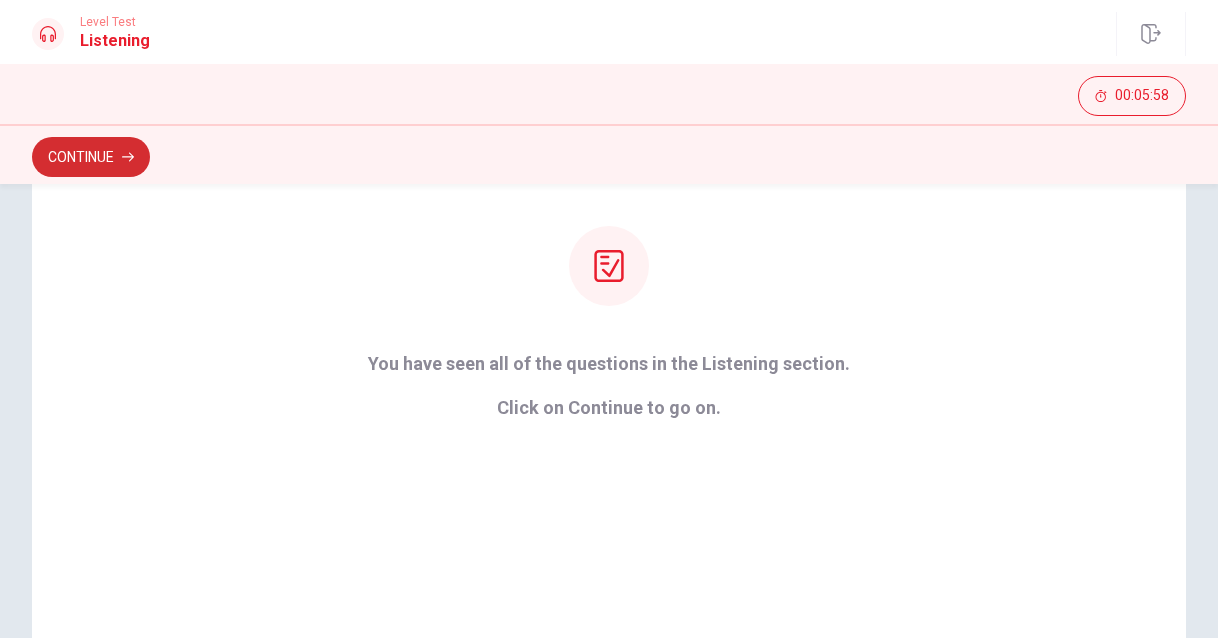 click on "Continue" at bounding box center (91, 157) 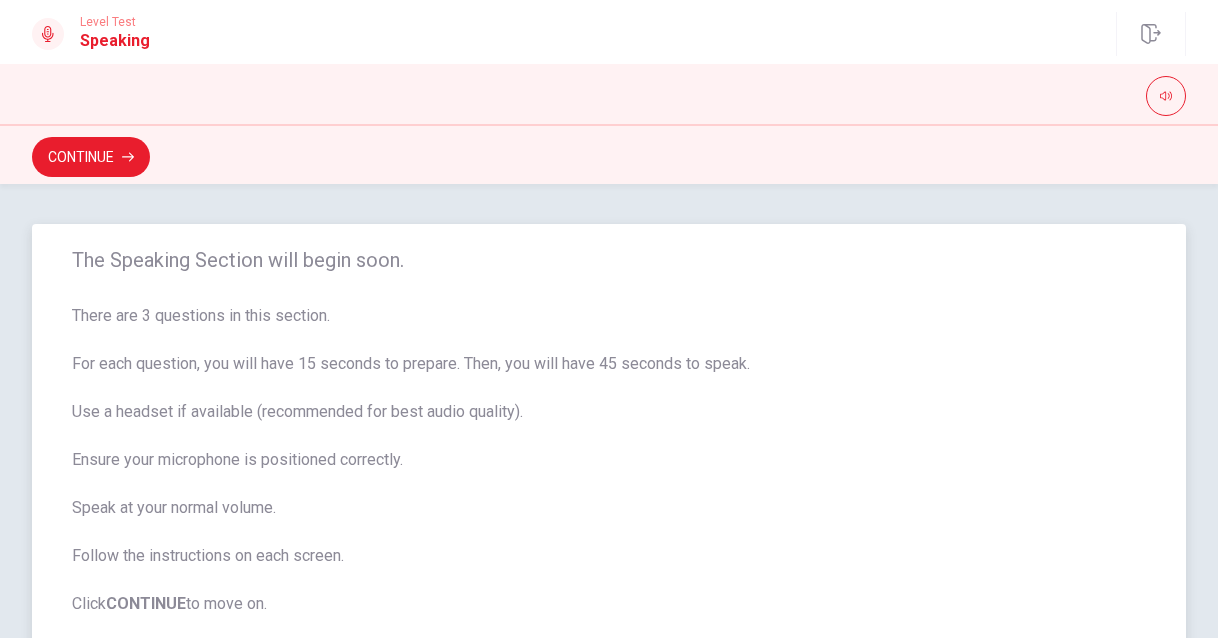 scroll, scrollTop: 0, scrollLeft: 0, axis: both 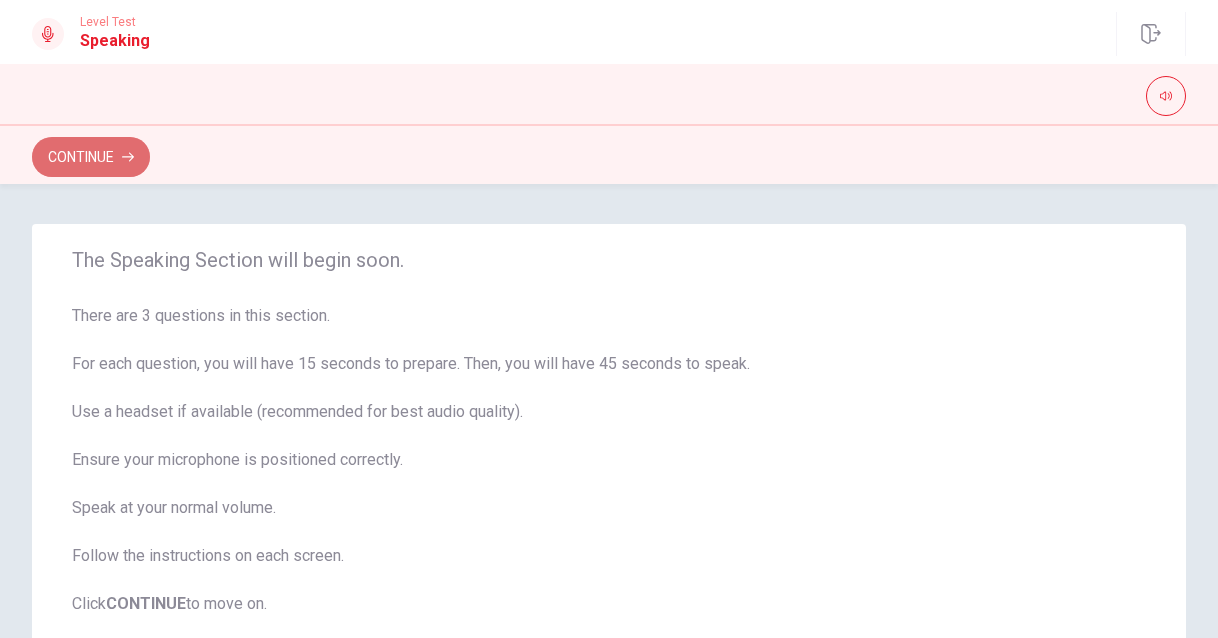 click on "Continue" at bounding box center (91, 157) 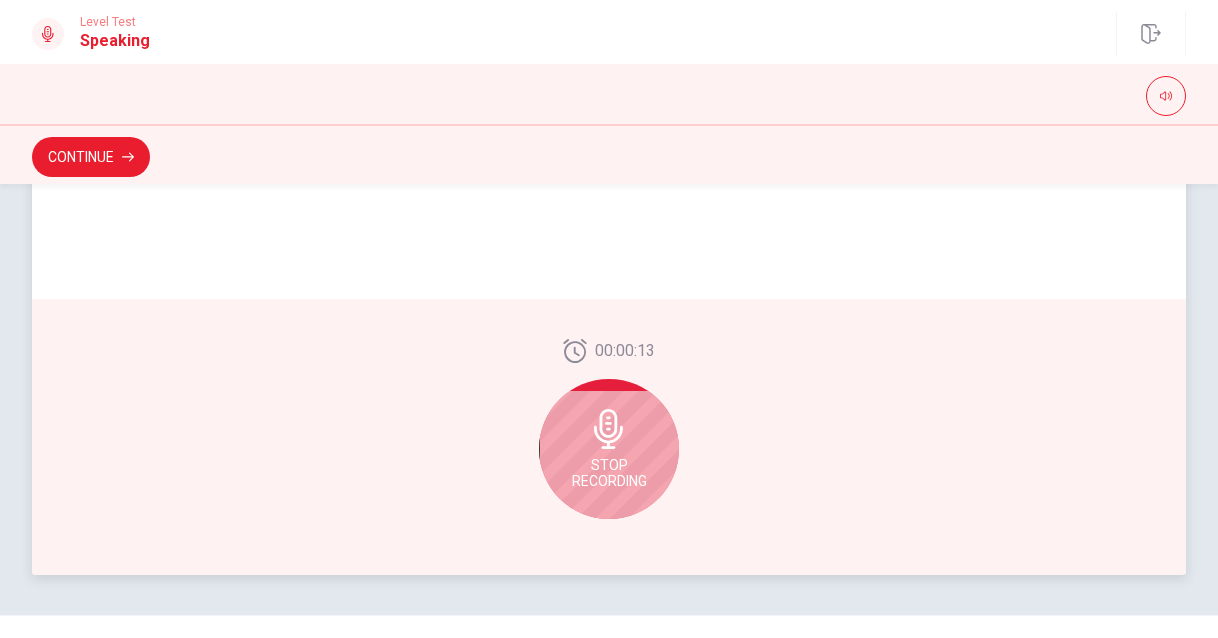 scroll, scrollTop: 534, scrollLeft: 0, axis: vertical 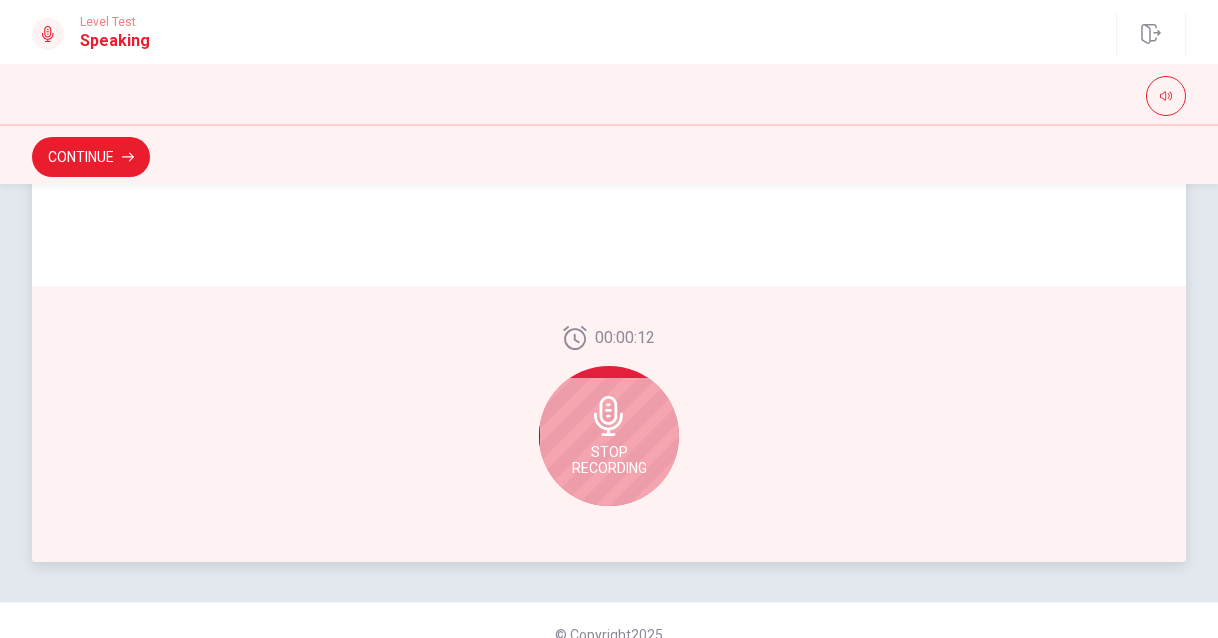 click on "Stop   Recording" at bounding box center (609, 436) 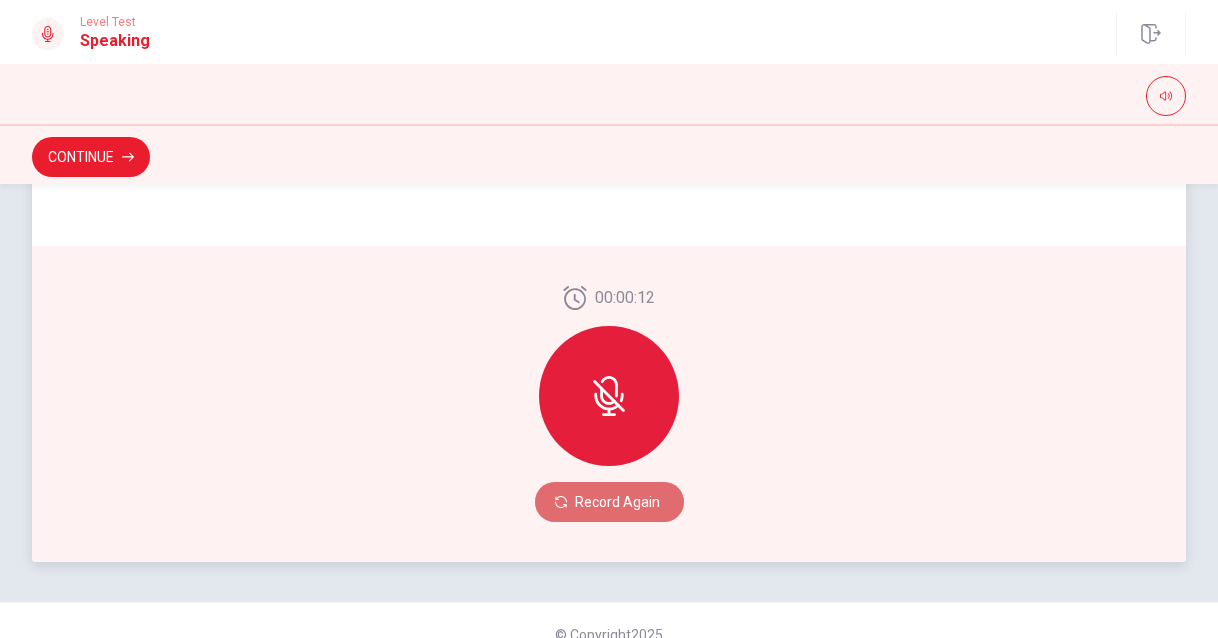 click on "Record Again" at bounding box center [609, 502] 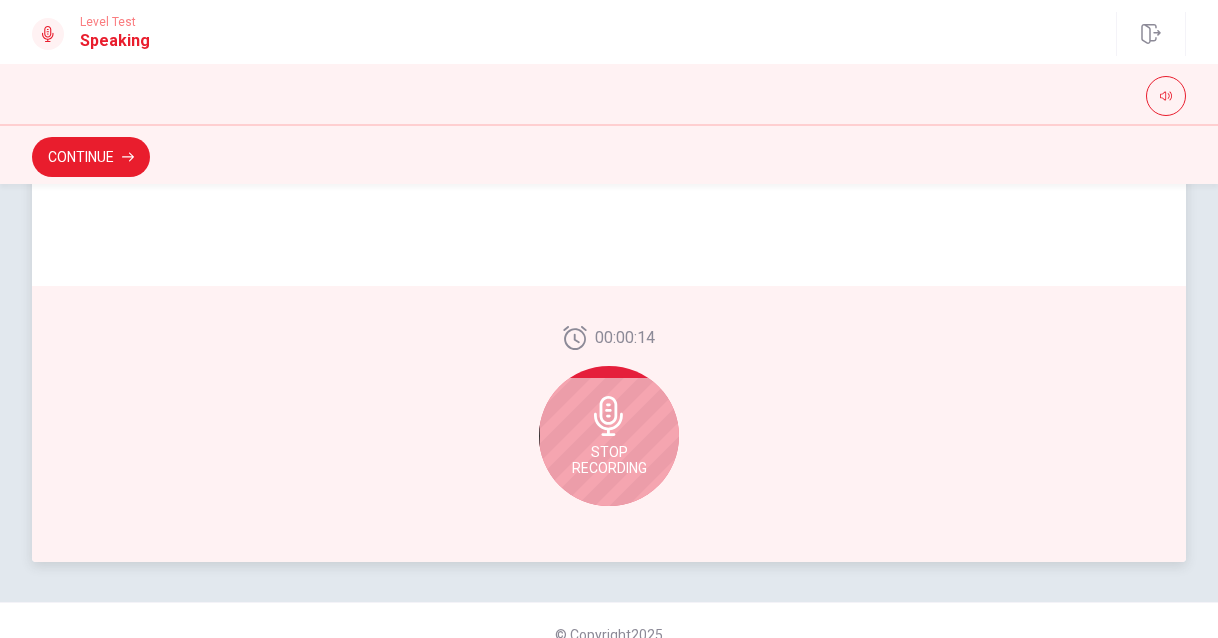 click on "Stop   Recording" at bounding box center (609, 460) 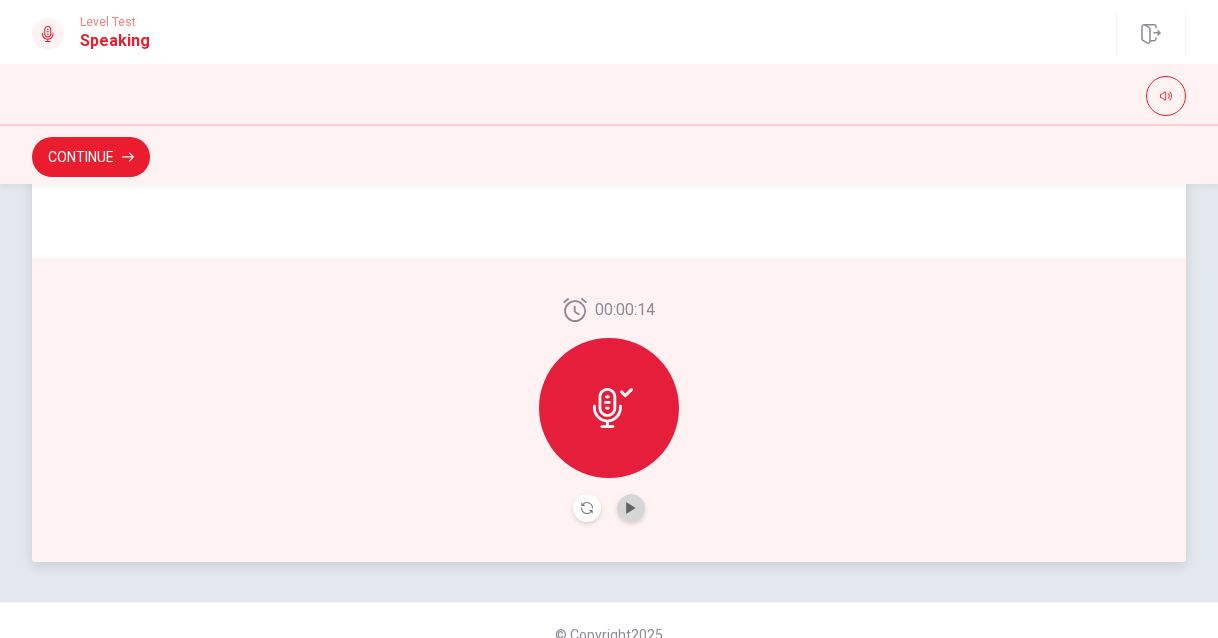 click at bounding box center (631, 508) 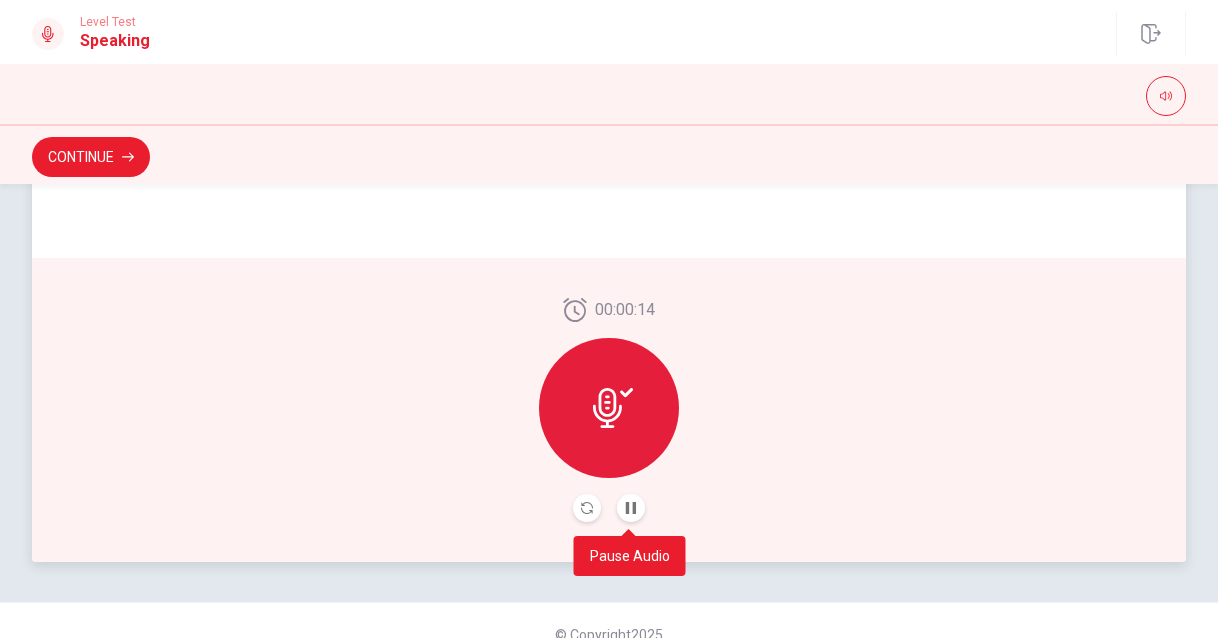 click at bounding box center [631, 508] 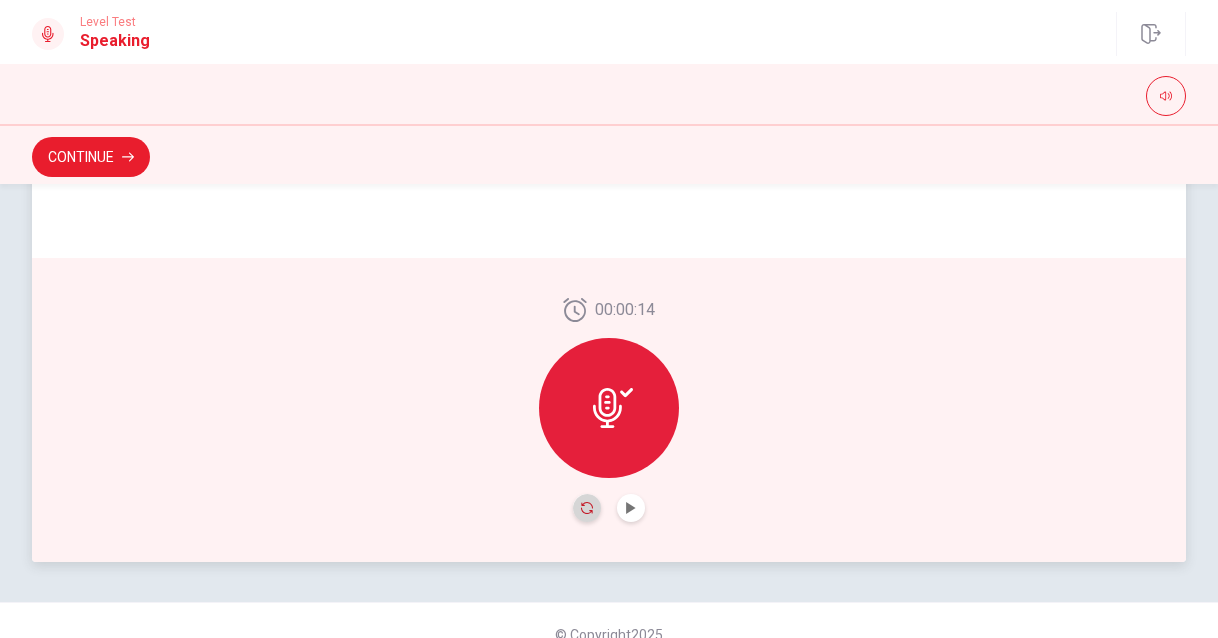 click 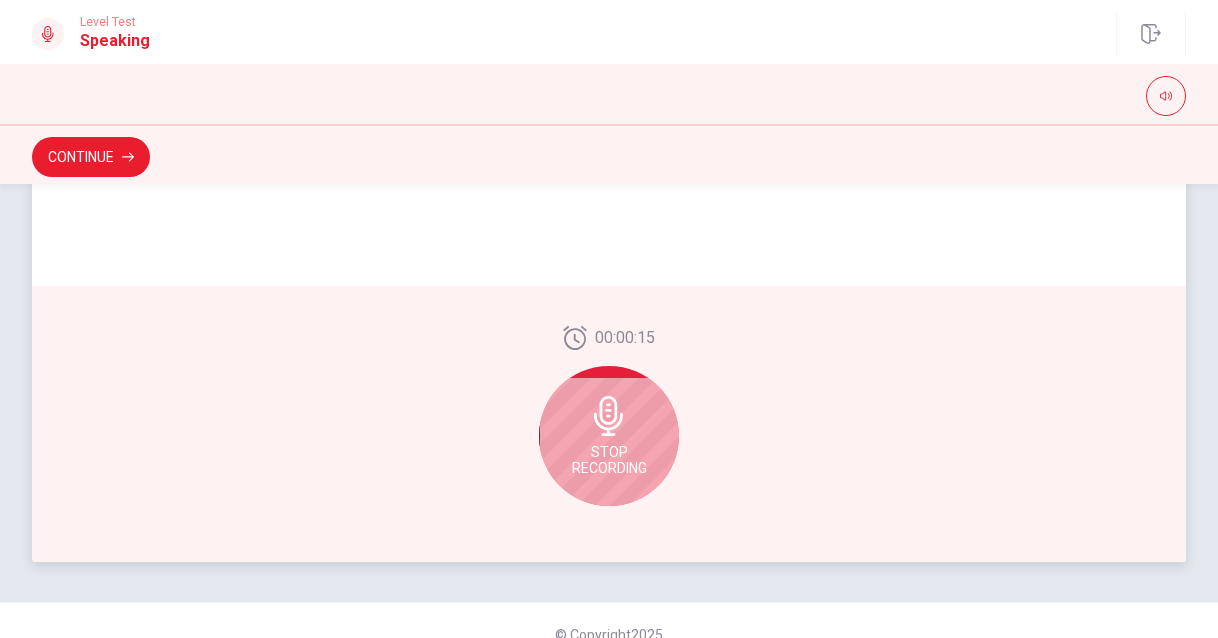 click on "Stop   Recording" at bounding box center [609, 436] 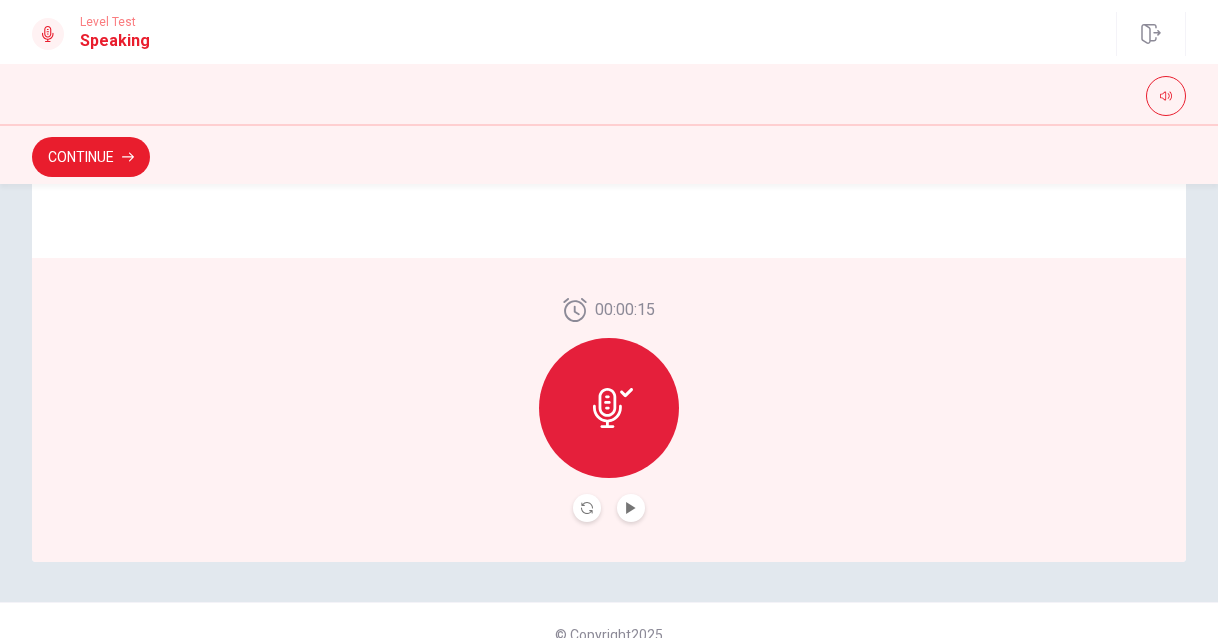 click at bounding box center (631, 508) 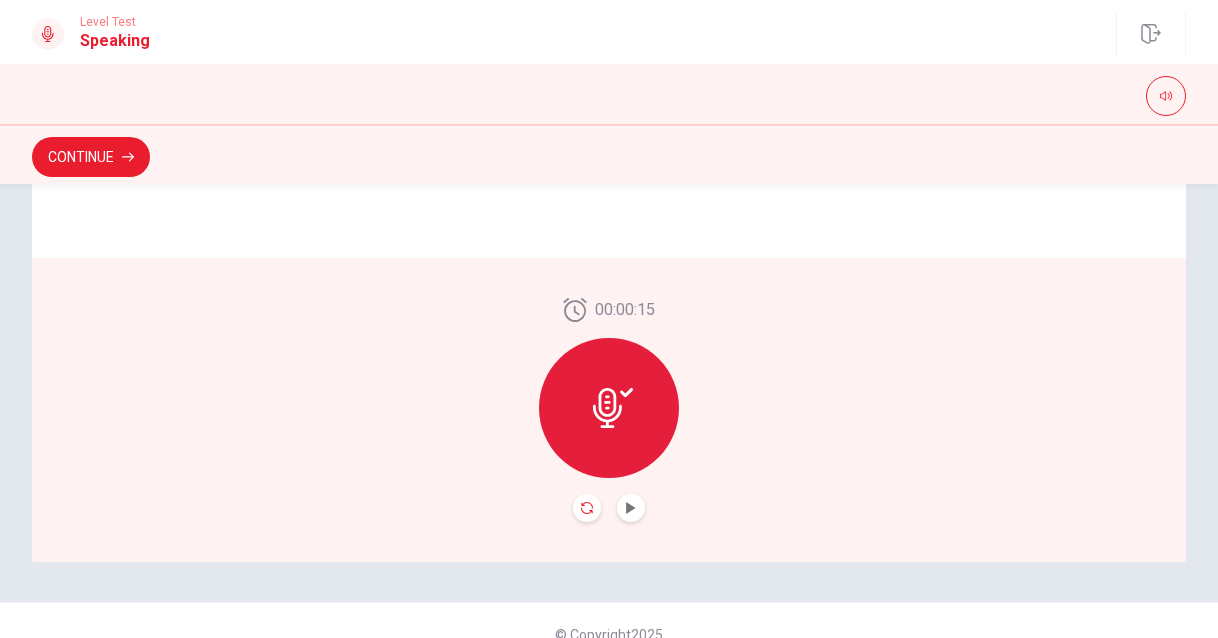 click 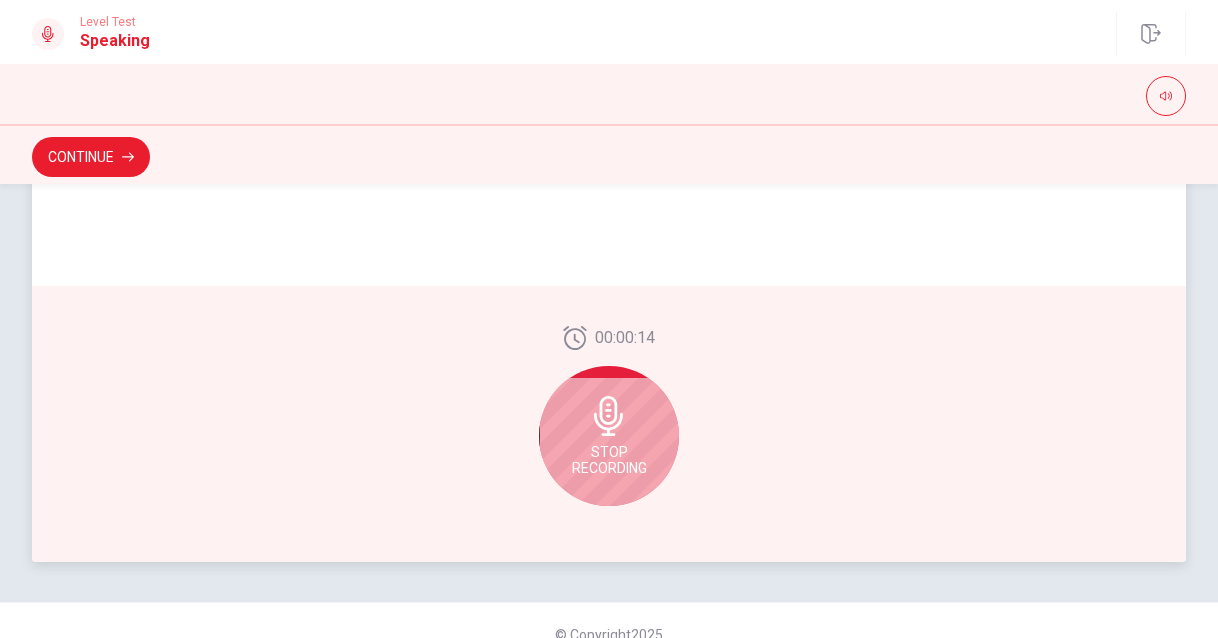 click on "Stop   Recording" at bounding box center [609, 460] 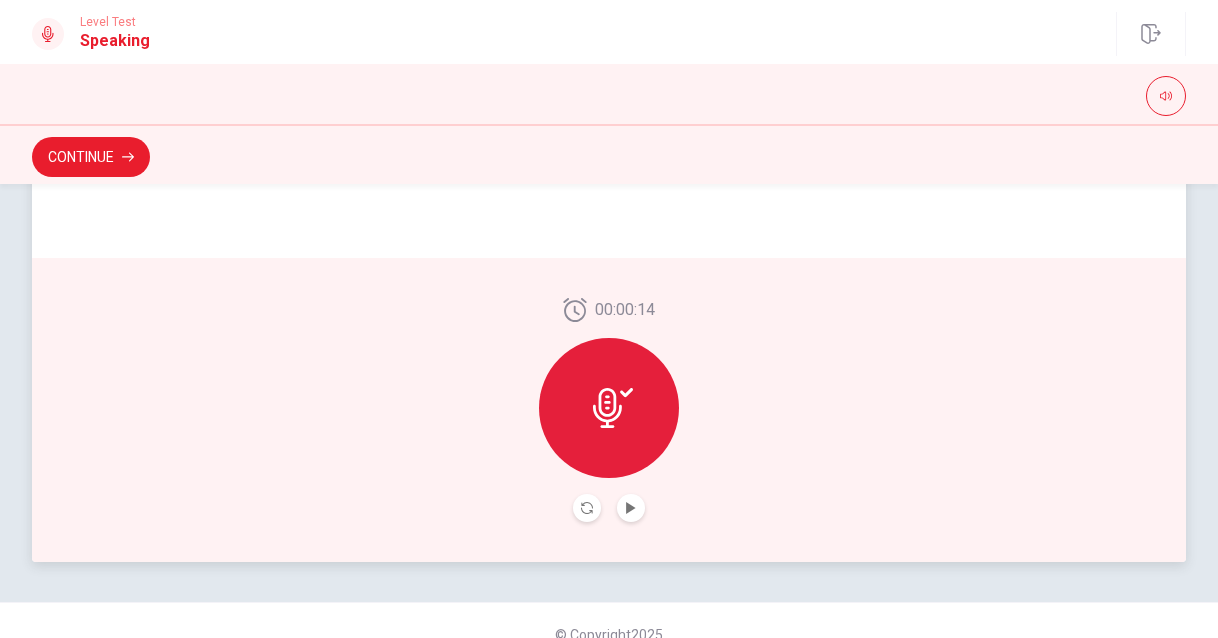 click at bounding box center [631, 508] 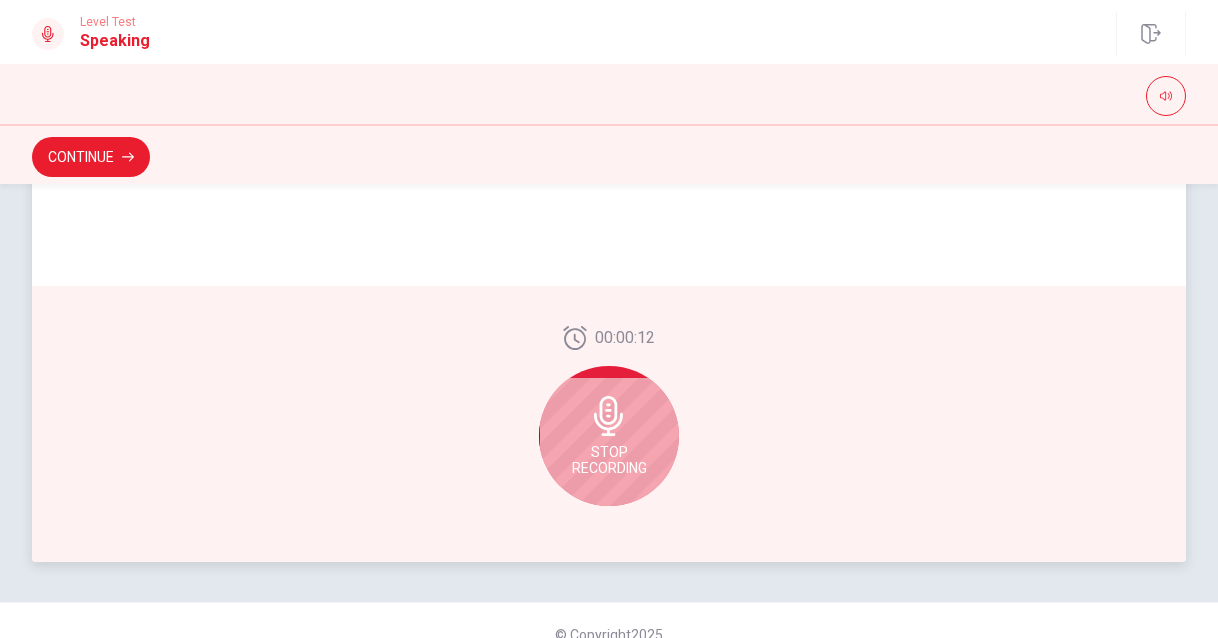 click on "Stop   Recording" at bounding box center (609, 436) 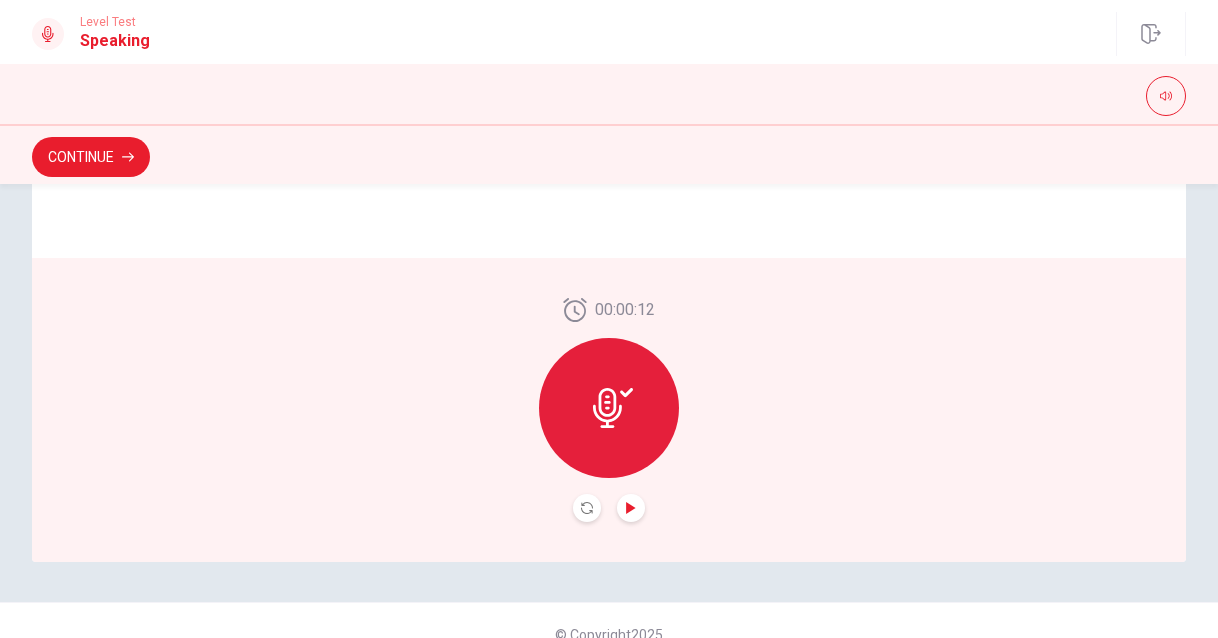 click 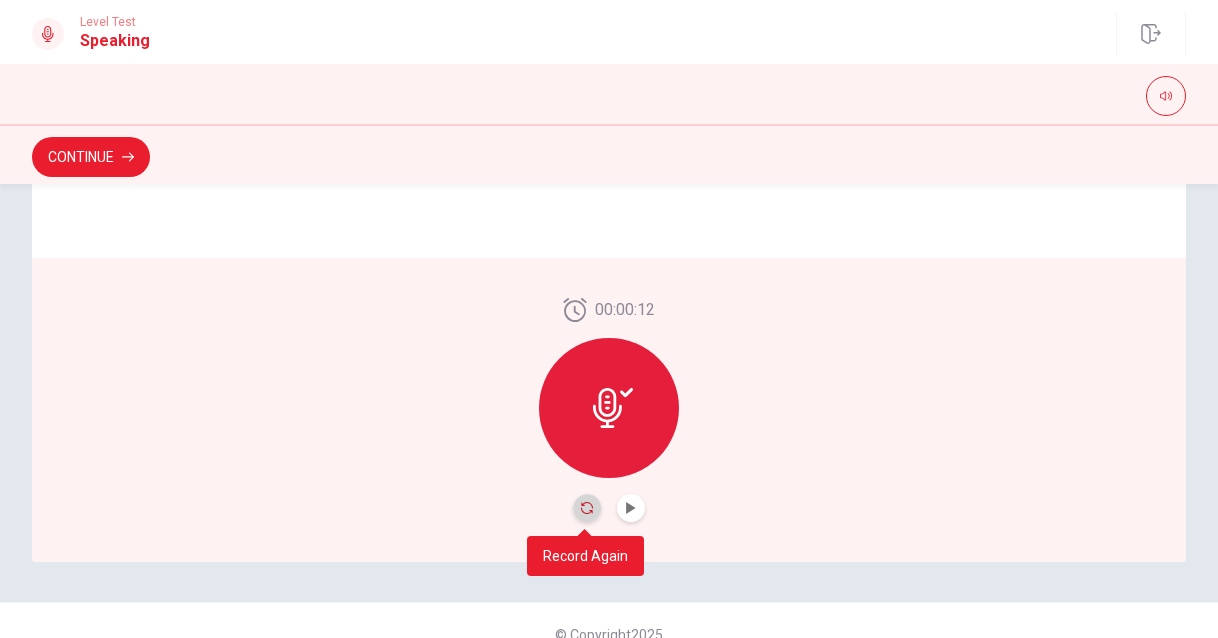 click 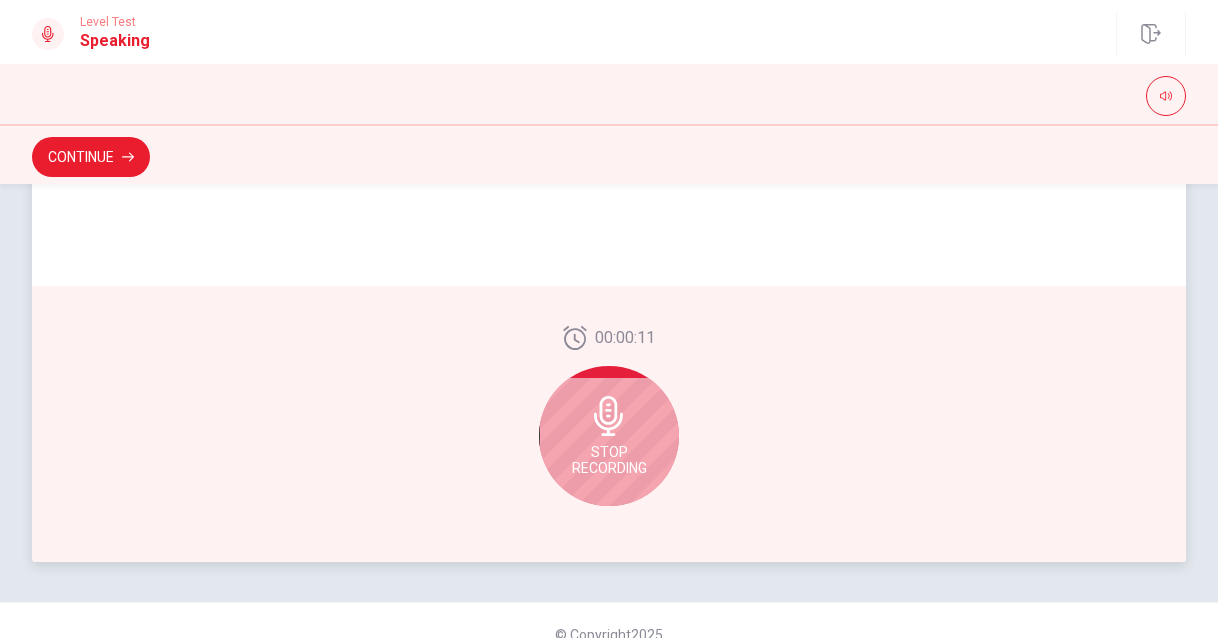 click on "Stop   Recording" at bounding box center (609, 460) 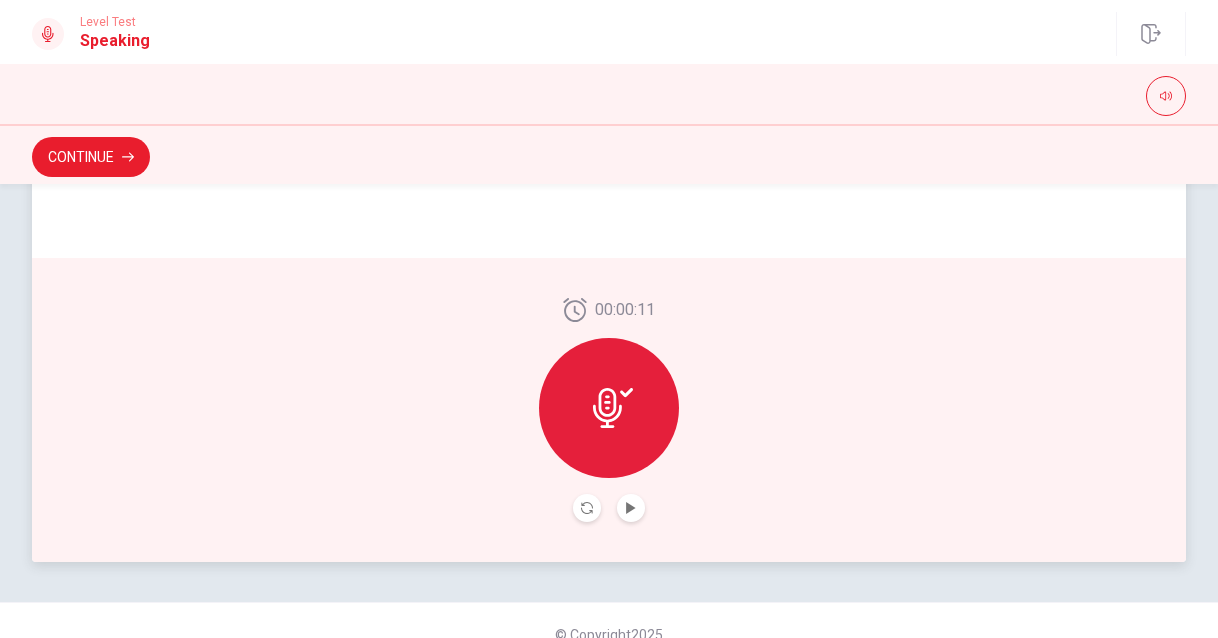 click at bounding box center [631, 508] 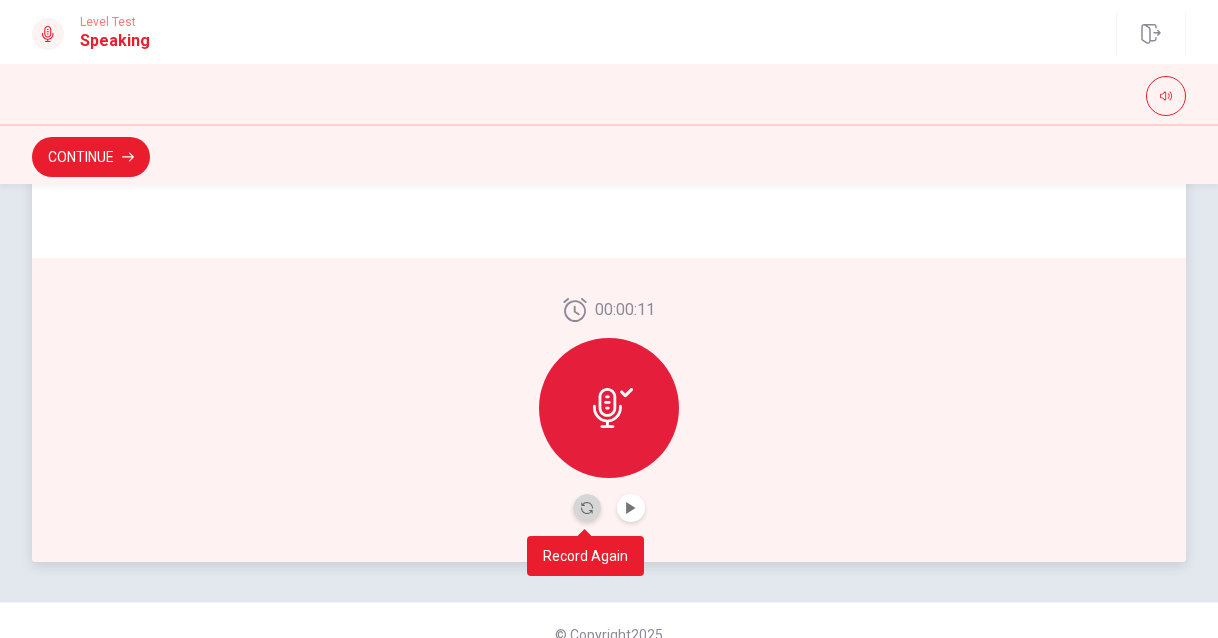 click at bounding box center (587, 508) 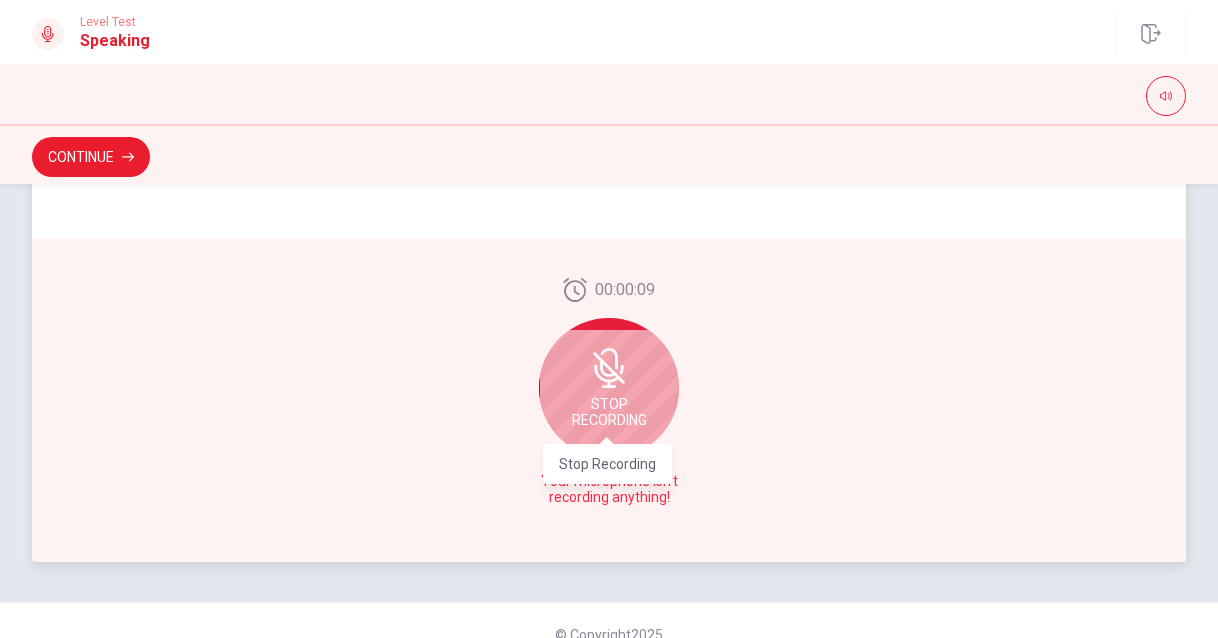 click on "Stop   Recording" at bounding box center (609, 412) 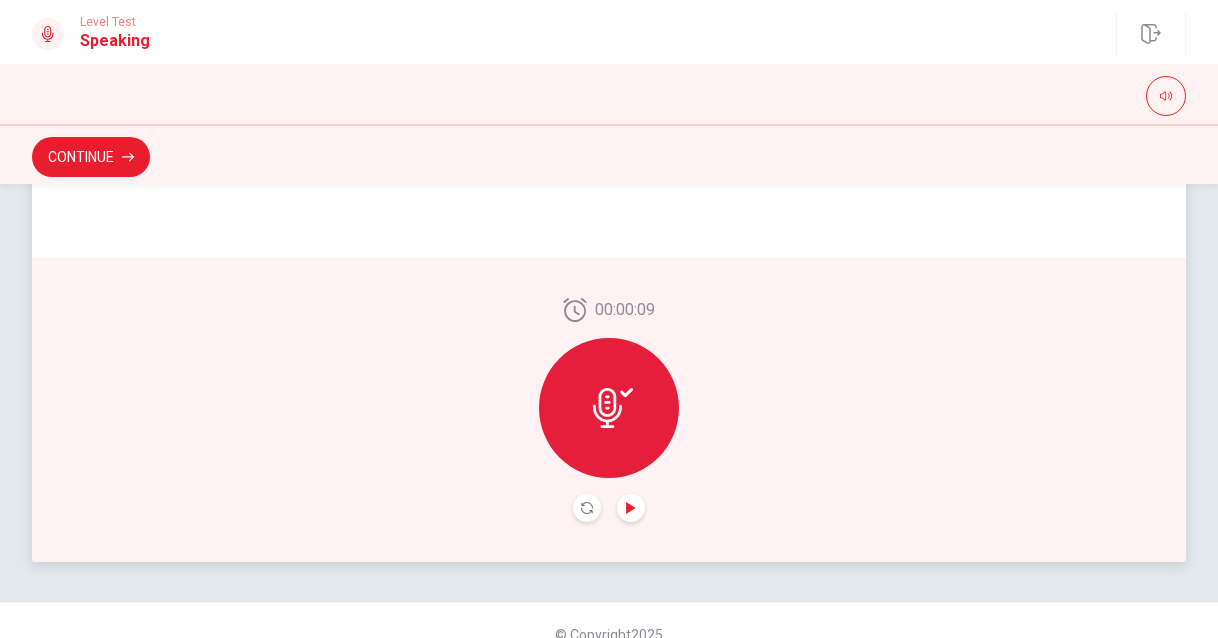 click 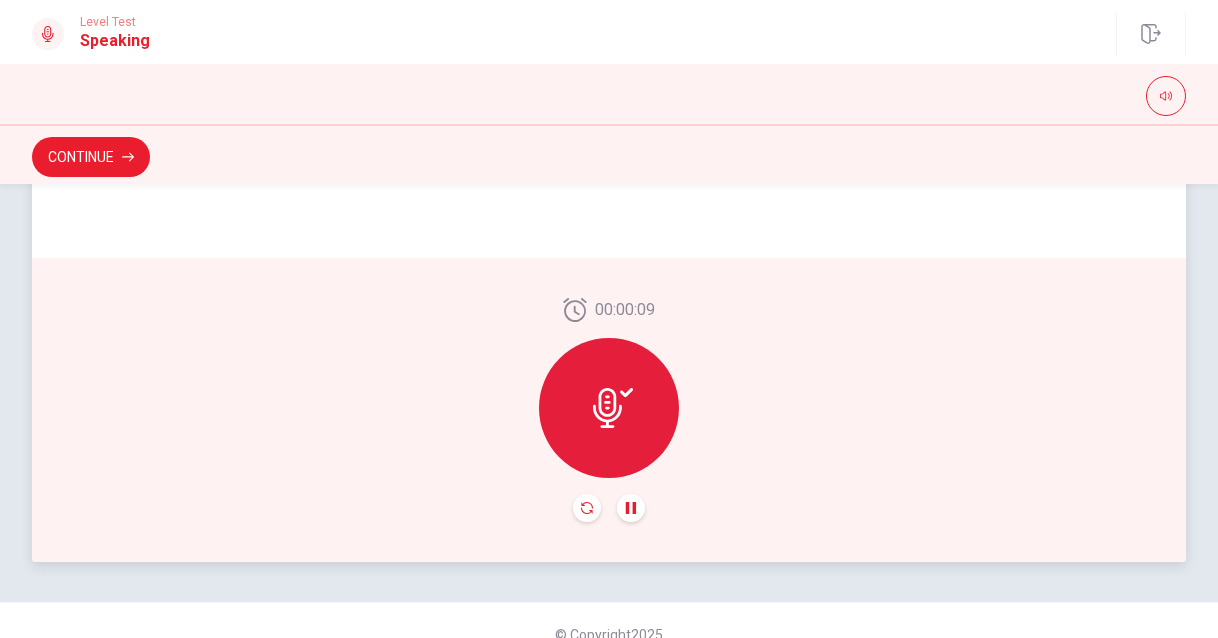 click 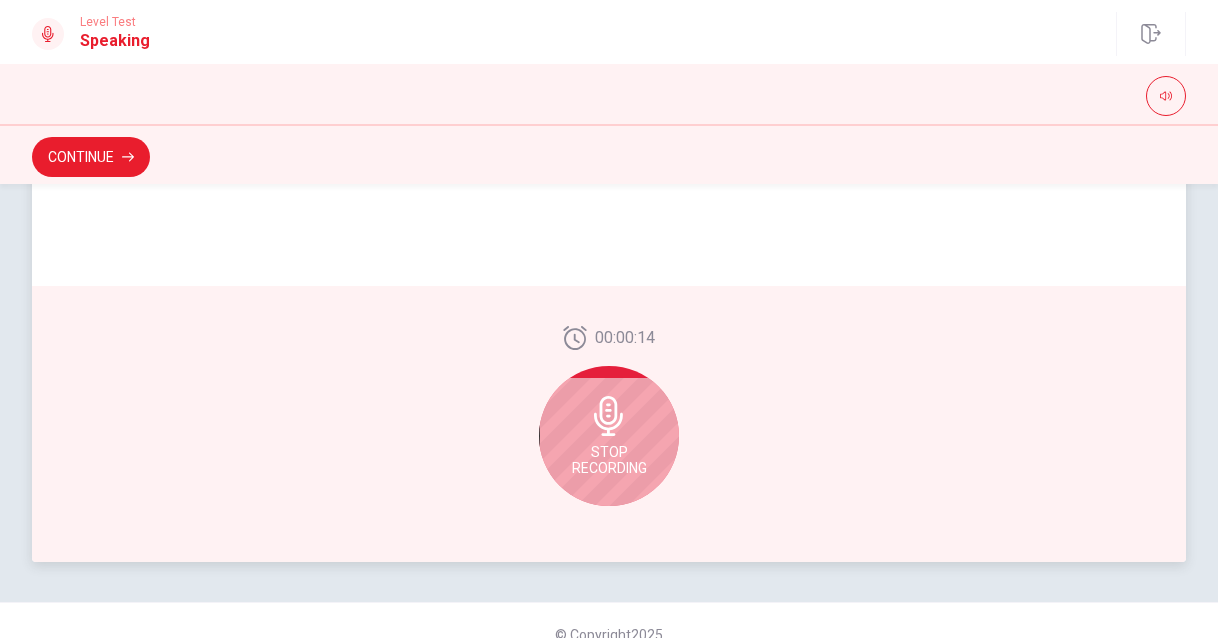 click on "Stop   Recording" at bounding box center [609, 460] 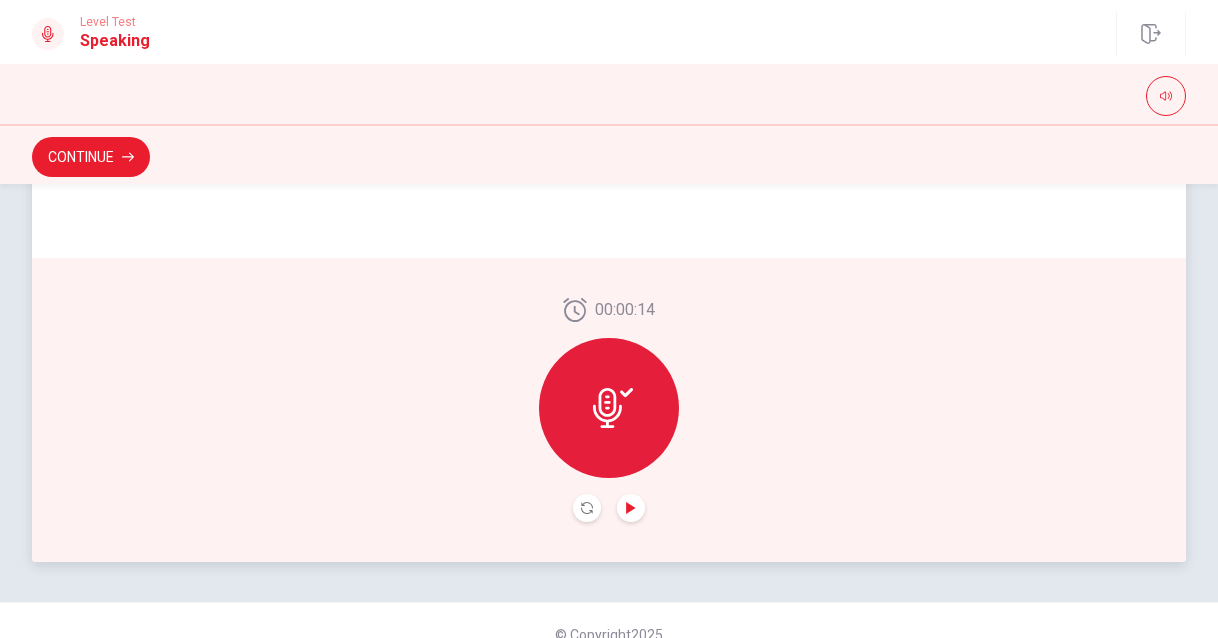 click 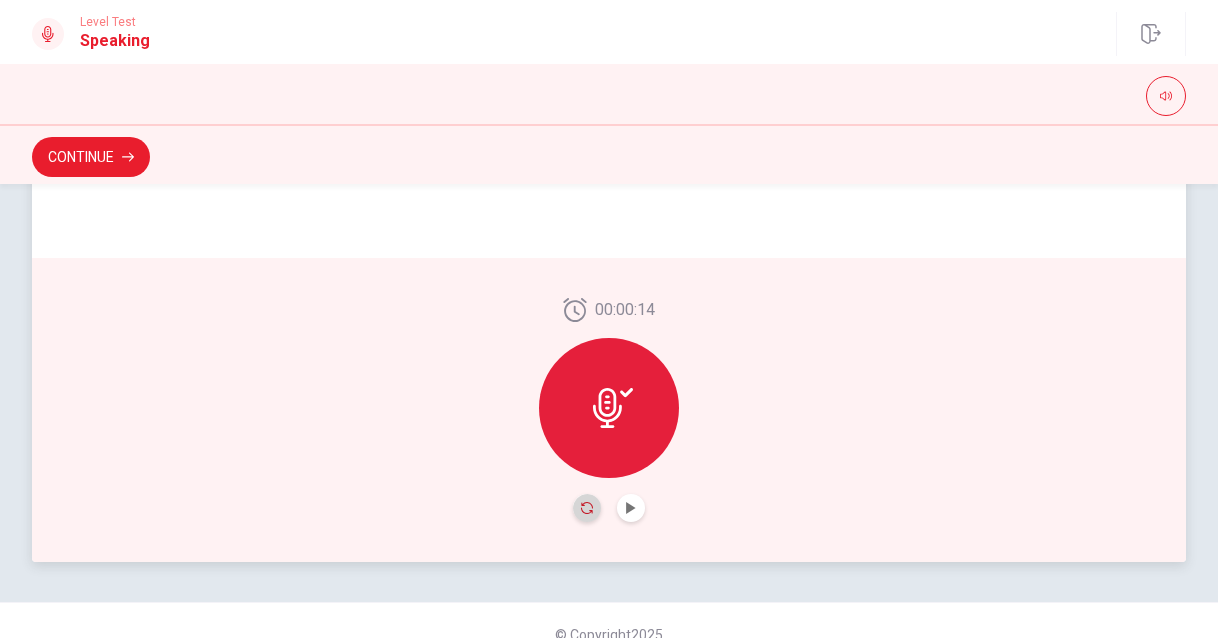click 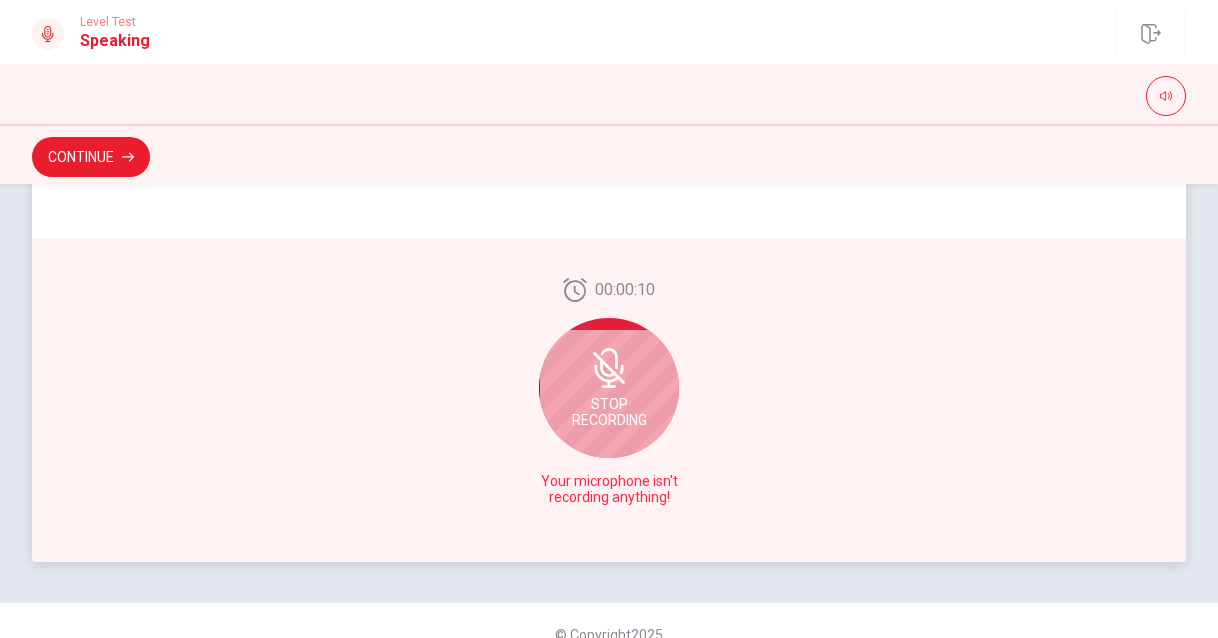click 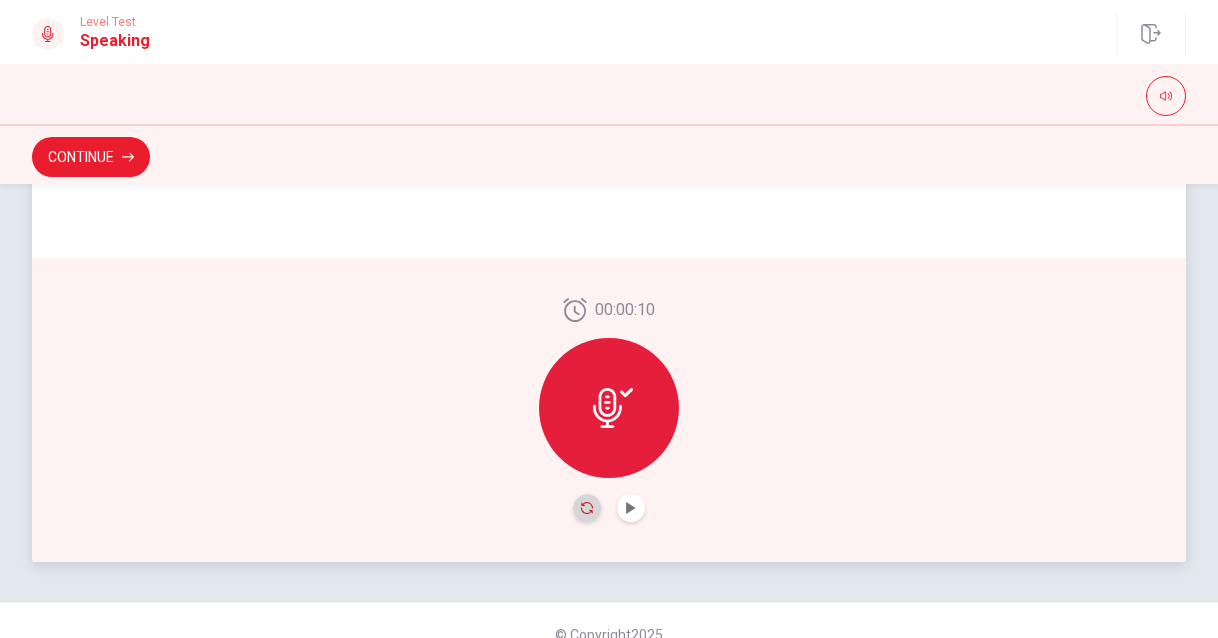 click 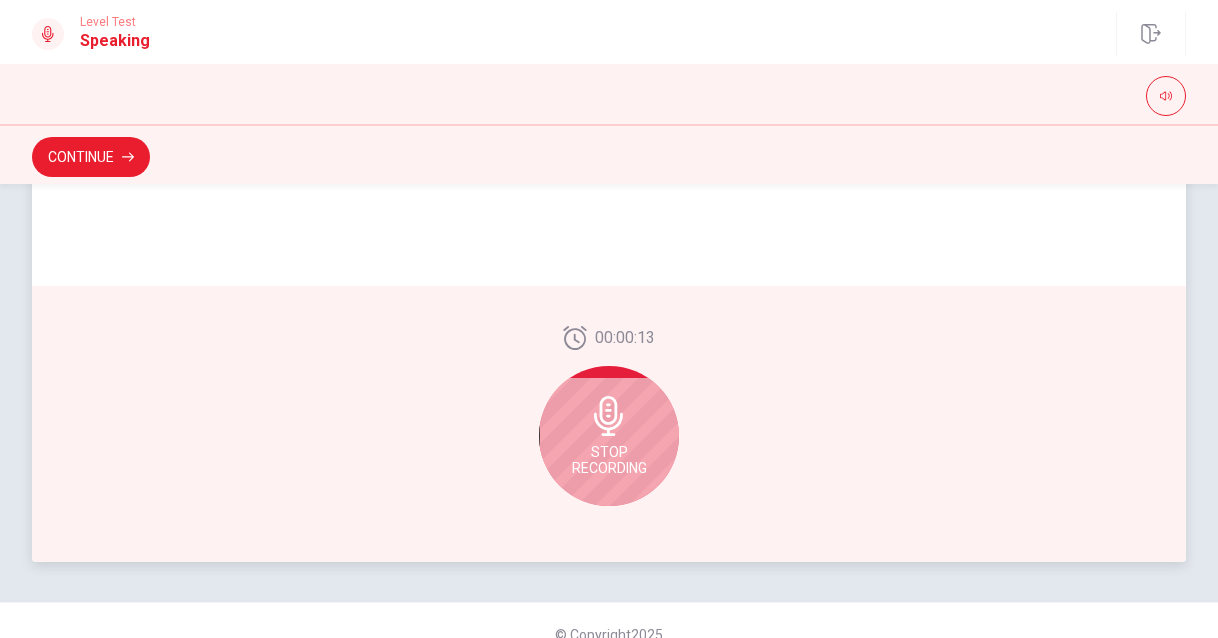 click on "Stop   Recording" at bounding box center [609, 460] 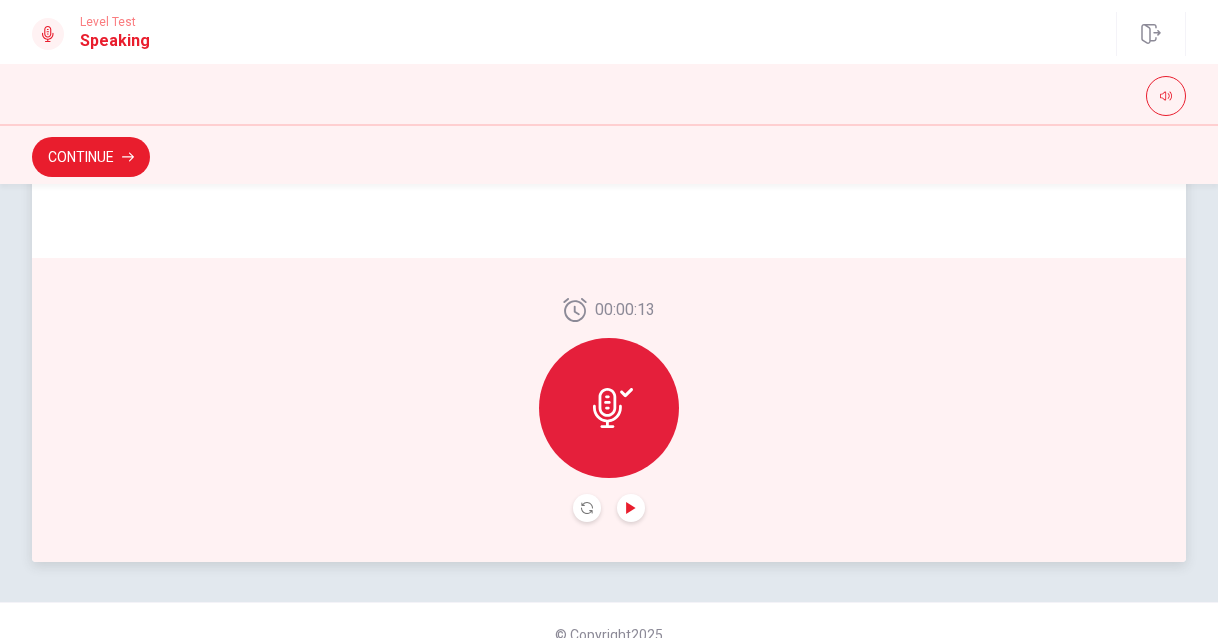 click 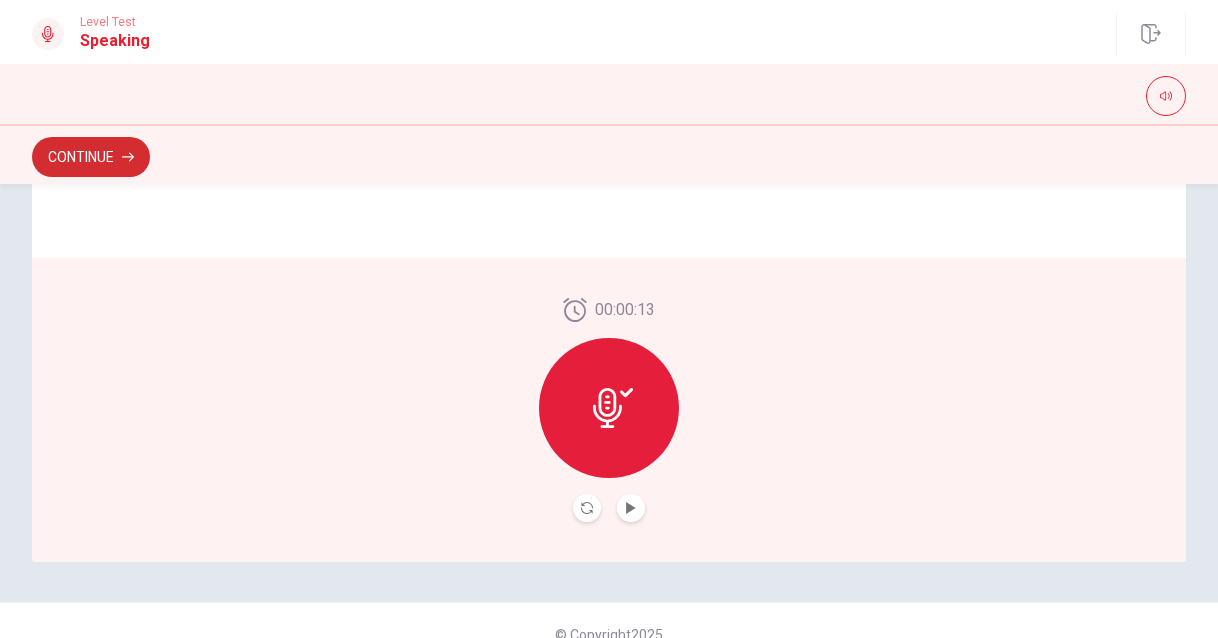 click on "Continue" at bounding box center [91, 157] 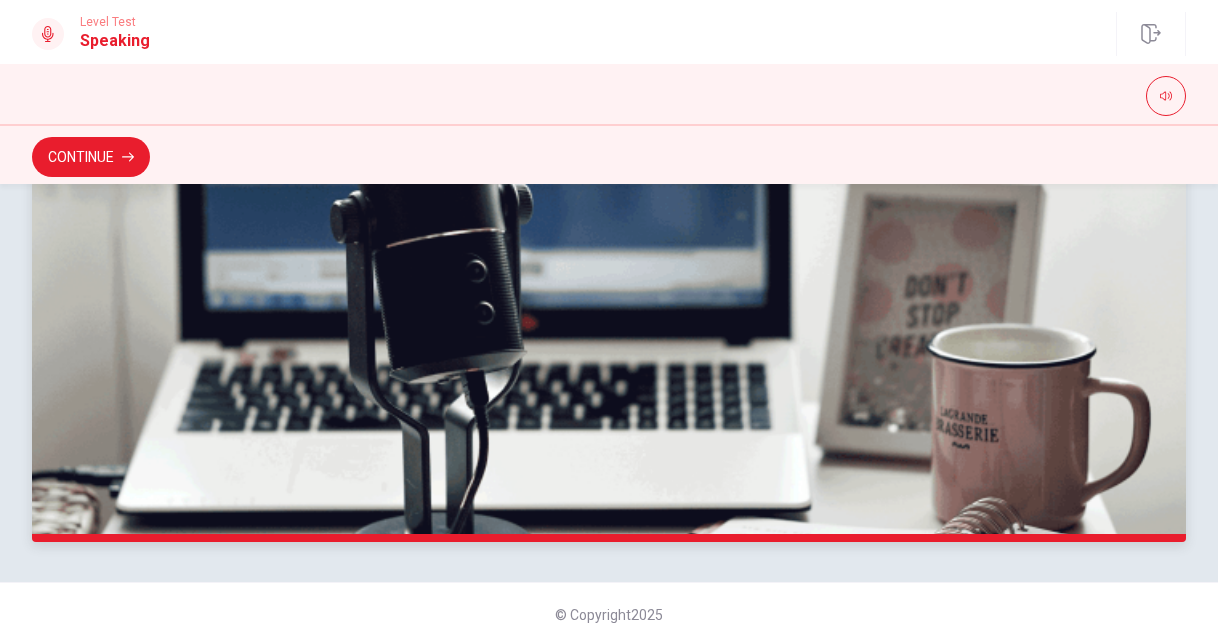 scroll, scrollTop: 564, scrollLeft: 0, axis: vertical 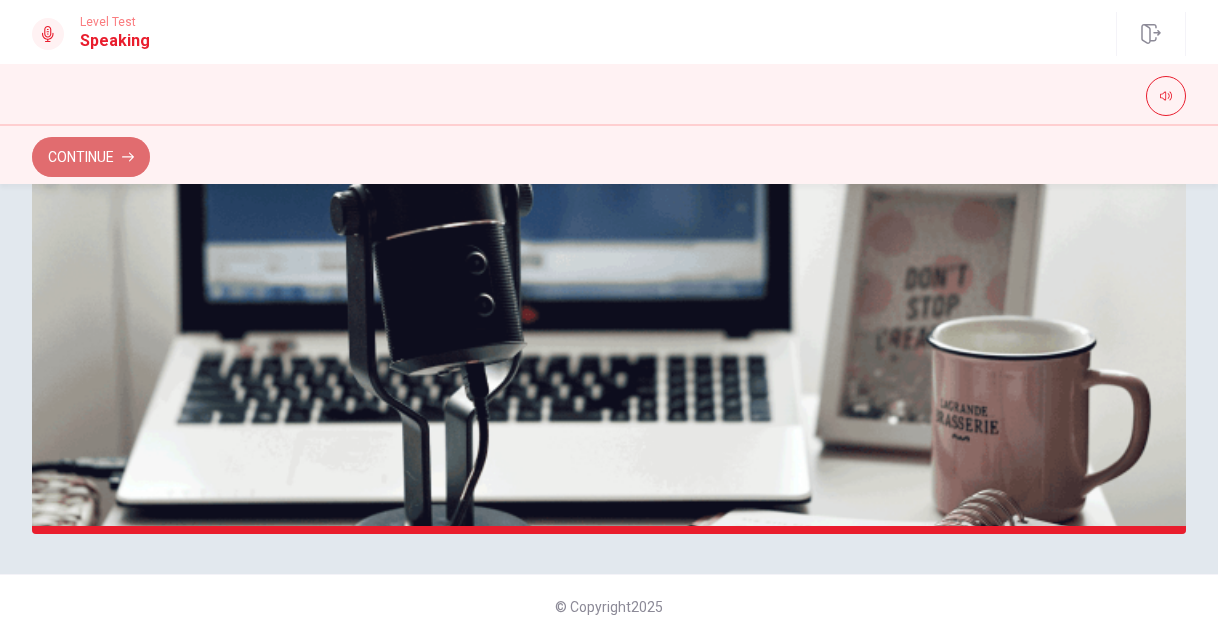 click on "Continue" at bounding box center (91, 157) 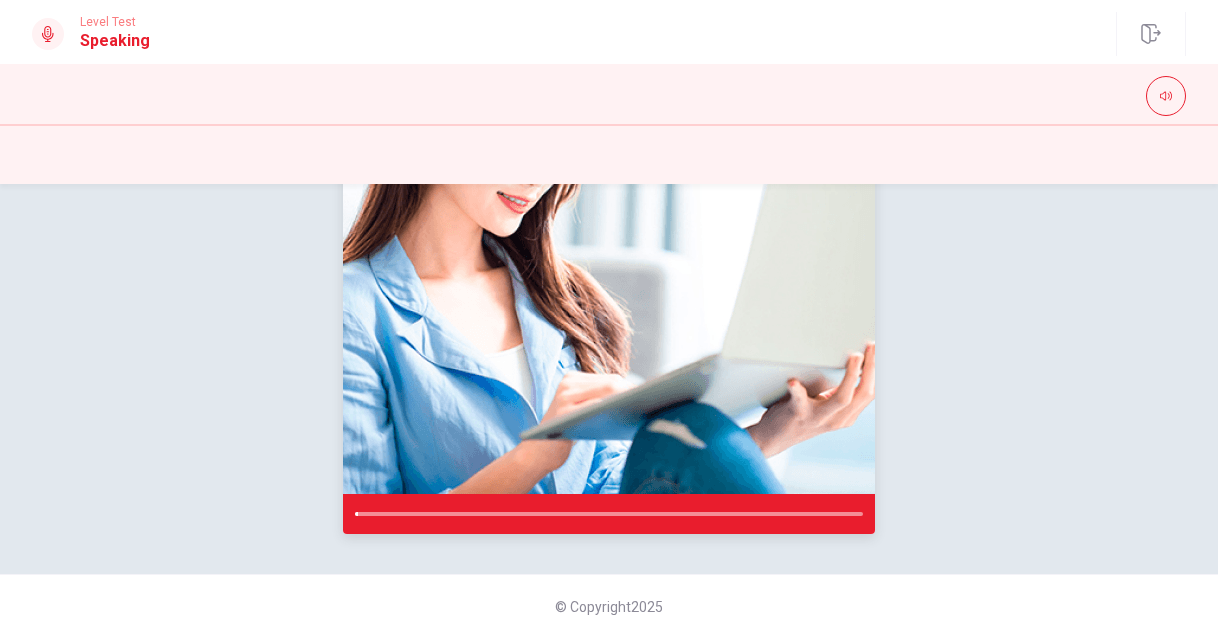 scroll, scrollTop: 0, scrollLeft: 0, axis: both 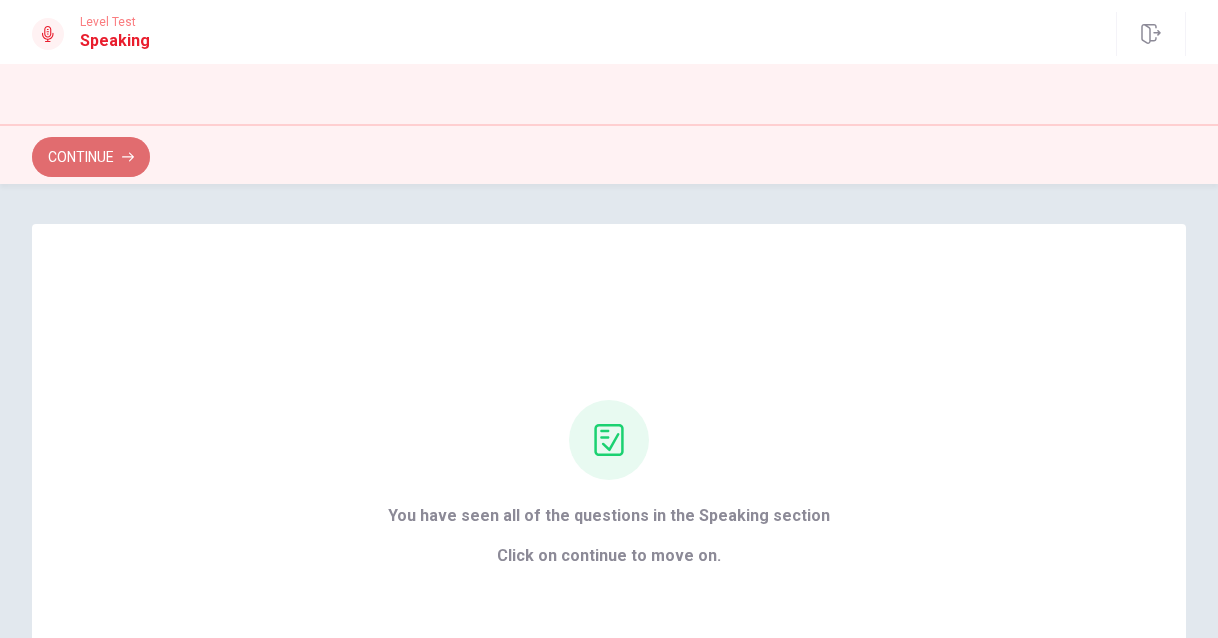 click on "Continue" at bounding box center (91, 157) 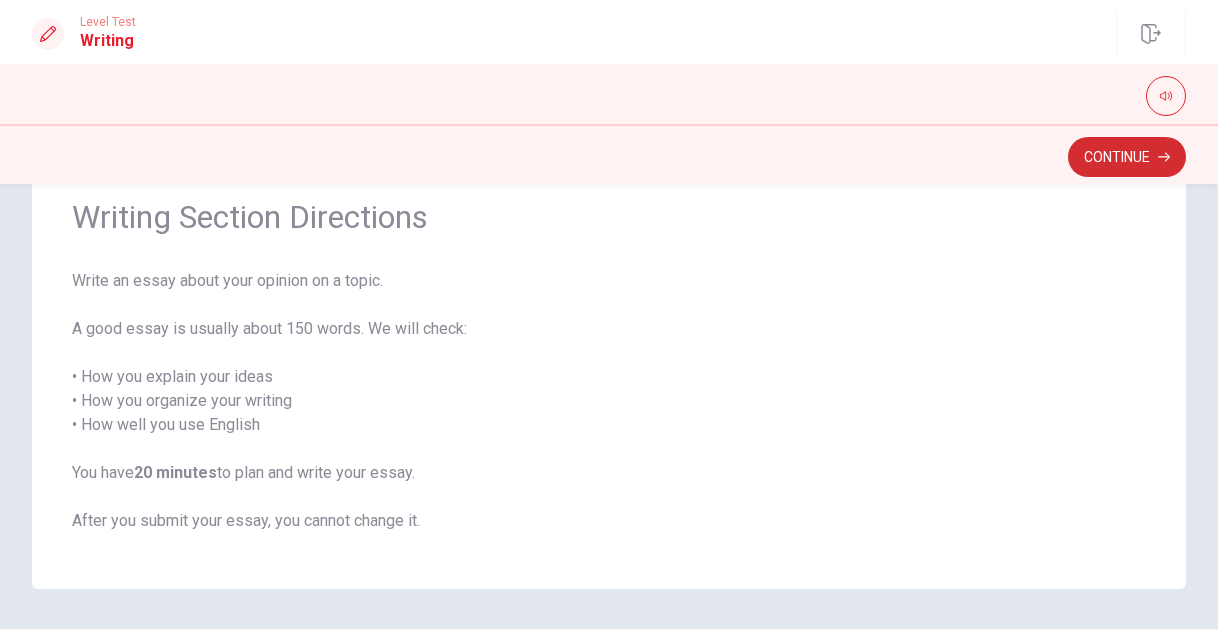 scroll, scrollTop: 138, scrollLeft: 0, axis: vertical 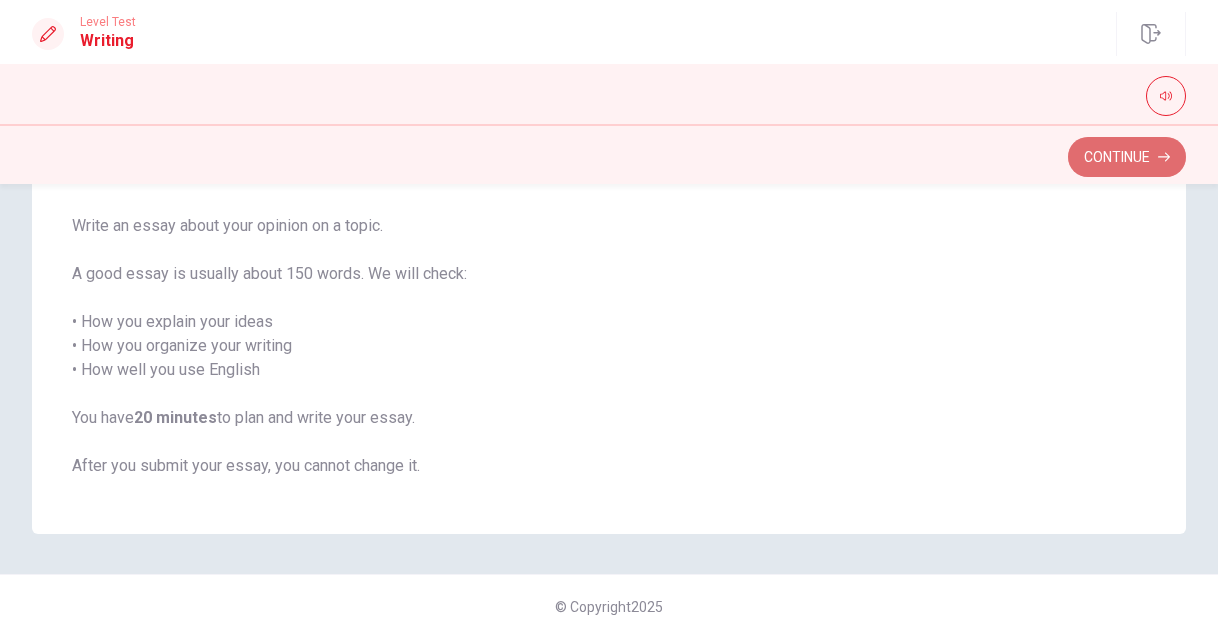 click on "Continue" at bounding box center [1127, 157] 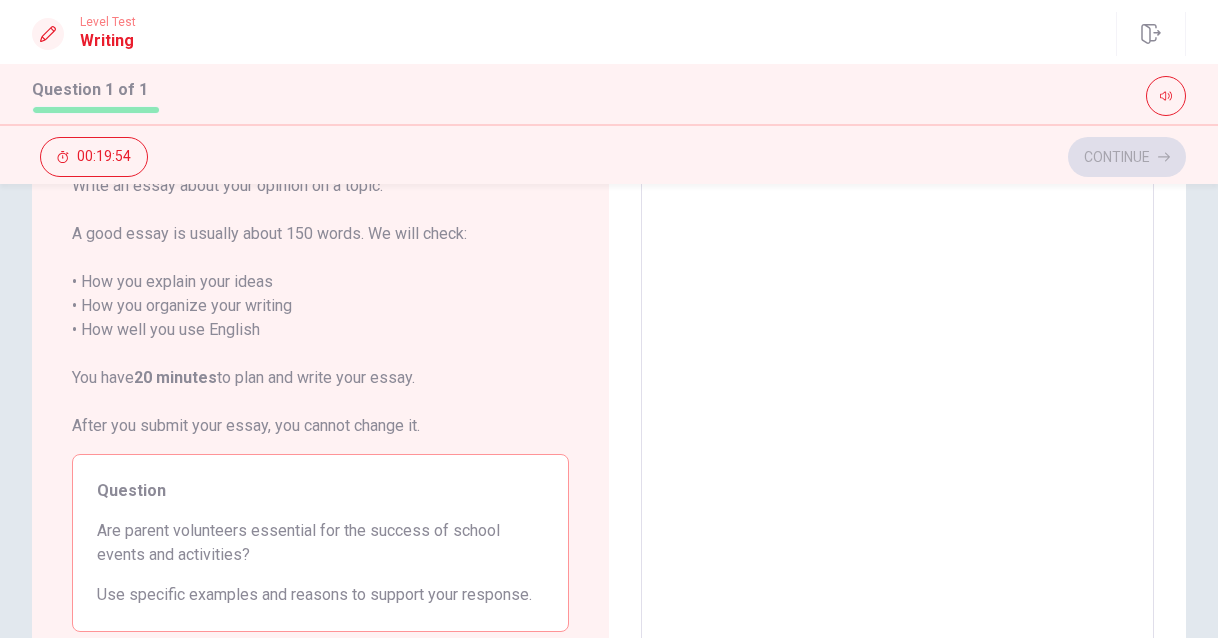 click at bounding box center (897, 433) 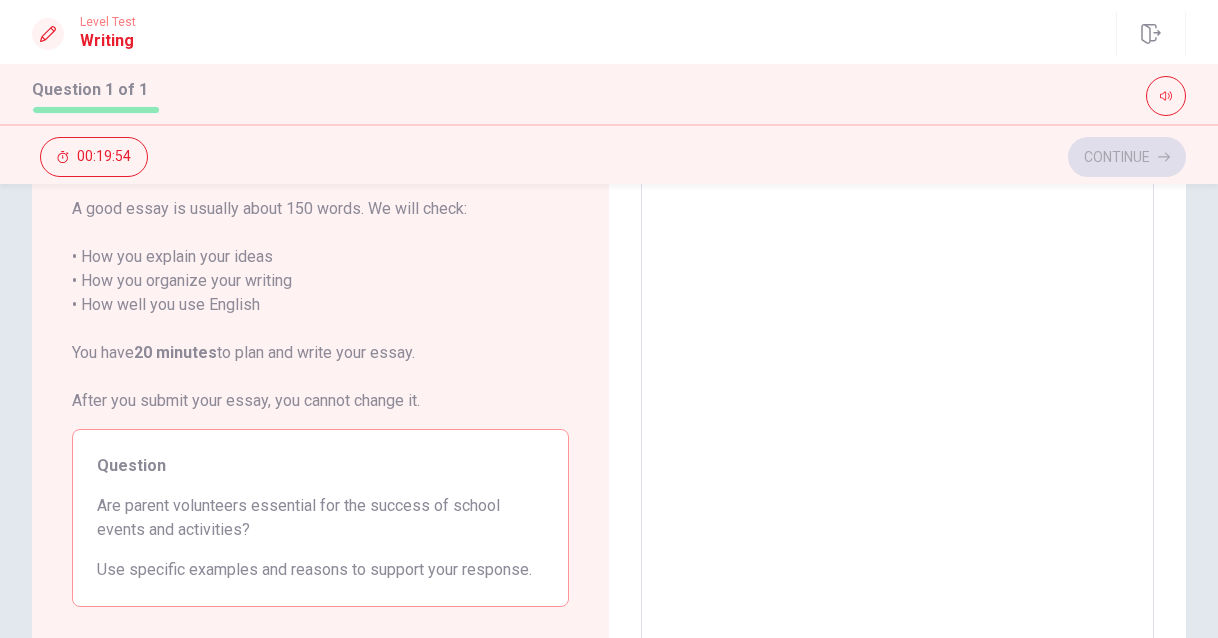 click at bounding box center (897, 408) 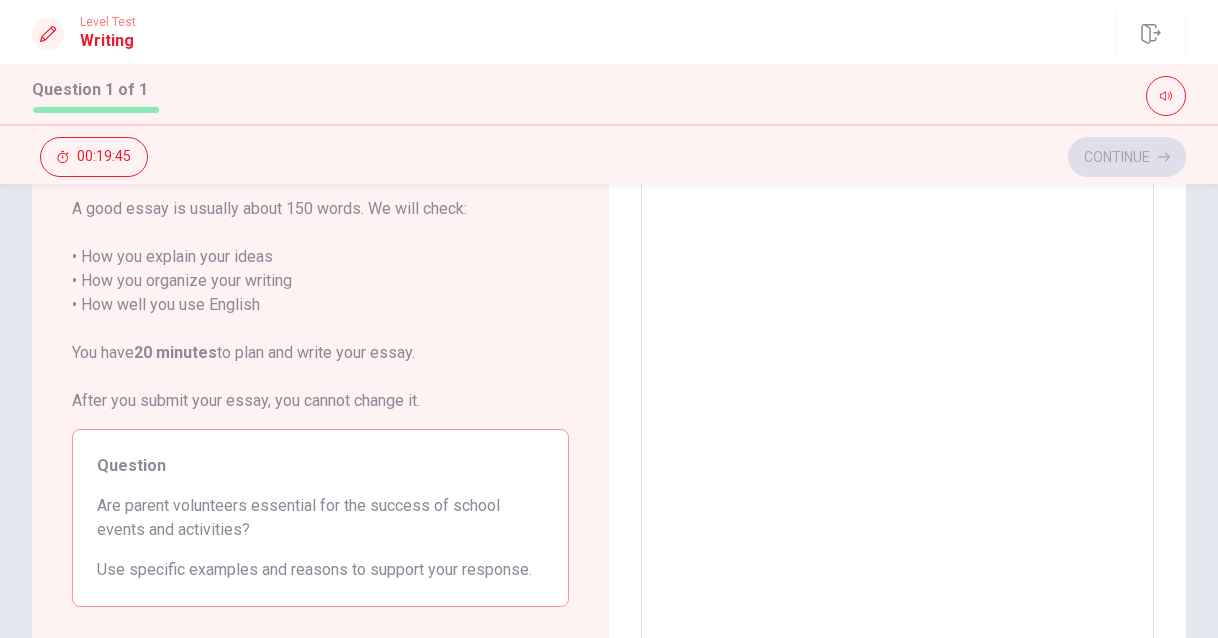 scroll, scrollTop: 33, scrollLeft: 0, axis: vertical 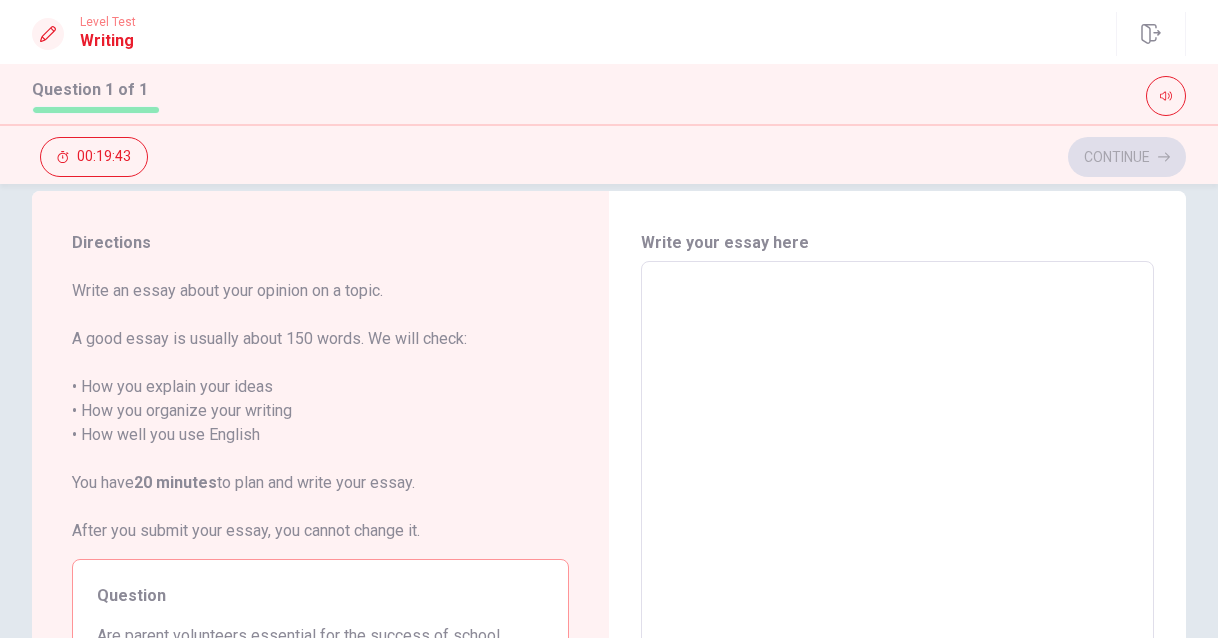 type on "t" 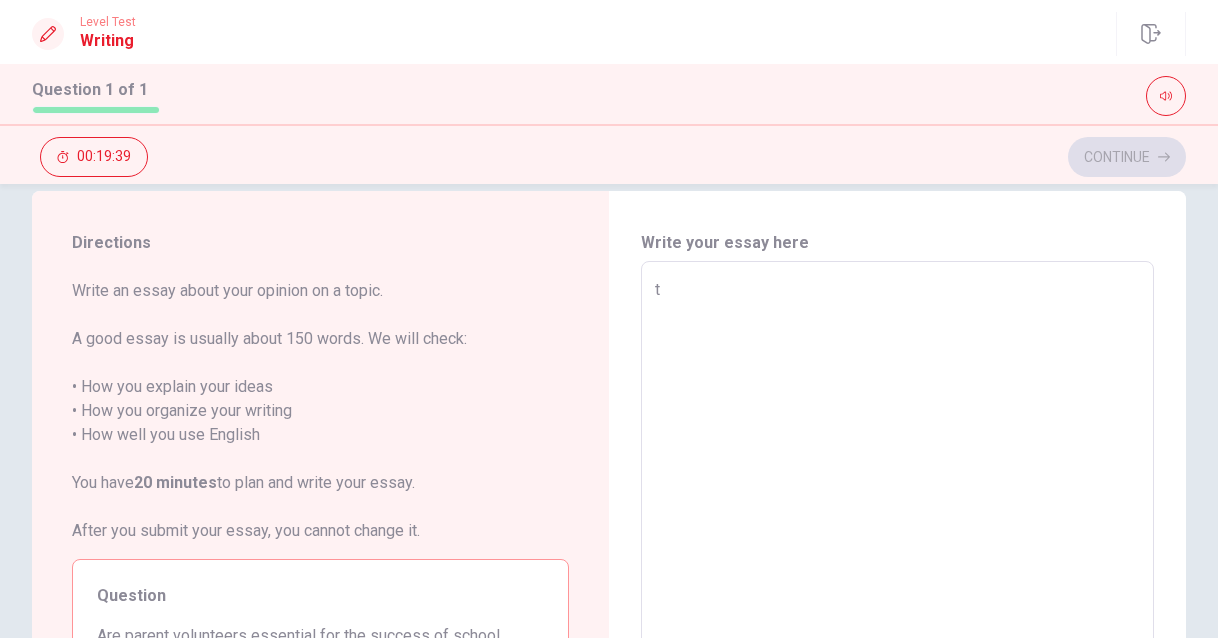 type on "x" 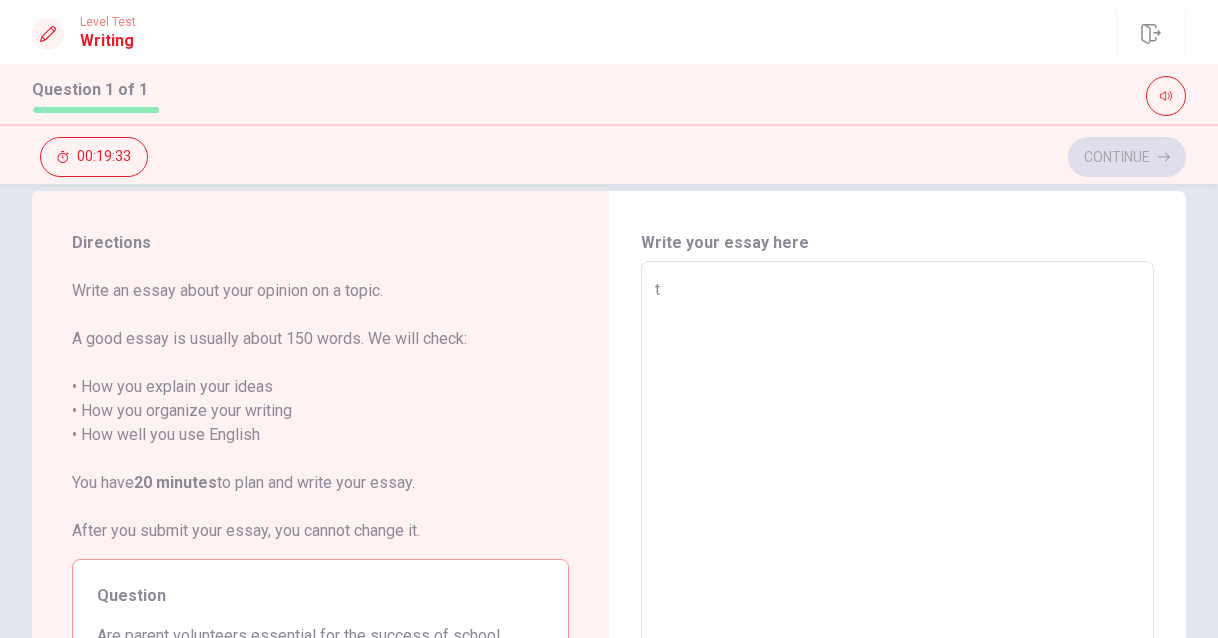 click on "t" at bounding box center (897, 538) 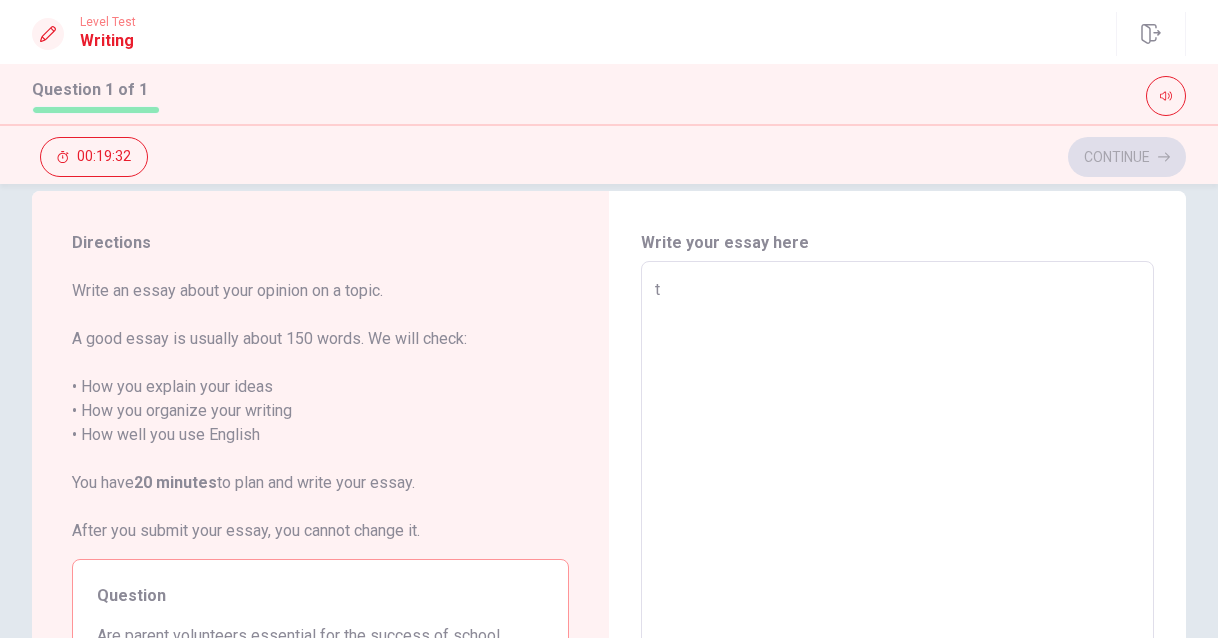 type on "x" 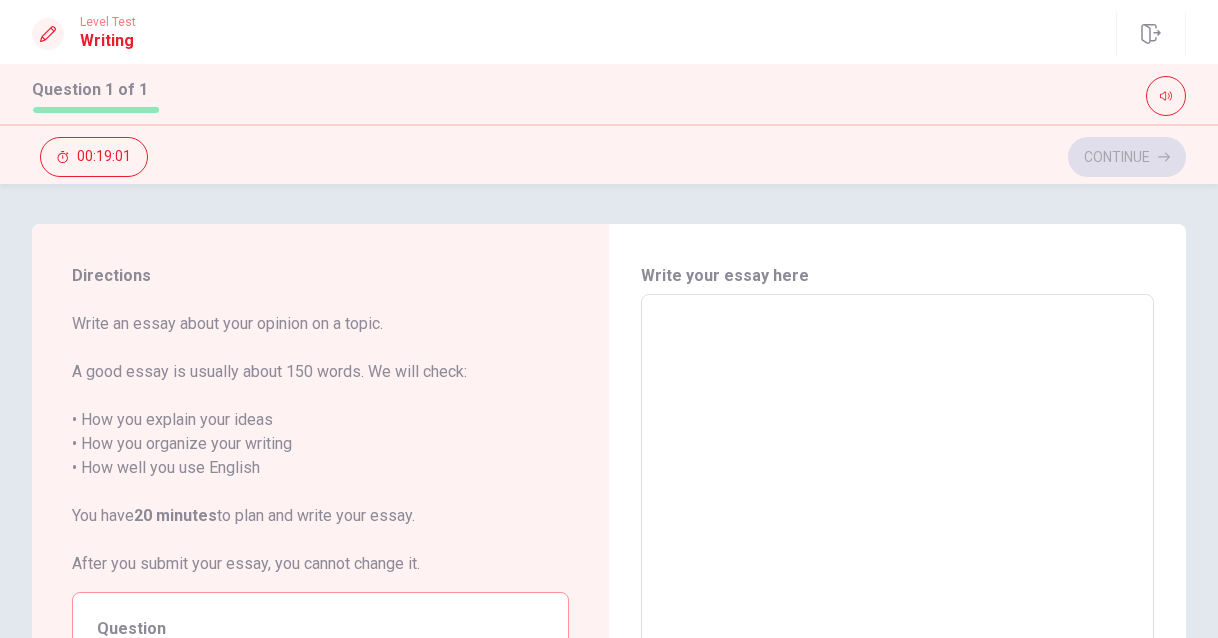 scroll, scrollTop: 0, scrollLeft: 0, axis: both 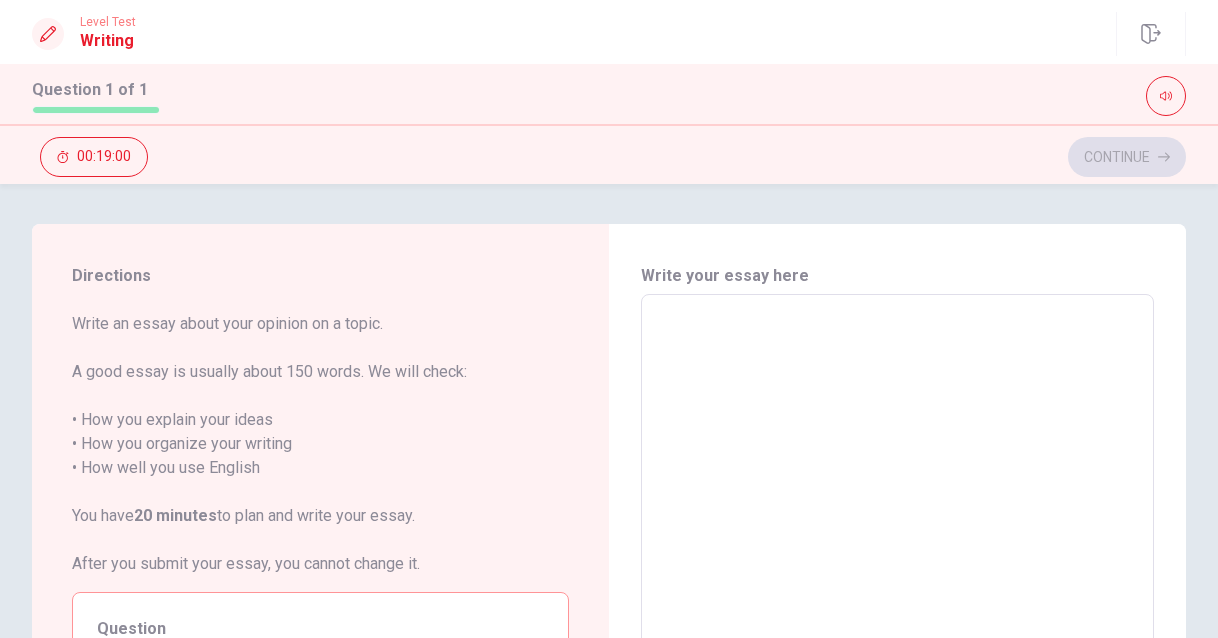 type on "k" 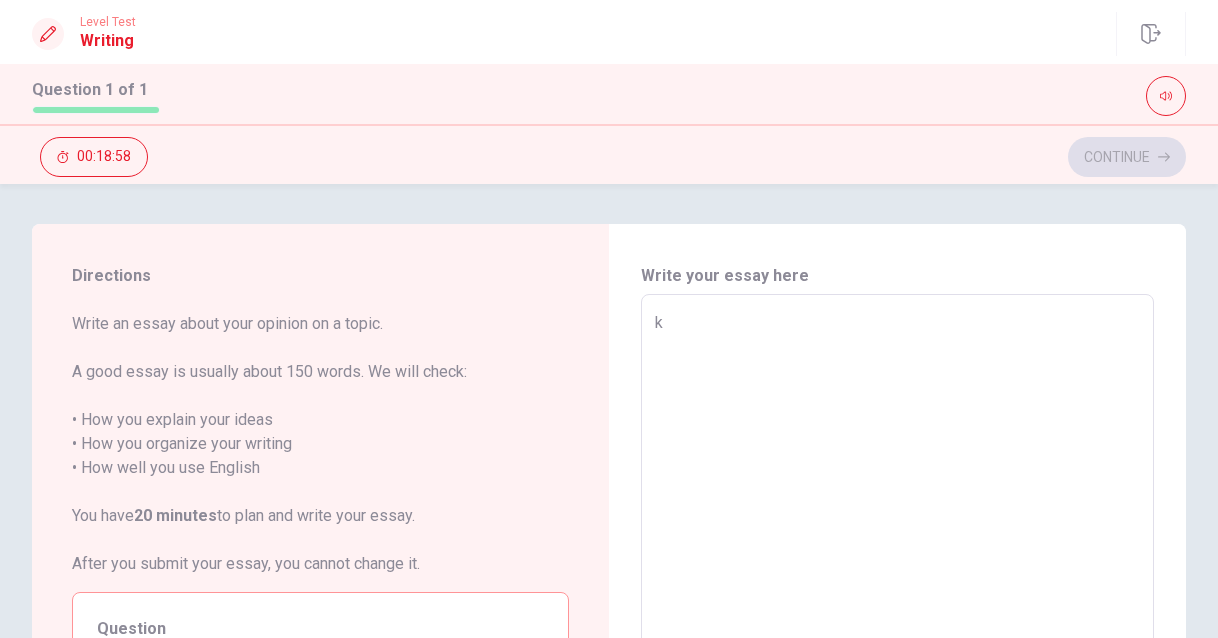 type on "x" 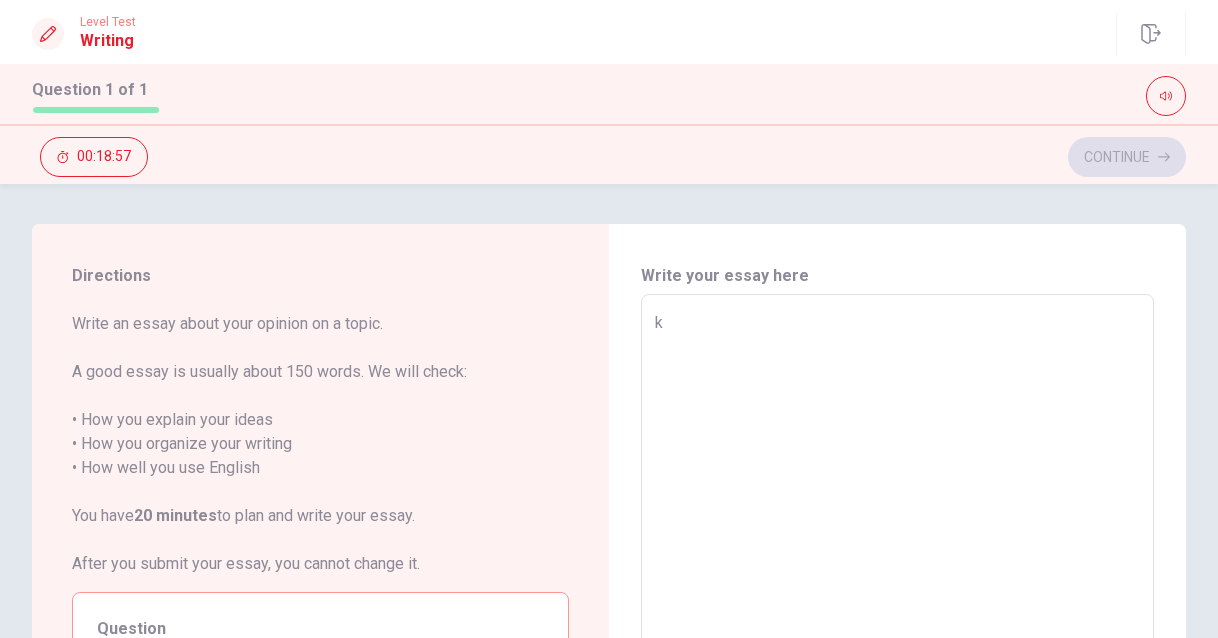 type on "x" 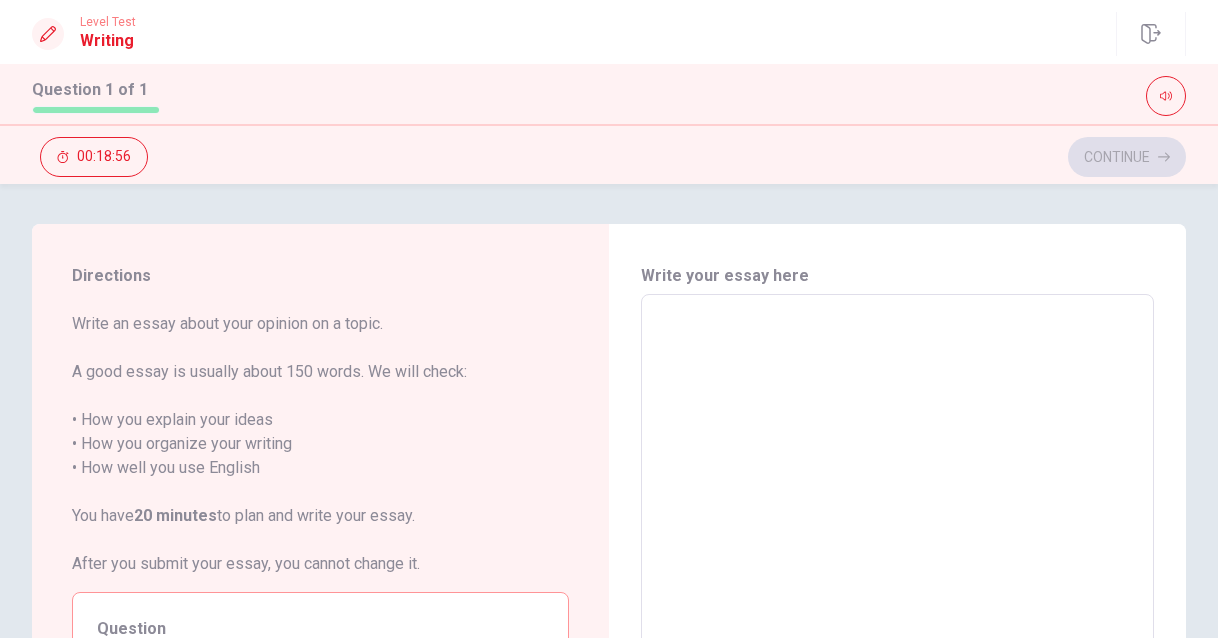 type on "x" 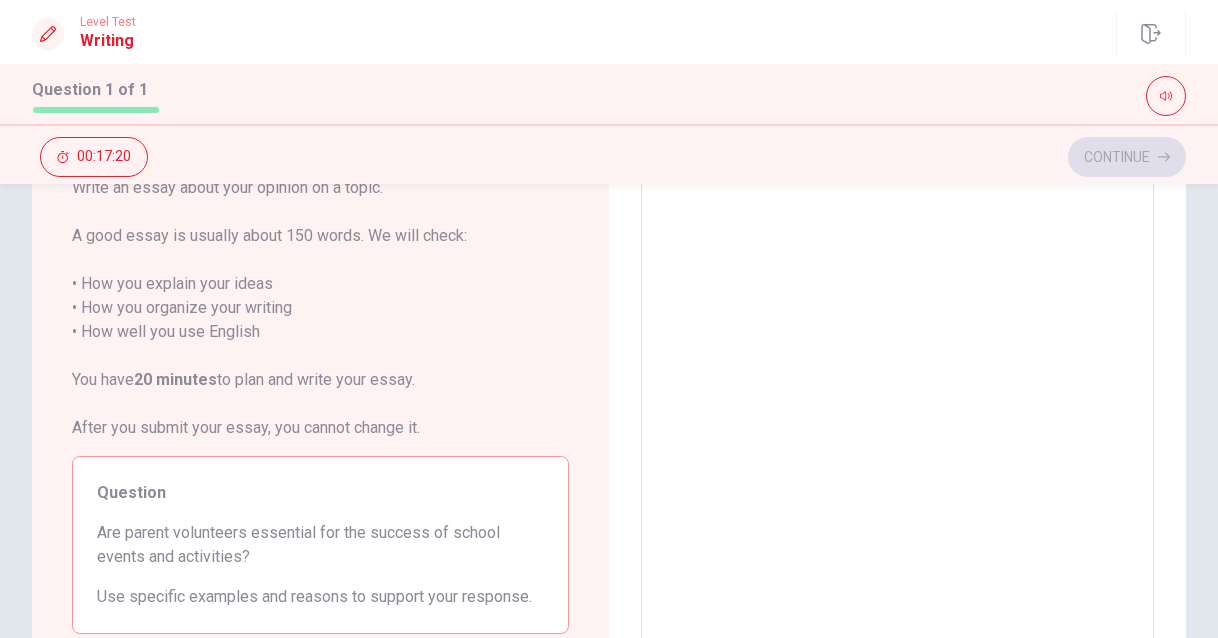 scroll, scrollTop: 0, scrollLeft: 0, axis: both 